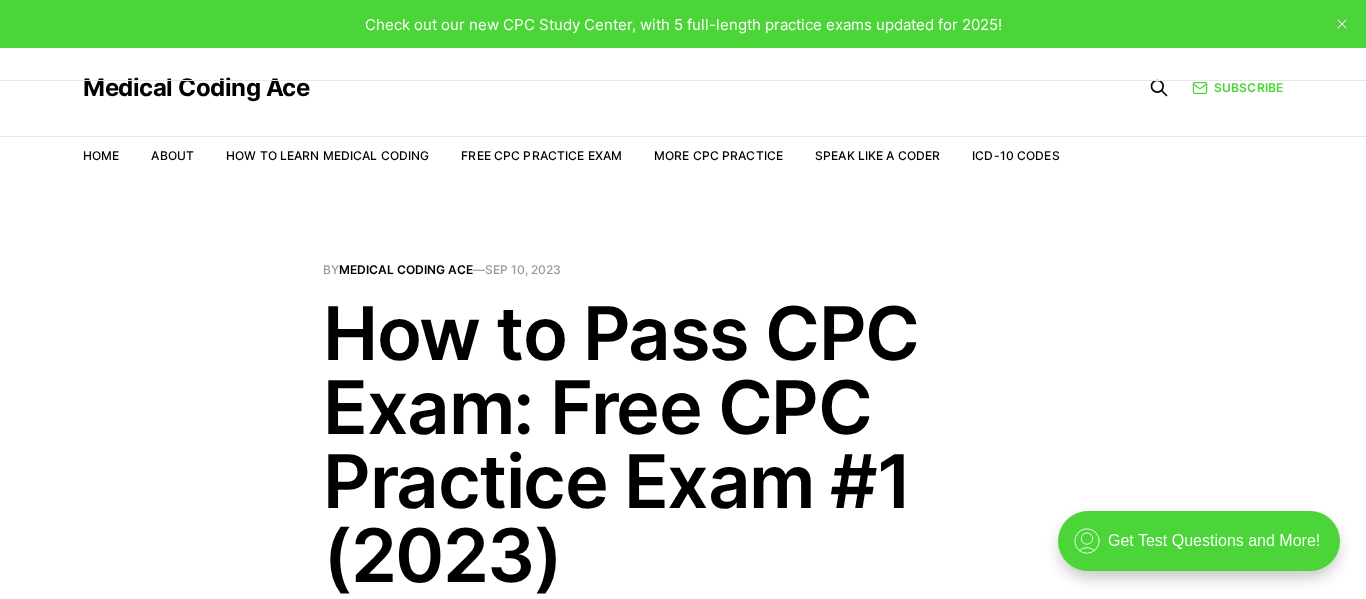 scroll, scrollTop: 0, scrollLeft: 0, axis: both 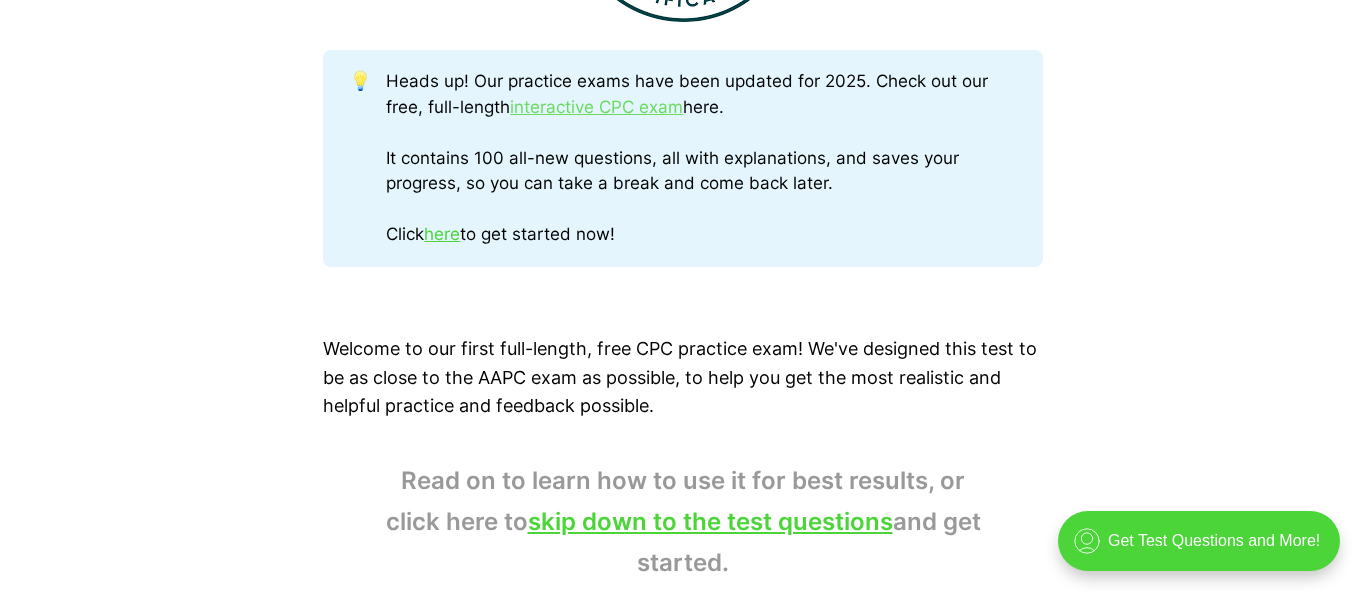 click on "interactive CPC exam" at bounding box center [596, 107] 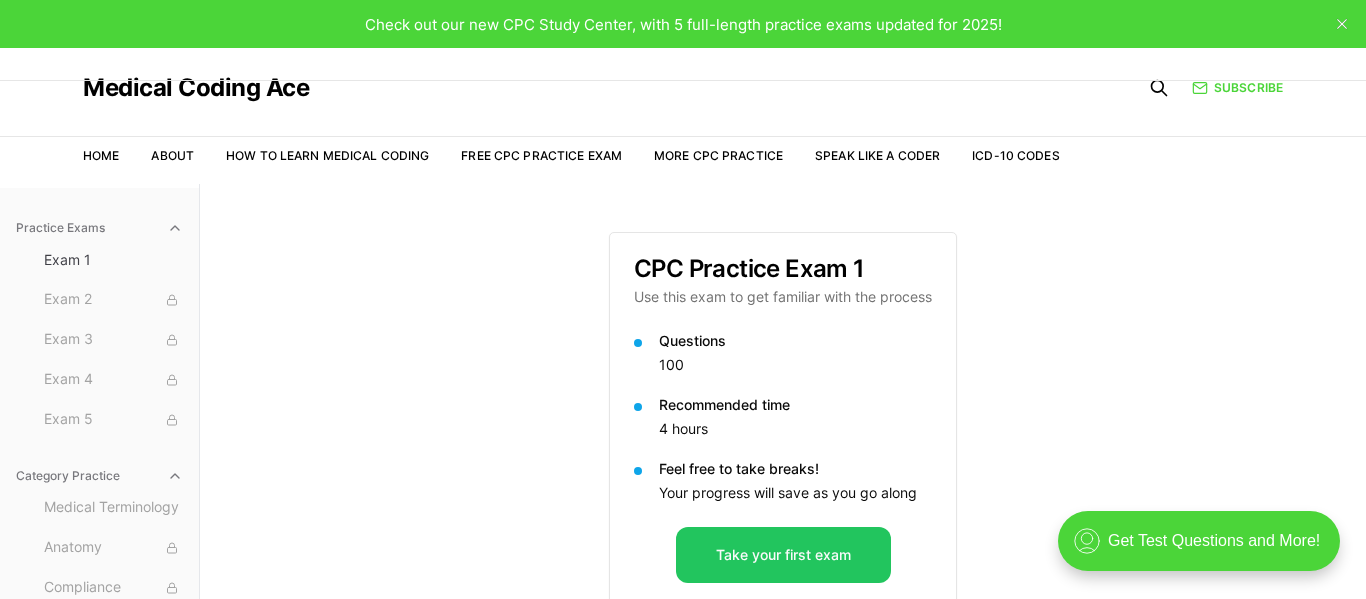 scroll, scrollTop: 0, scrollLeft: 0, axis: both 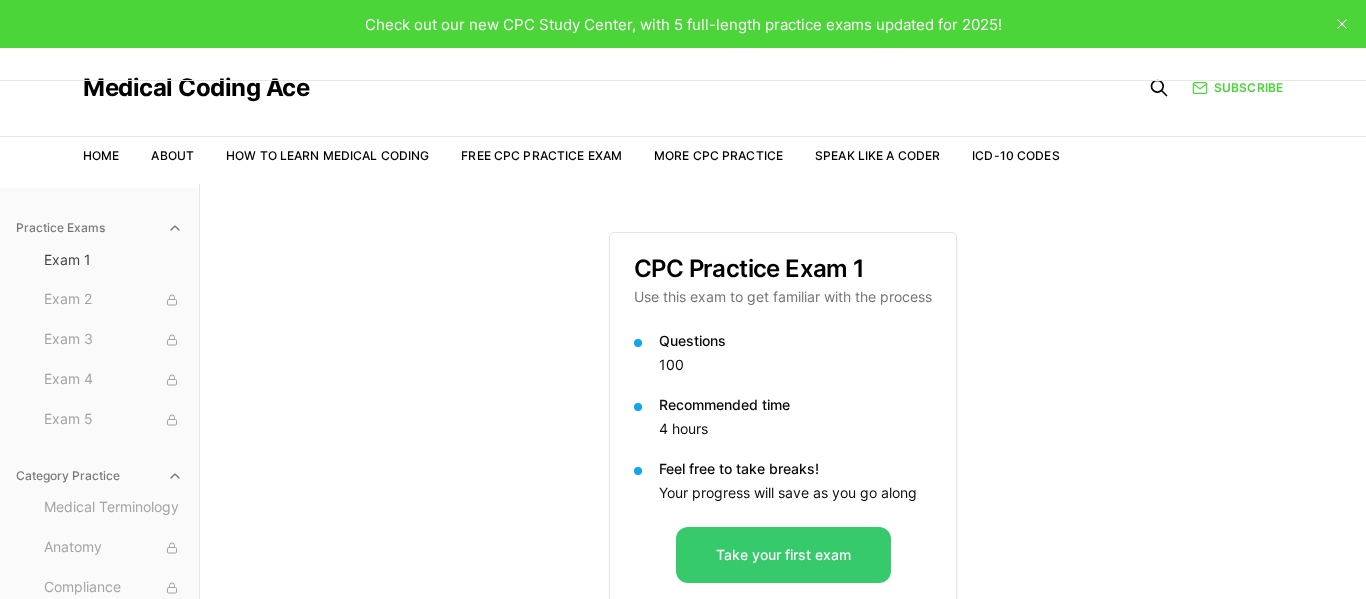 click on "Take your first exam" at bounding box center [783, 555] 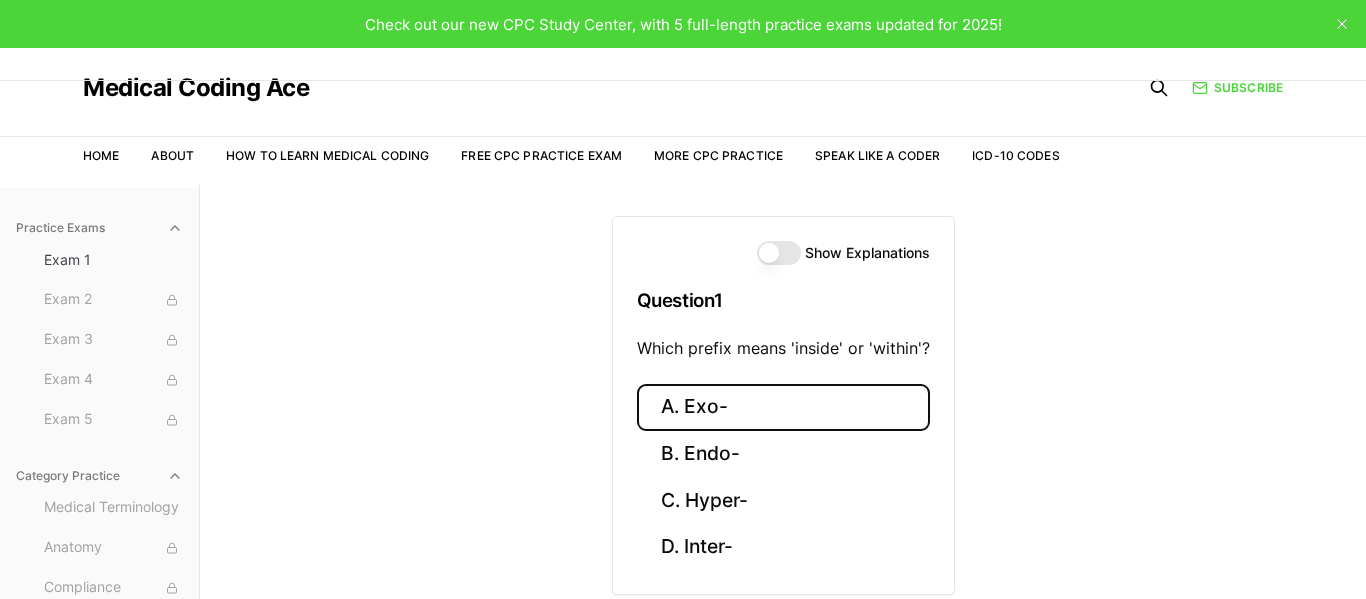 click on "A. Exo-" at bounding box center [783, 407] 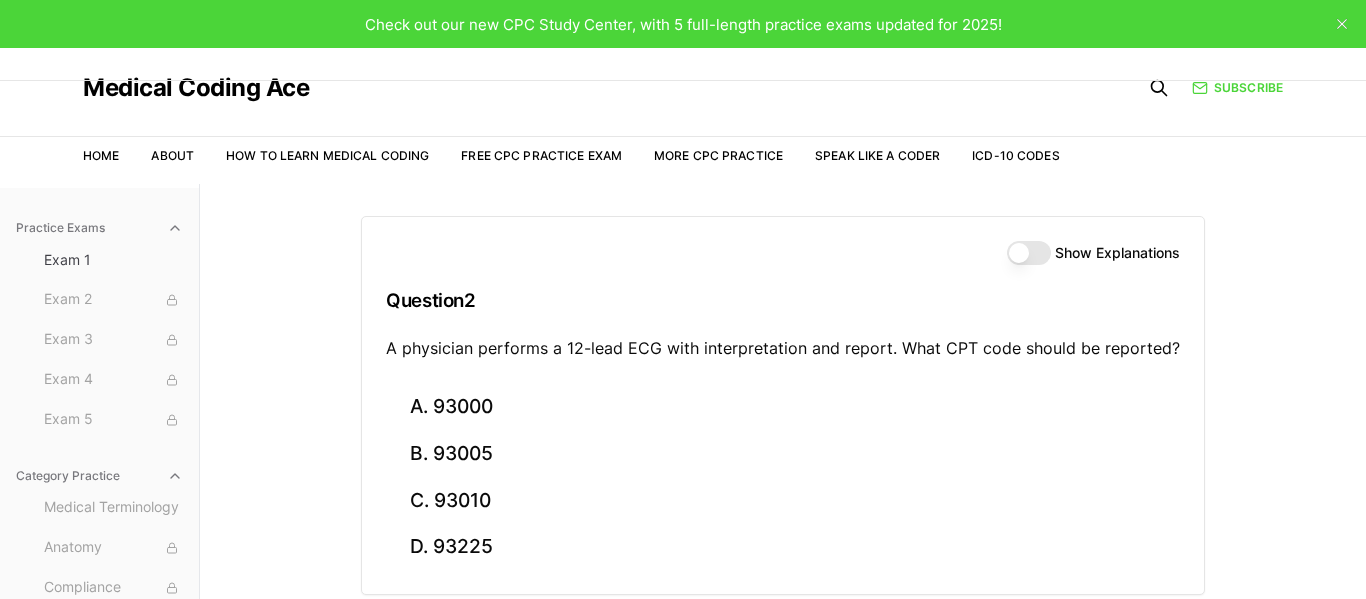 click on "Show Explanations Question  2 A physician performs a 12-lead ECG with interpretation and report. What CPT code should be reported? A. 93000 B. 93005 C. 93010 D. 93225" at bounding box center [783, 483] 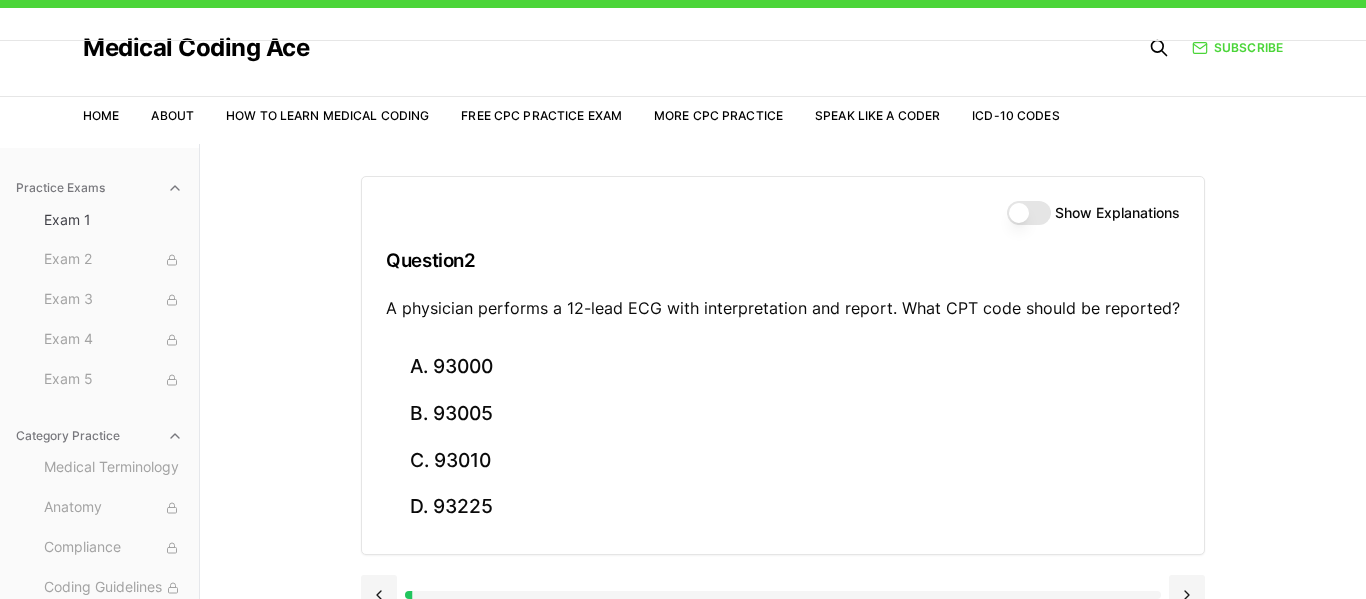 scroll, scrollTop: 80, scrollLeft: 0, axis: vertical 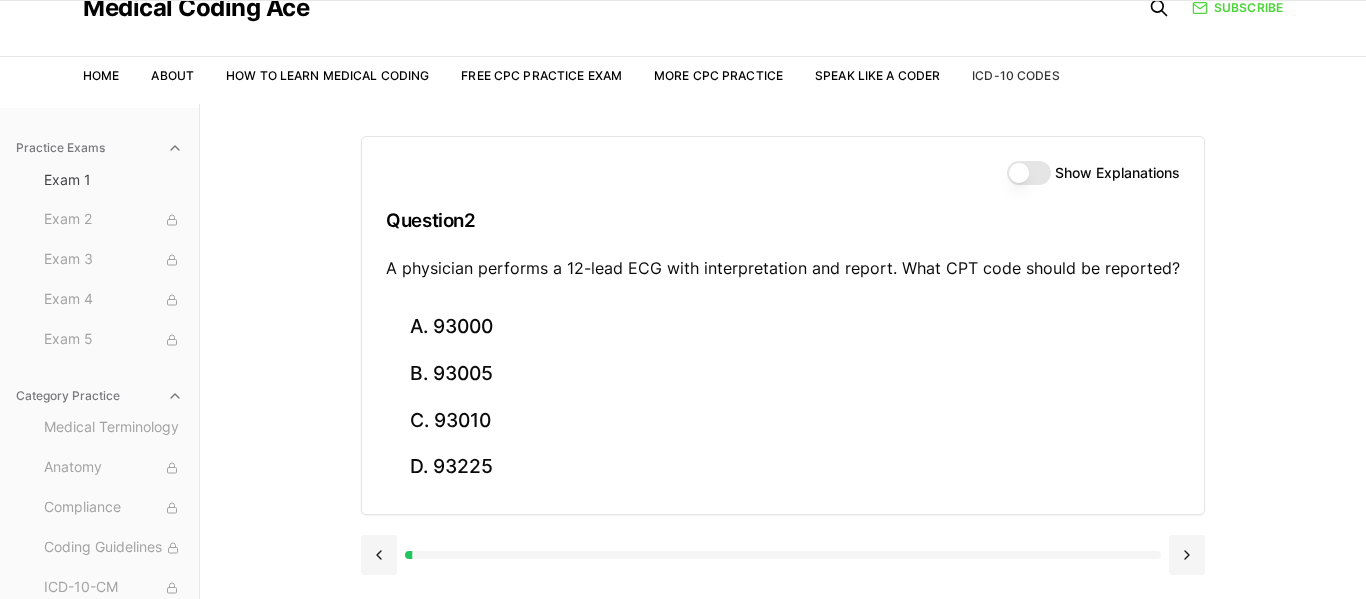 click on "ICD-10 Codes" at bounding box center (1015, 75) 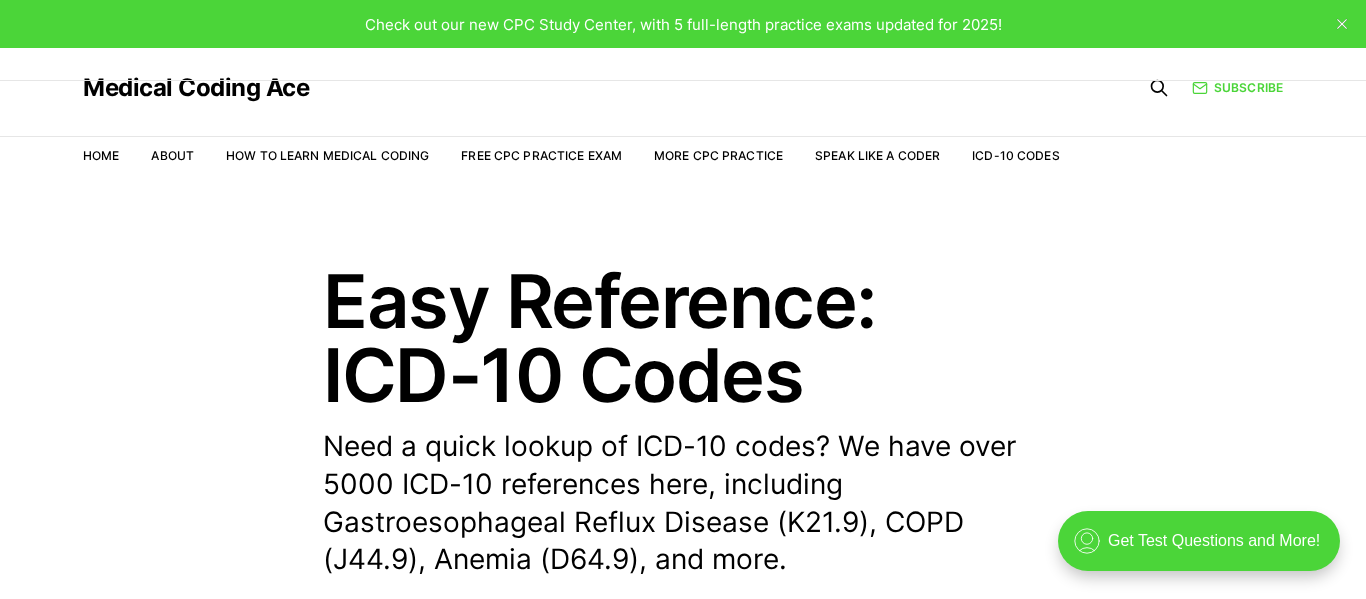 scroll, scrollTop: 0, scrollLeft: 0, axis: both 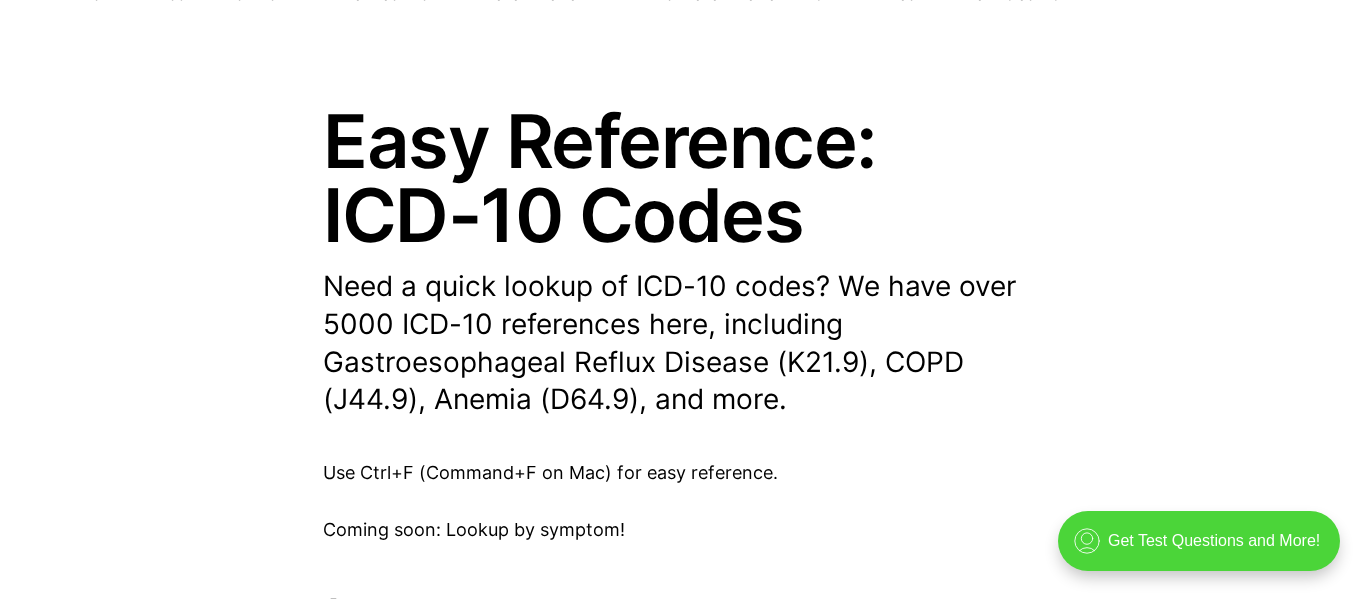 click on "Easy Reference: ICD-10 Codes
Need a quick lookup of ICD-10 codes? We have over 5000 ICD-10 references here, including Gastroesophageal Reflux Disease (K21.9), COPD (J44.9), Anemia (D64.9), and more." at bounding box center [683, 261] 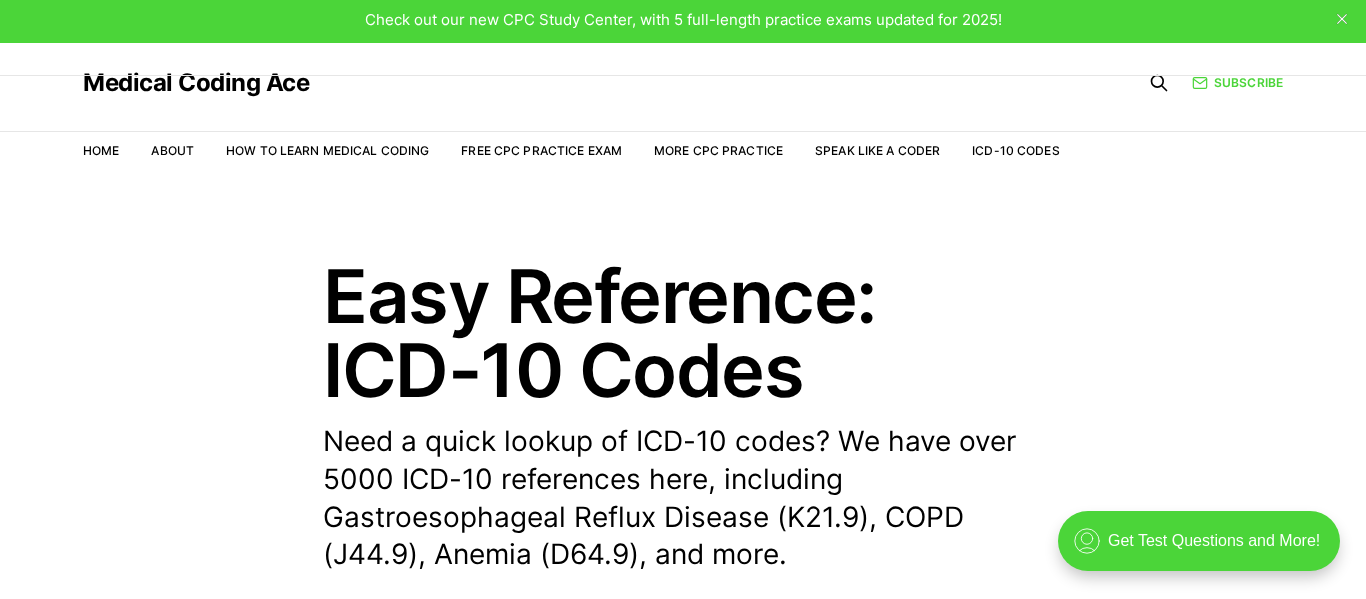 scroll, scrollTop: 0, scrollLeft: 0, axis: both 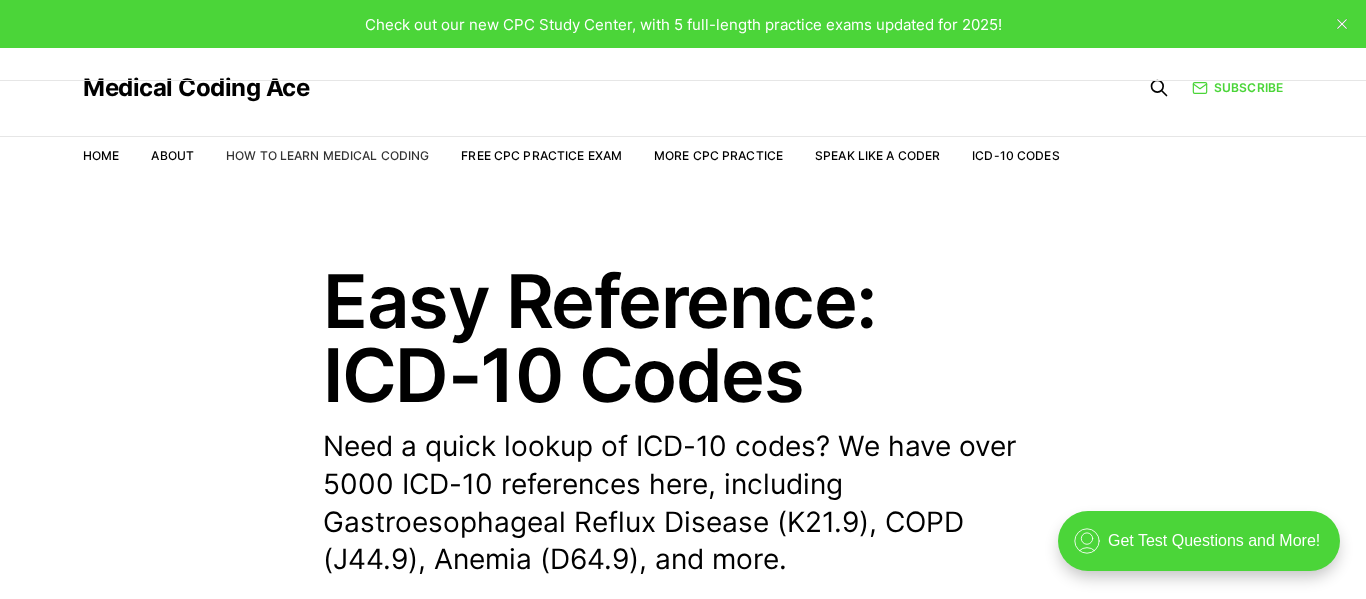 click on "How to Learn Medical Coding" at bounding box center (327, 155) 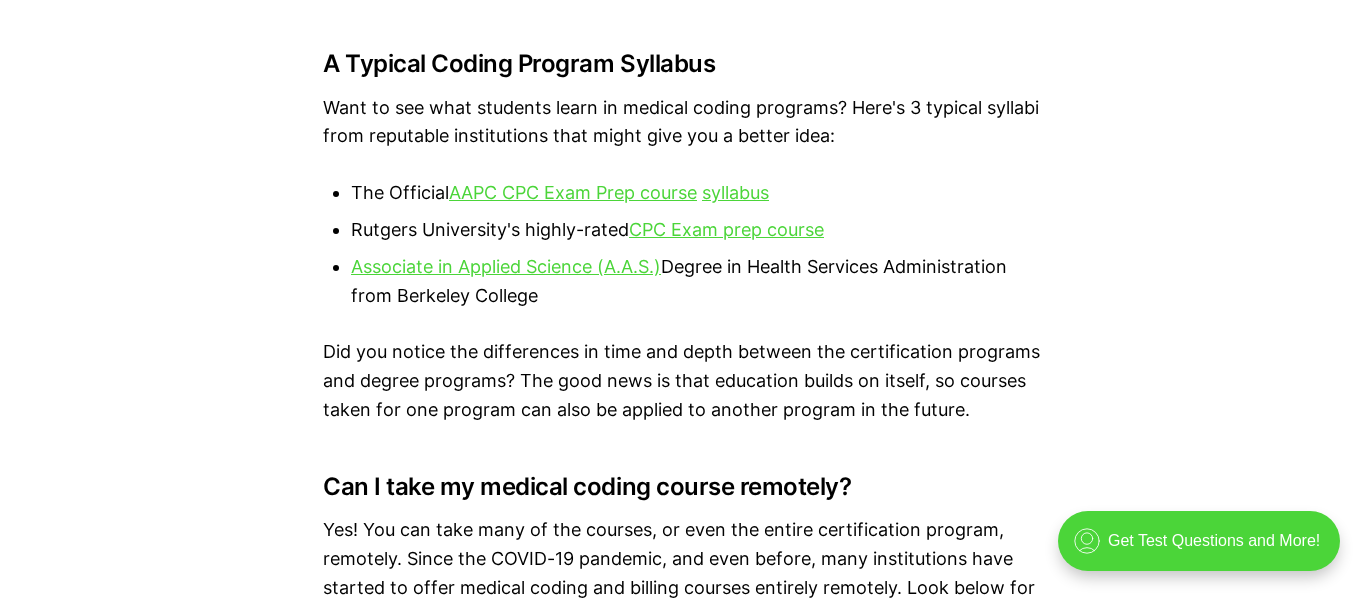 scroll, scrollTop: 4160, scrollLeft: 0, axis: vertical 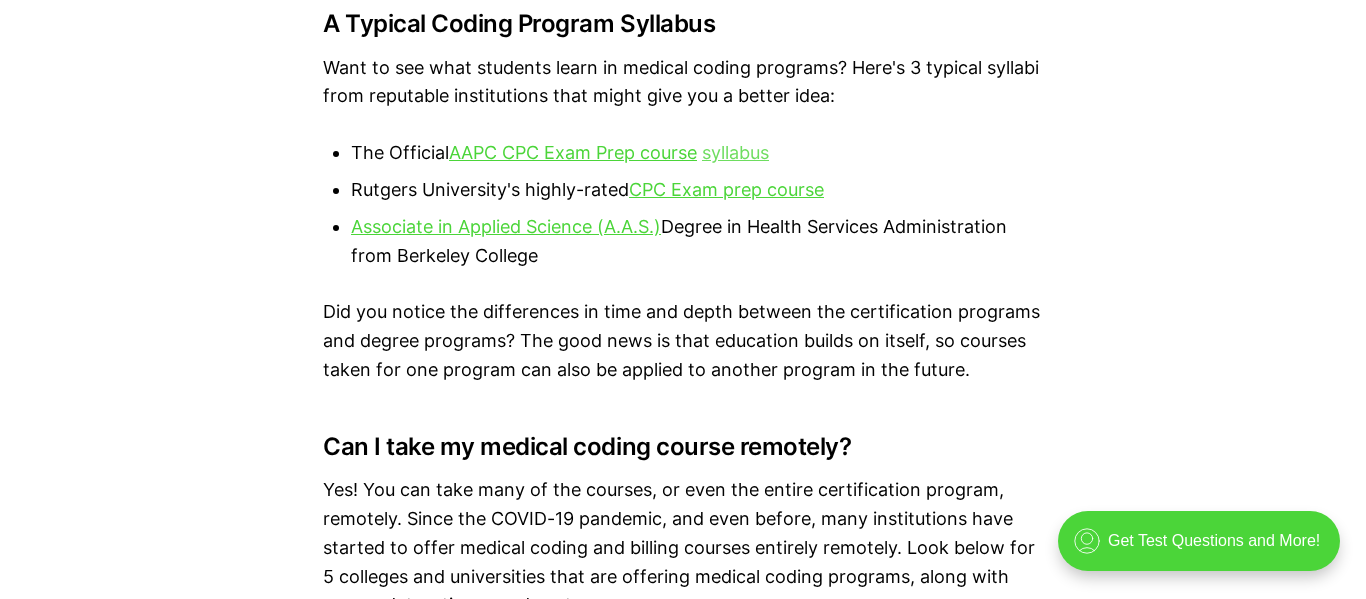 click on "syllabus" at bounding box center (735, 152) 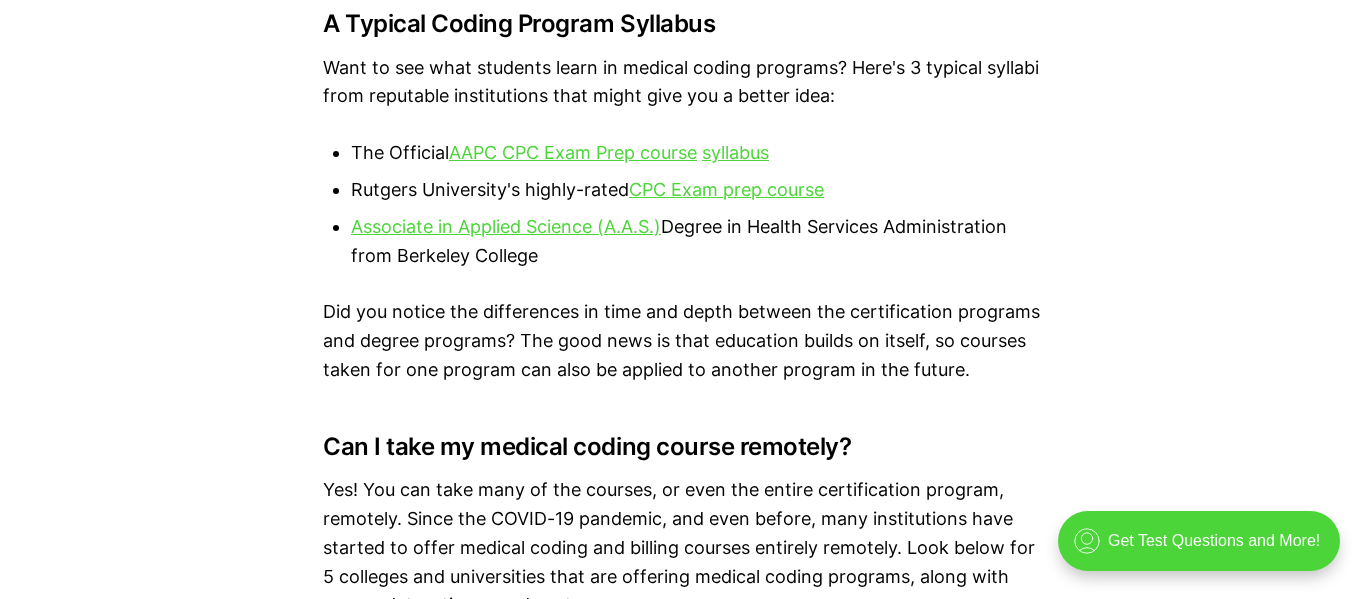 click on "Medical coding education in 3 easy steps. Photo by [PERSON] on Unsplash . Everyone knows medical coding and billing is a lucrative career - but how do people break into the industry? In this article, we're going to look at 5 ways to break into the medical billing and coding industry that will help you get the job you want - including remote jobs in hospitals and local jobs in your area. Step 1: Learning Medical Coding Step 2: Getting Certified Step 3: Finding Your First Job (Using our Simple 5-step Process!) Step 1: Learning Medical Coding The first thing you'll need to do to become a medical coder is to actually learn the source material that you'll use on the job. This can be complex, as it ranges from medical anatomy to healthcare processes and terminology. Enroll in a course or Certification program Choosing a medical coding course There are three types of medical coding courses - certification programs, associate's degree programs, and Bachelor's degree programs. here .
Cost" at bounding box center (683, 2989) 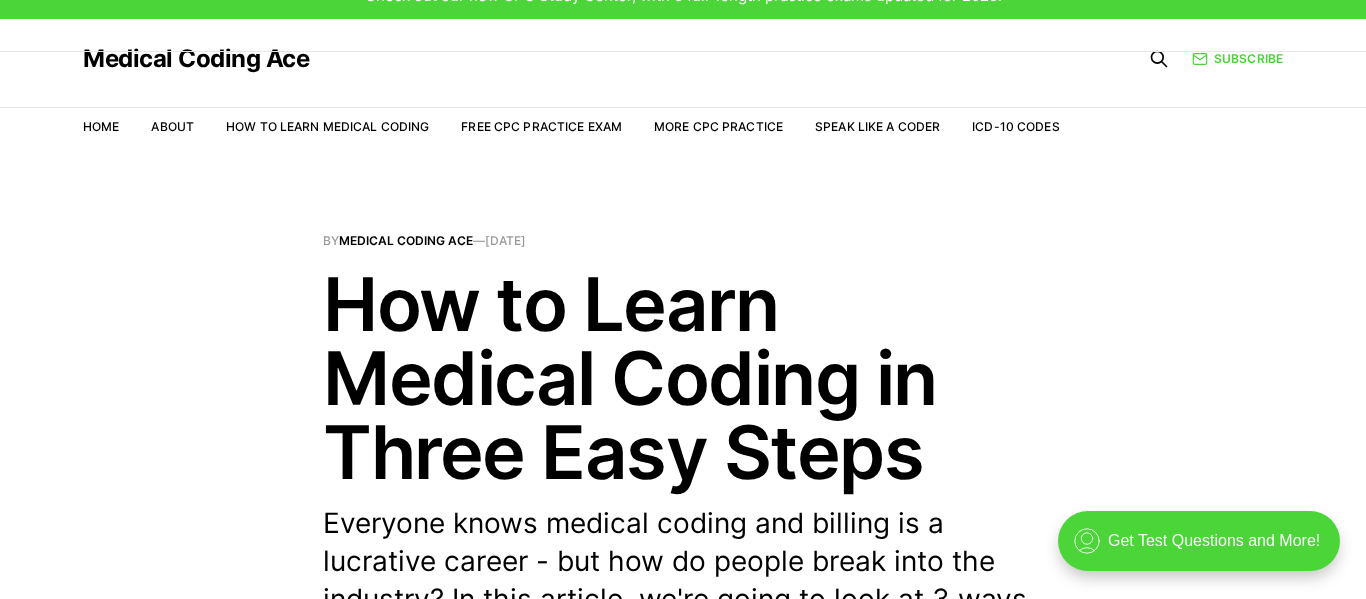 scroll, scrollTop: 0, scrollLeft: 0, axis: both 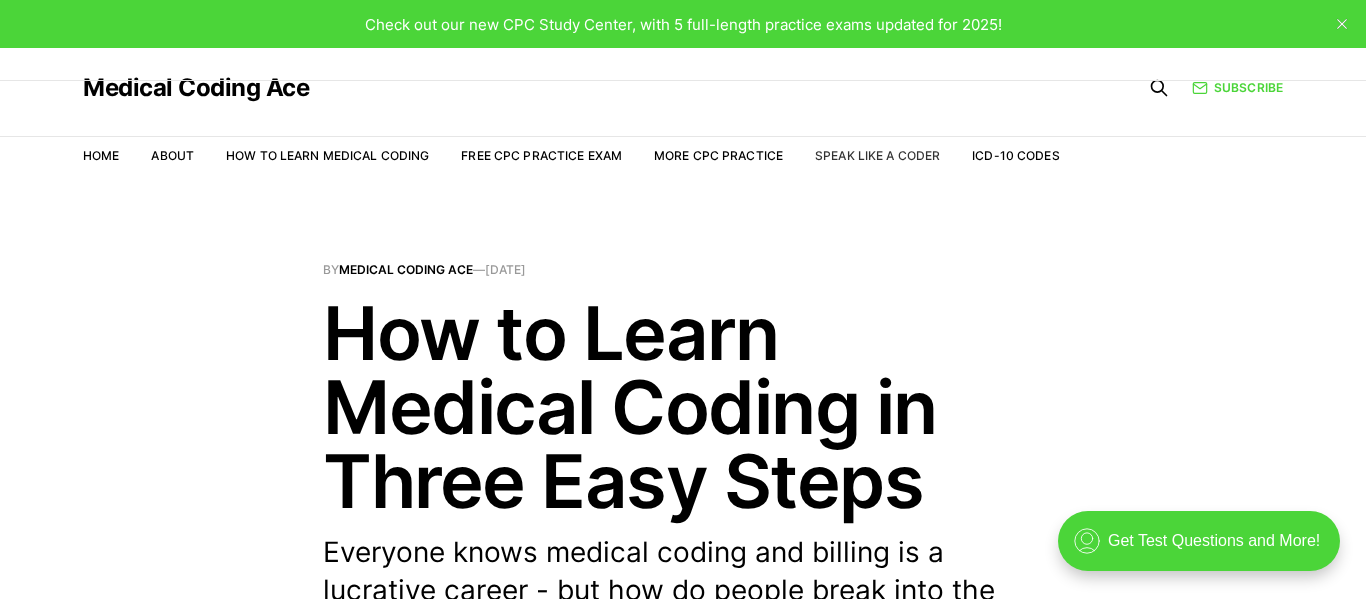 click on "Speak Like a Coder" at bounding box center [877, 155] 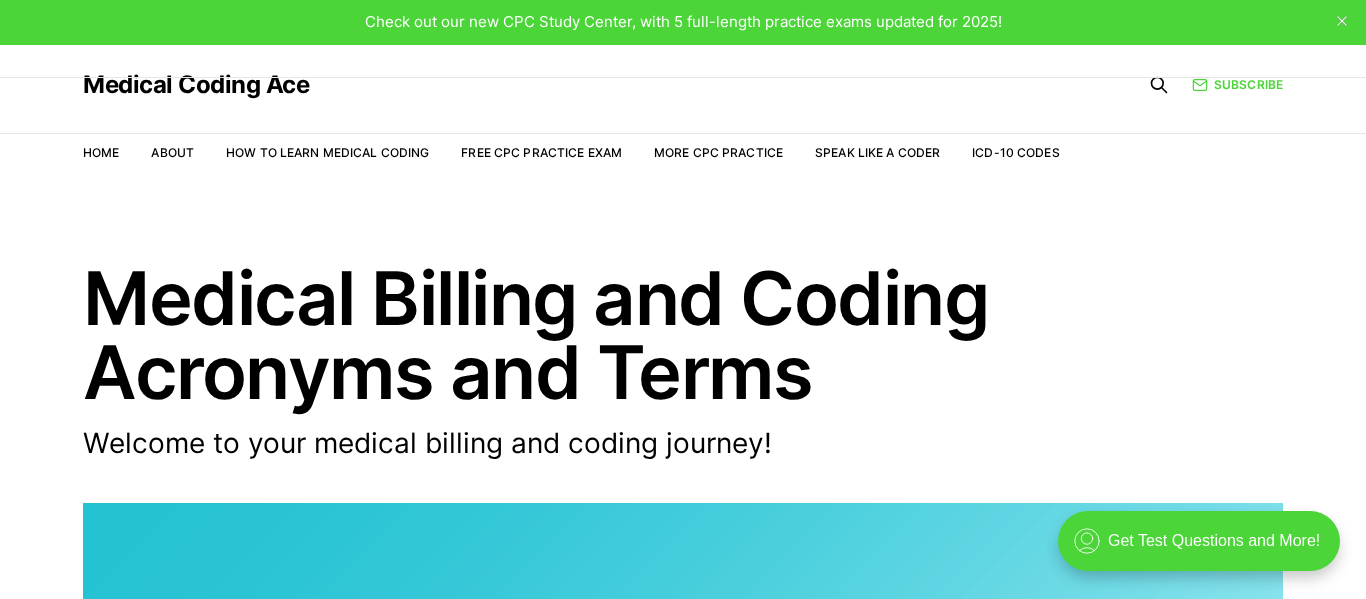 scroll, scrollTop: 0, scrollLeft: 0, axis: both 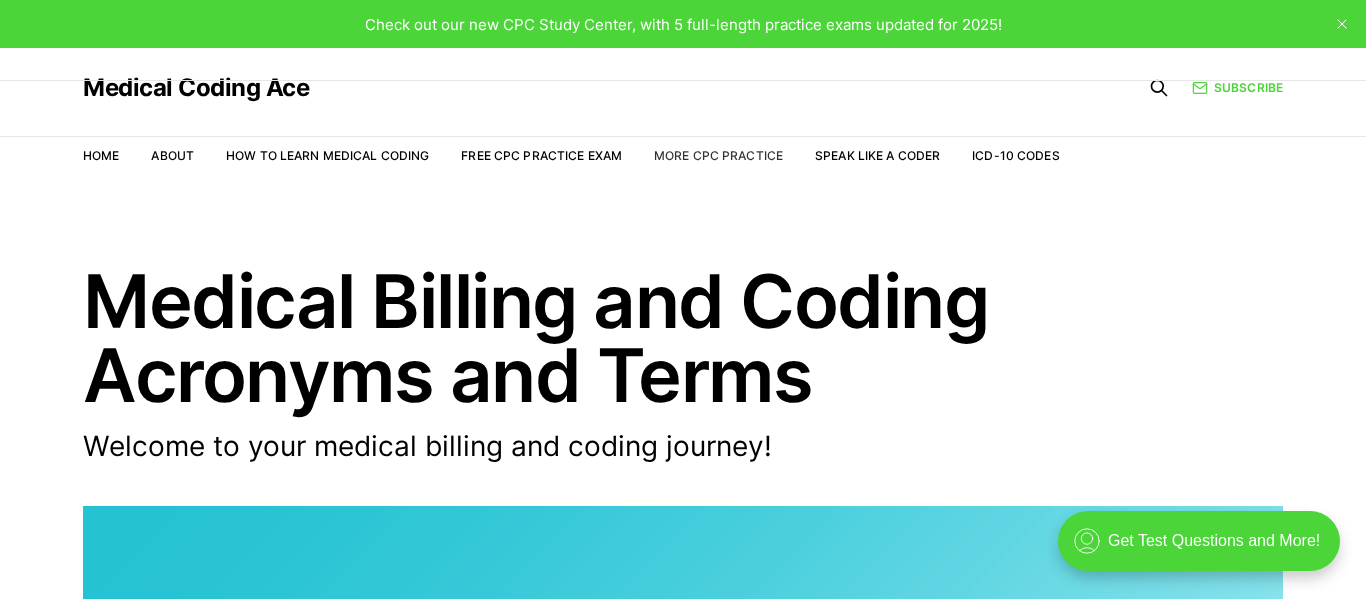 click on "More CPC Practice" at bounding box center [718, 155] 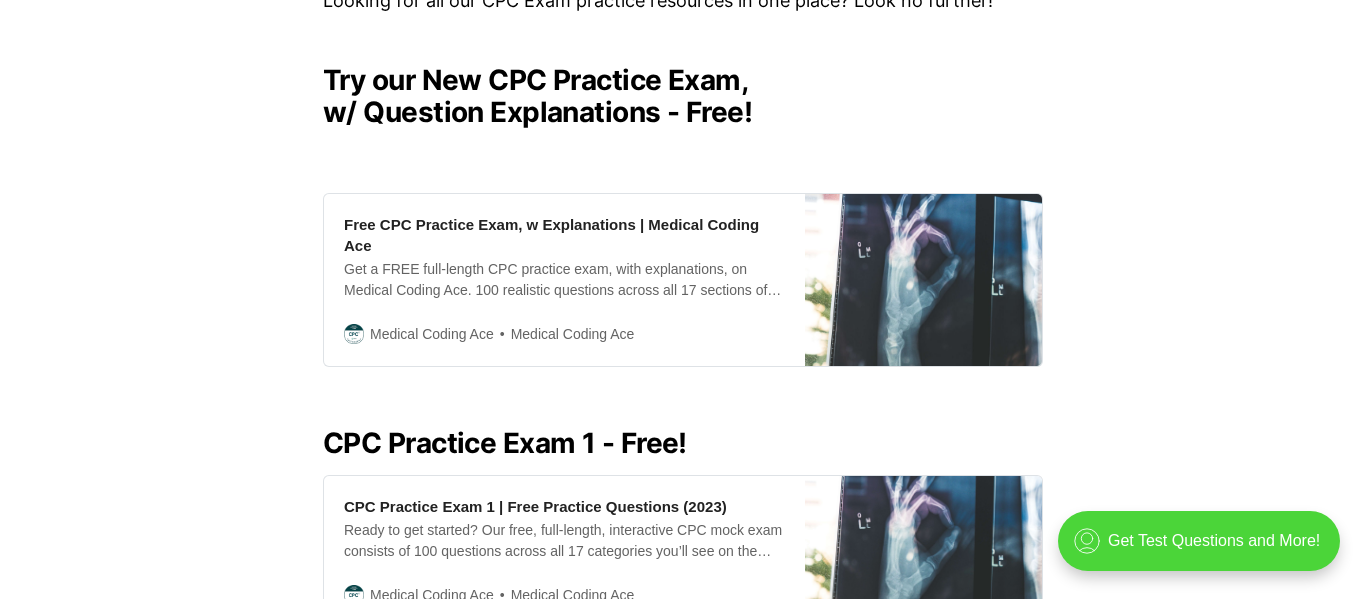 scroll, scrollTop: 560, scrollLeft: 0, axis: vertical 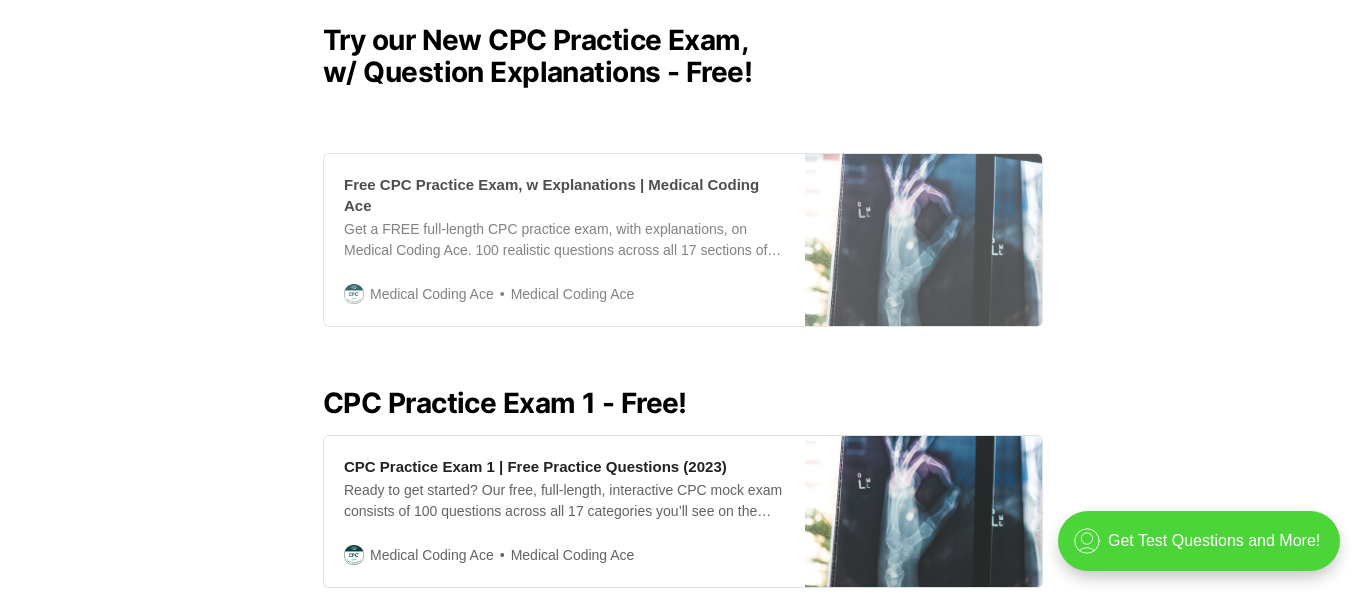 click on "Get a FREE full-length CPC practice exam, with explanations, on Medical Coding Ace. 100 realistic questions across all 17 sections of the CPC exam, so you can get your best prep." at bounding box center [564, 240] 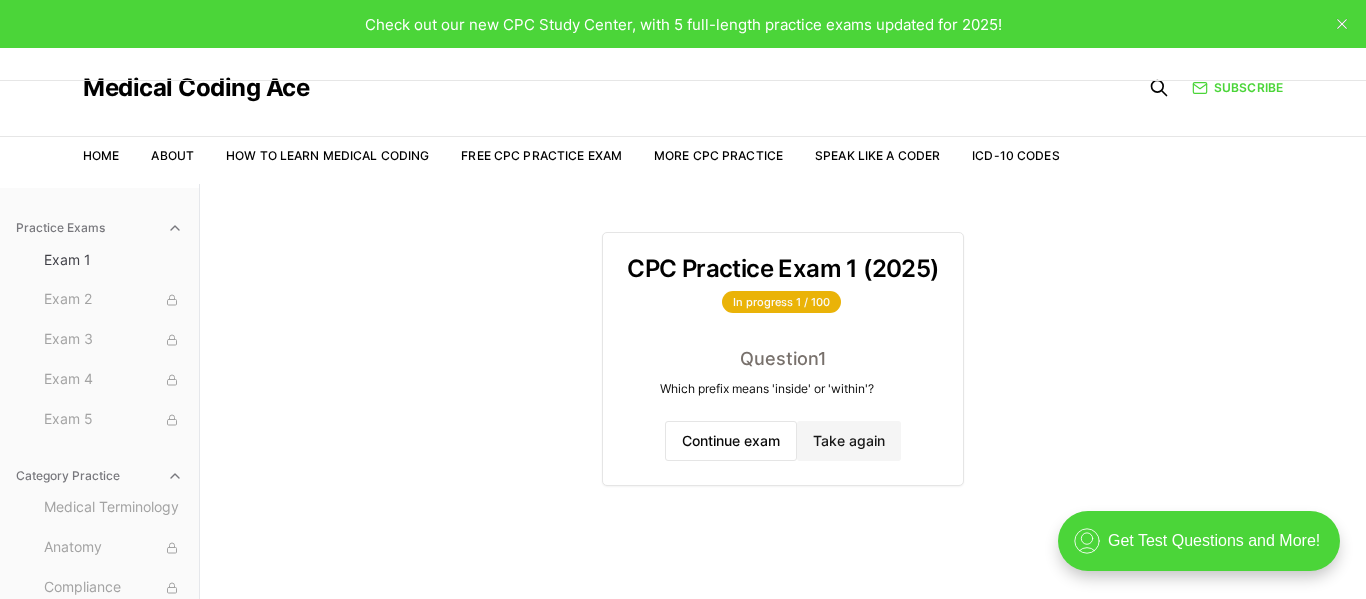 scroll, scrollTop: 0, scrollLeft: 0, axis: both 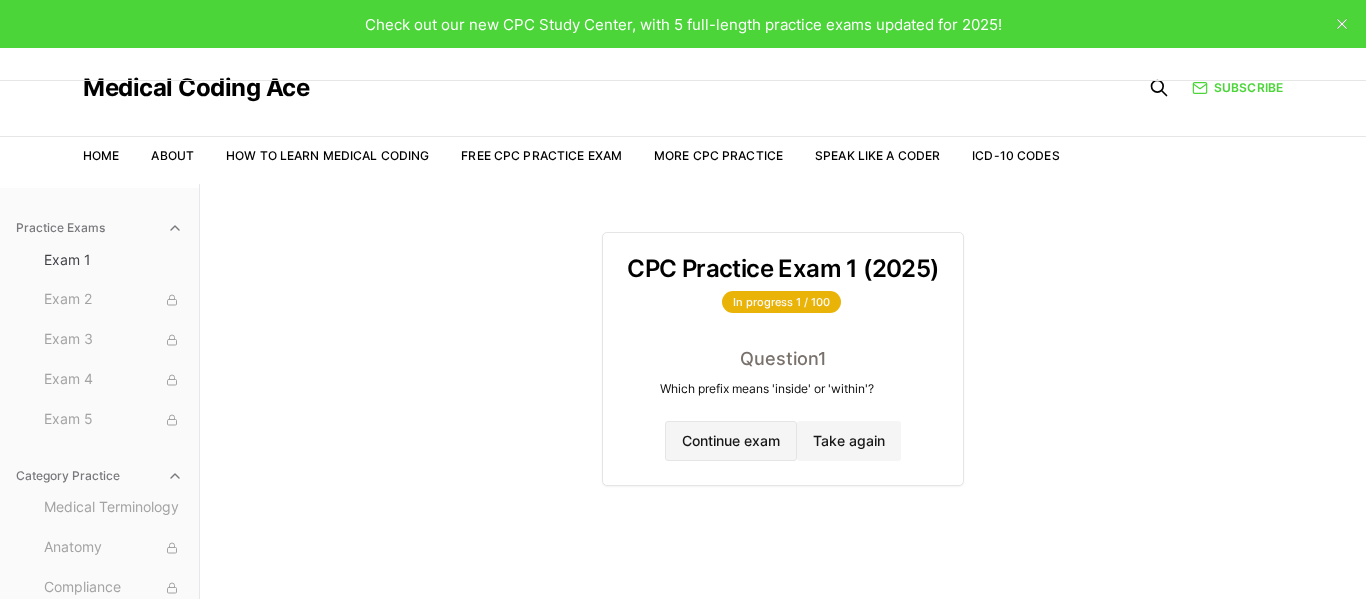 click on "Continue exam" at bounding box center [731, 441] 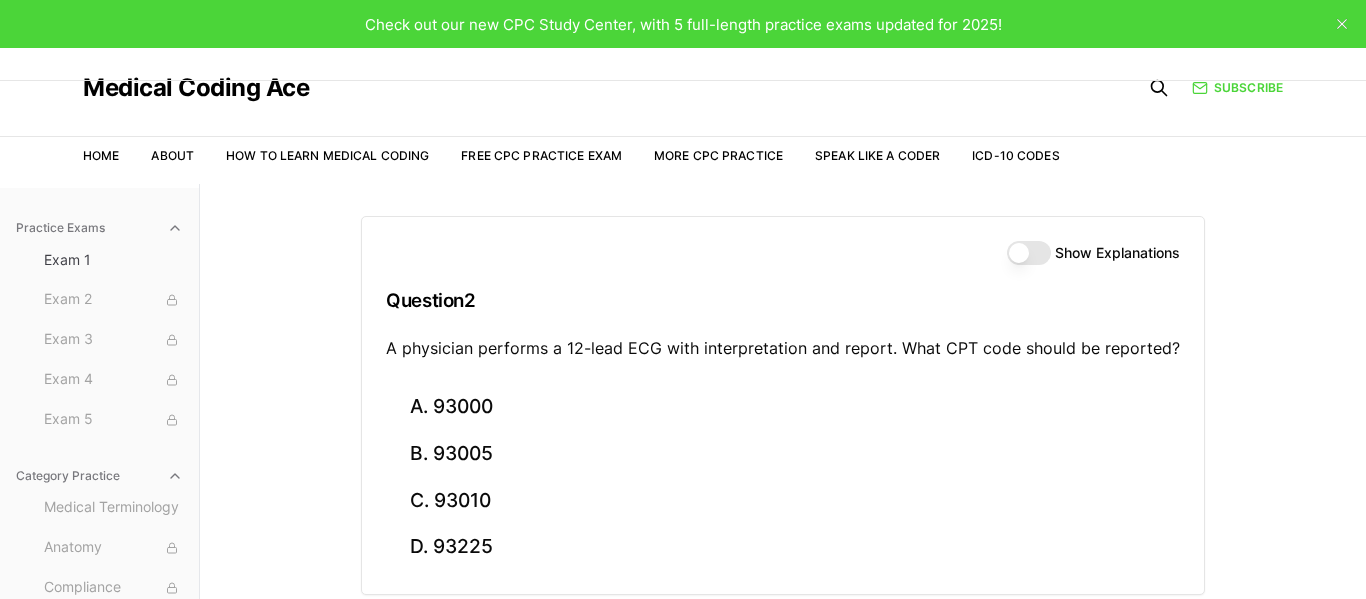 click on "A physician performs a 12-lead ECG with interpretation and report. What CPT code should be reported?" at bounding box center (783, 348) 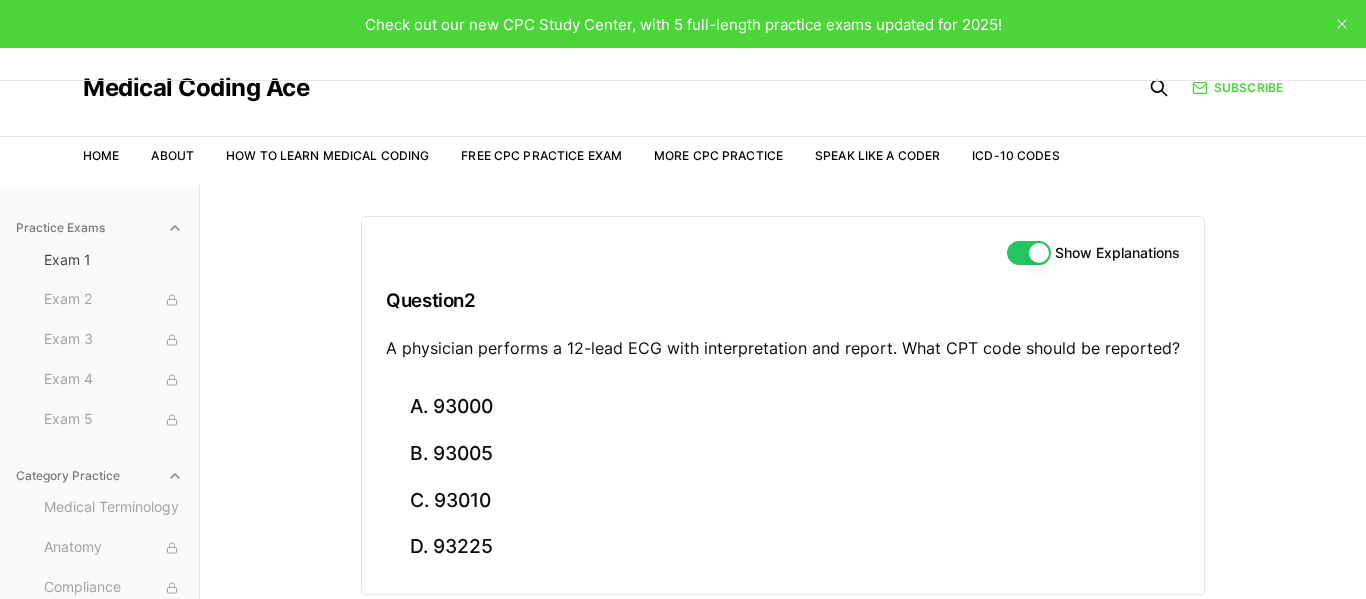 type on "on" 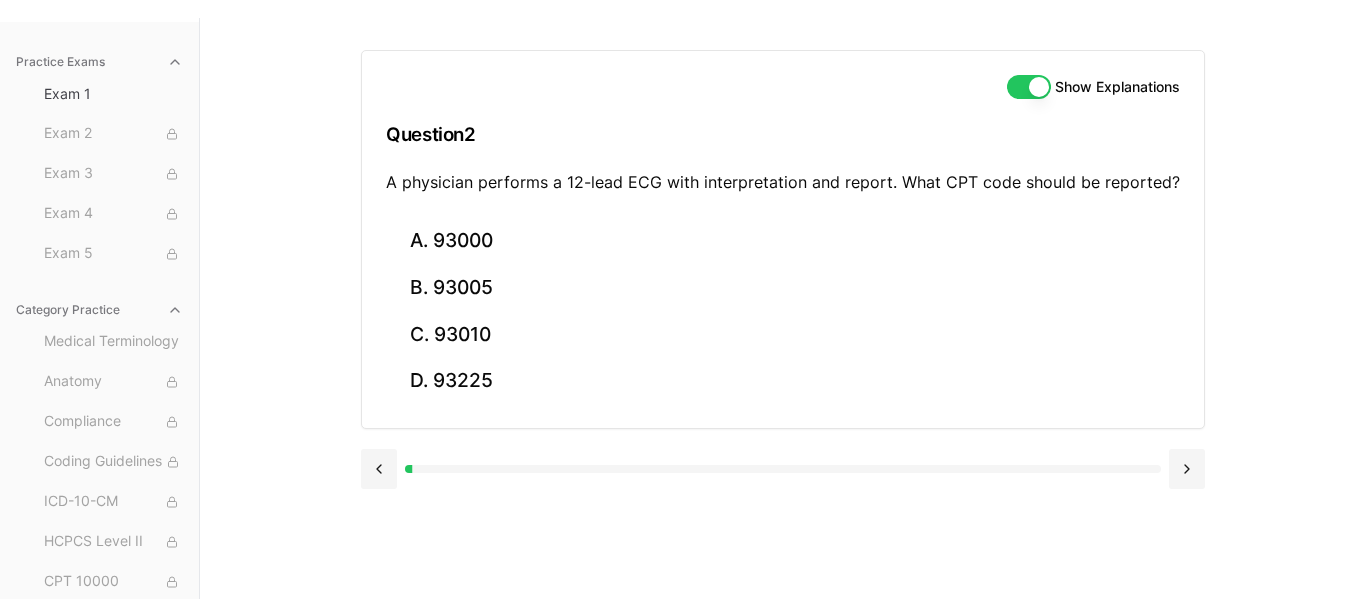 scroll, scrollTop: 184, scrollLeft: 0, axis: vertical 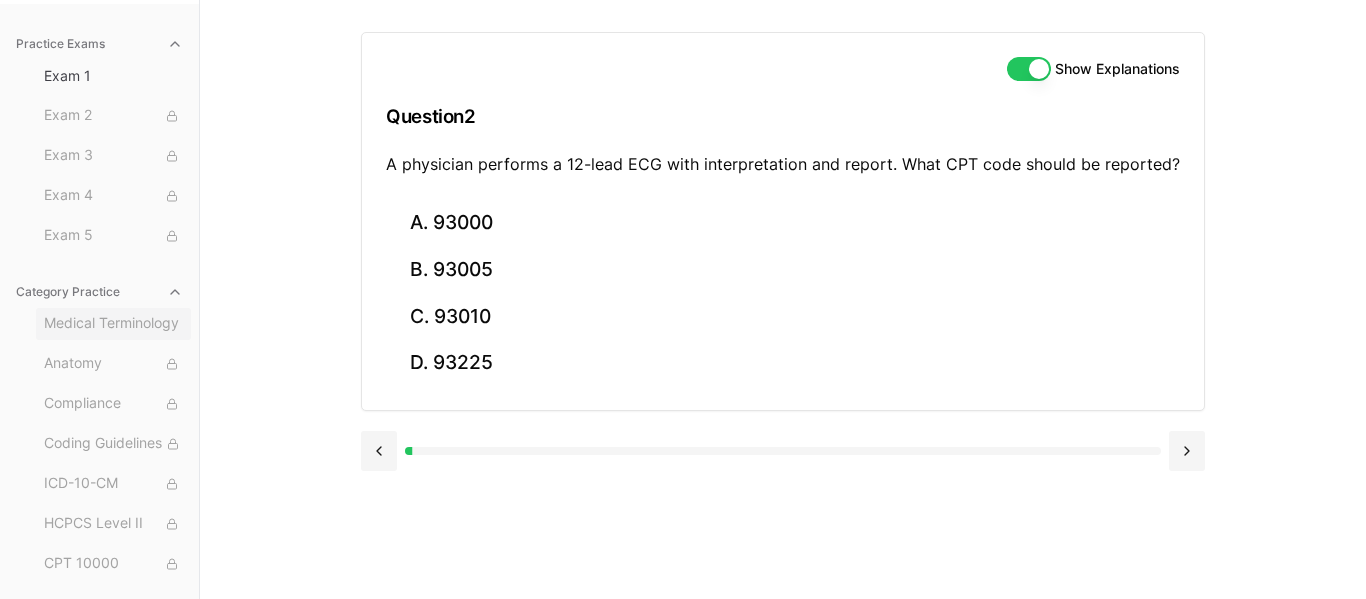 click on "Medical Terminology" at bounding box center (113, 324) 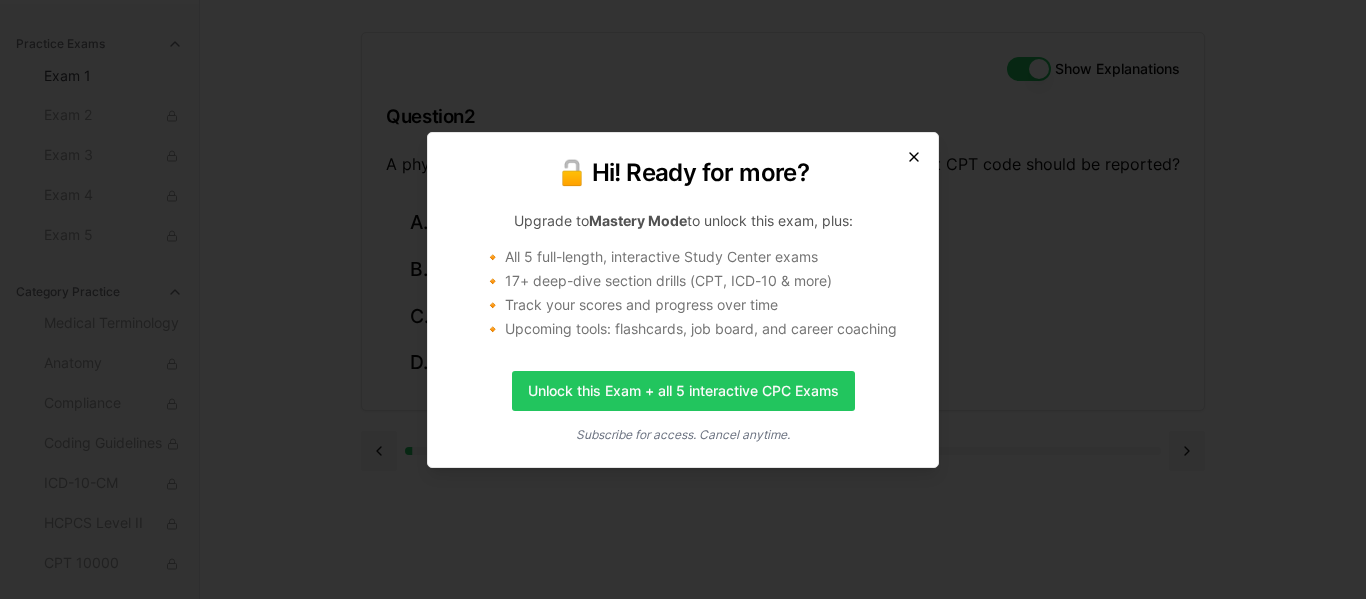 click at bounding box center [914, 157] 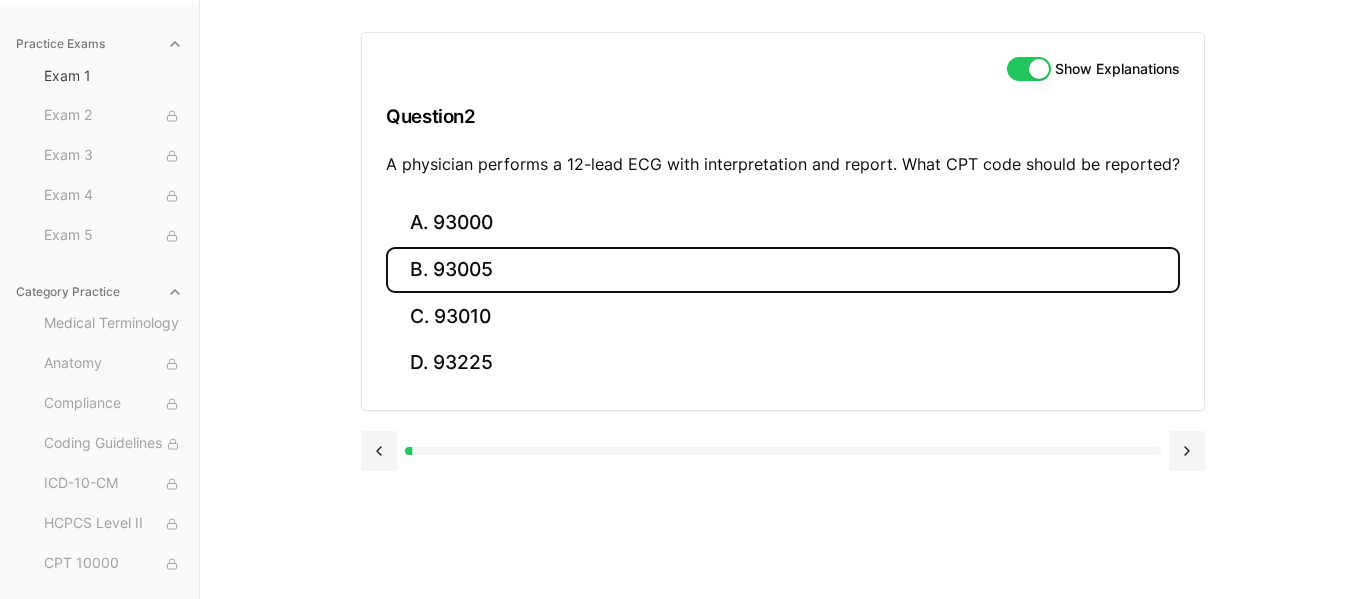 click on "B. 93005" at bounding box center [783, 270] 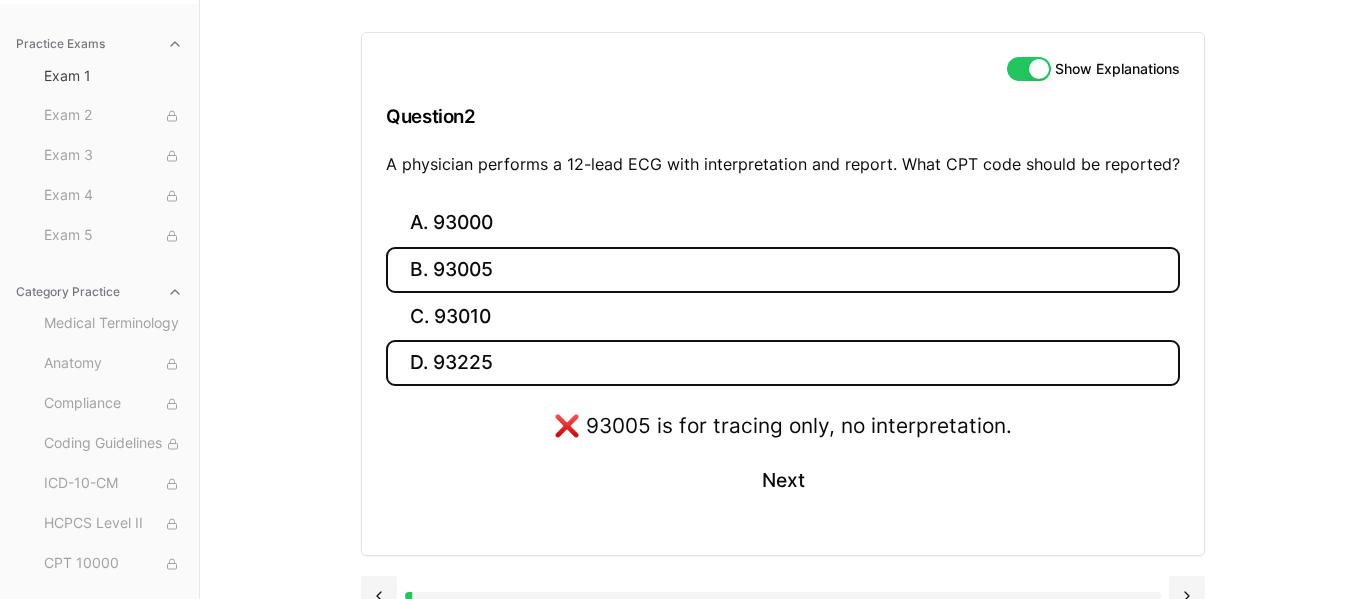 click on "D. 93225" at bounding box center [783, 363] 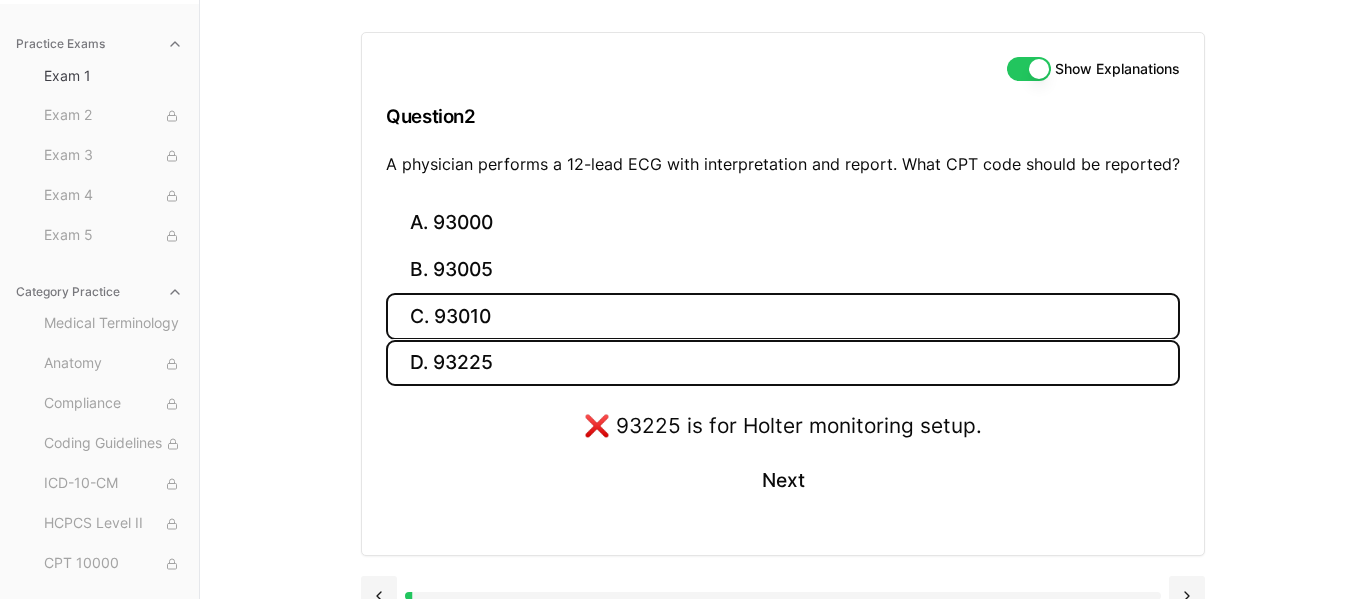 click on "C. 93010" at bounding box center [783, 316] 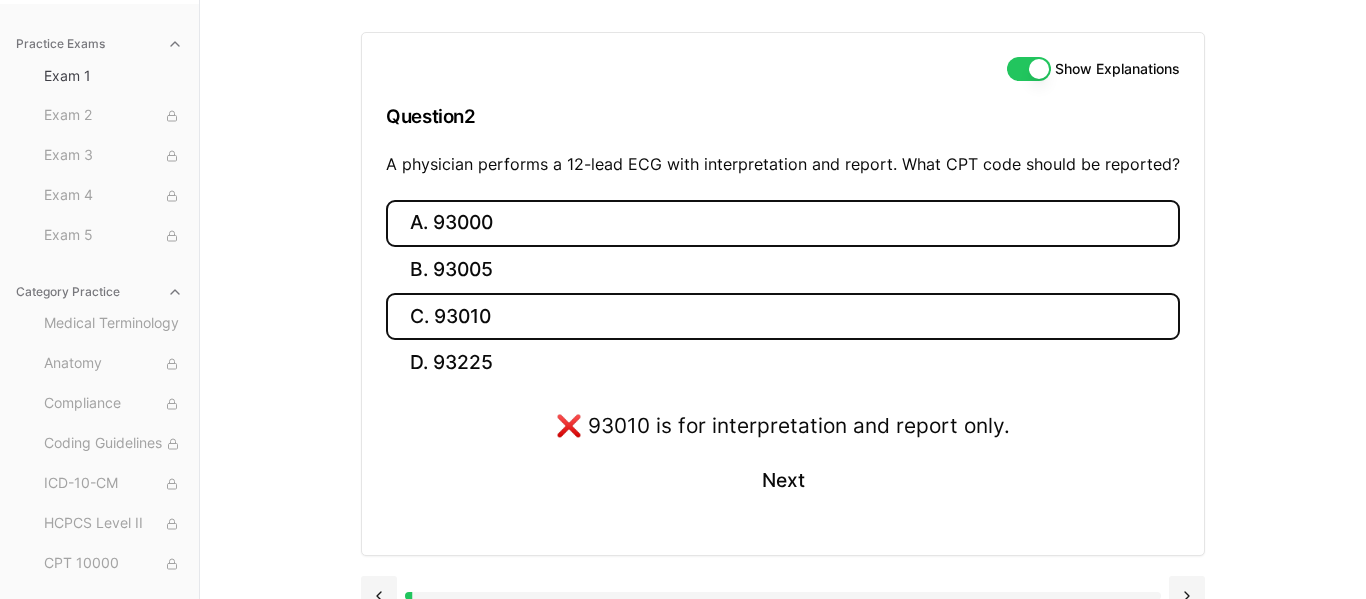 click on "A. 93000" at bounding box center (783, 223) 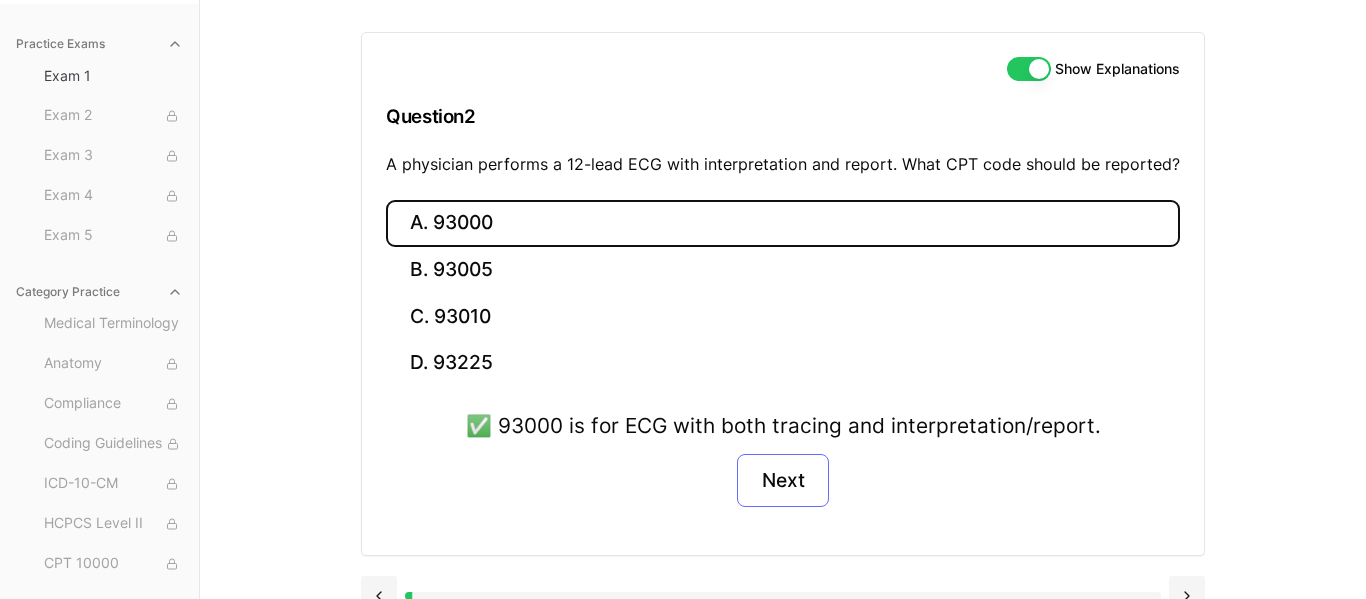 click on "Next" at bounding box center [782, 481] 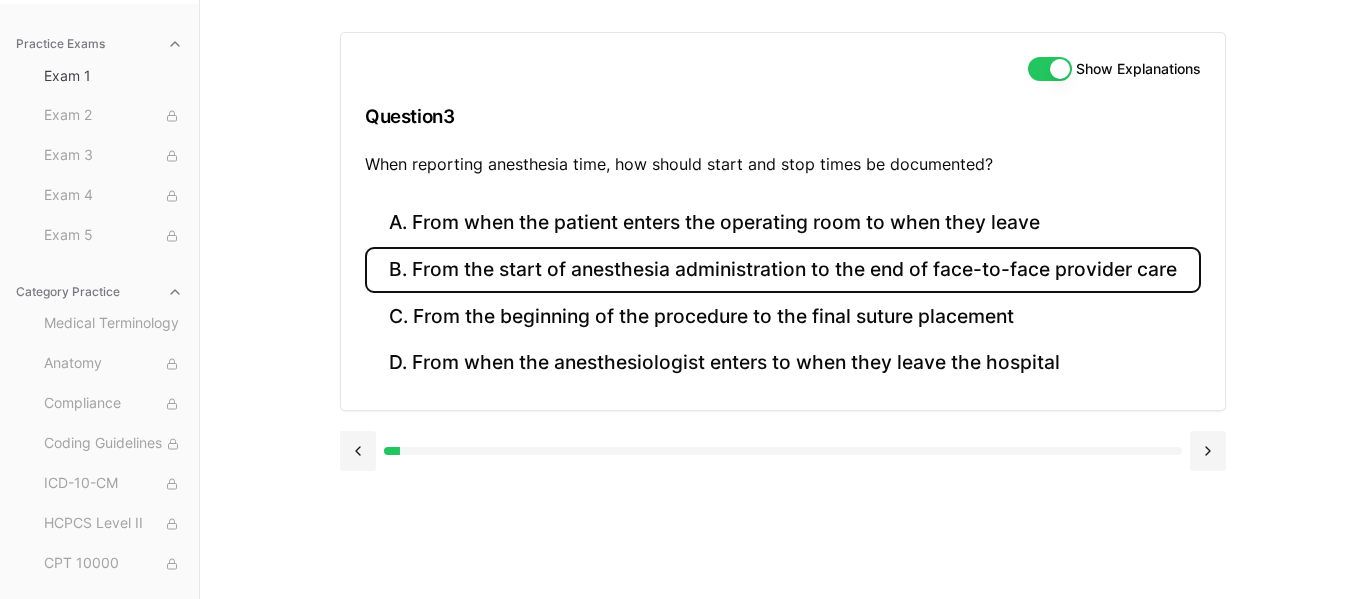 click on "B. From the start of anesthesia administration to the end of face-to-face provider care" at bounding box center (783, 270) 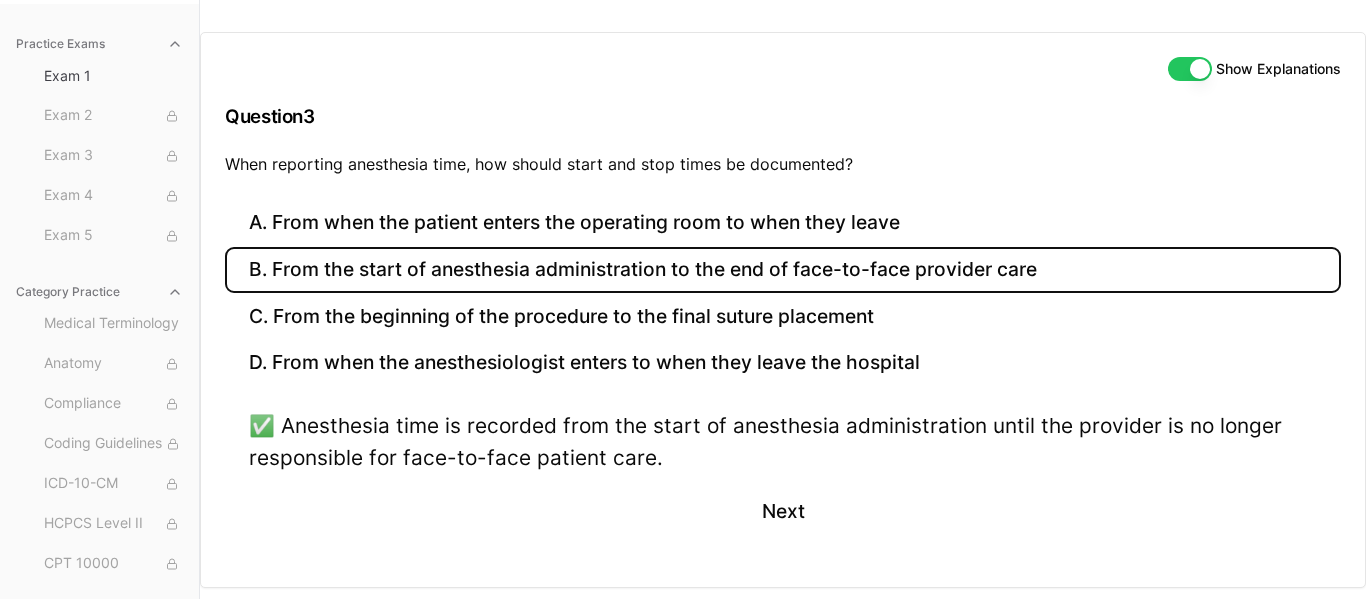 click on "Show Explanations Question  3 When reporting anesthesia time, how should start and stop times be documented? A. From when the patient enters the operating room to when they leave B. From the start of anesthesia administration to the end of face-to-face provider care C. From the beginning of the procedure to the final suture placement D. From when the anesthesiologist enters to when they leave the hospital ✅ Anesthesia time is recorded from the start of anesthesia administration until the provider is no longer responsible for face-to-face patient care. Next" at bounding box center [783, 299] 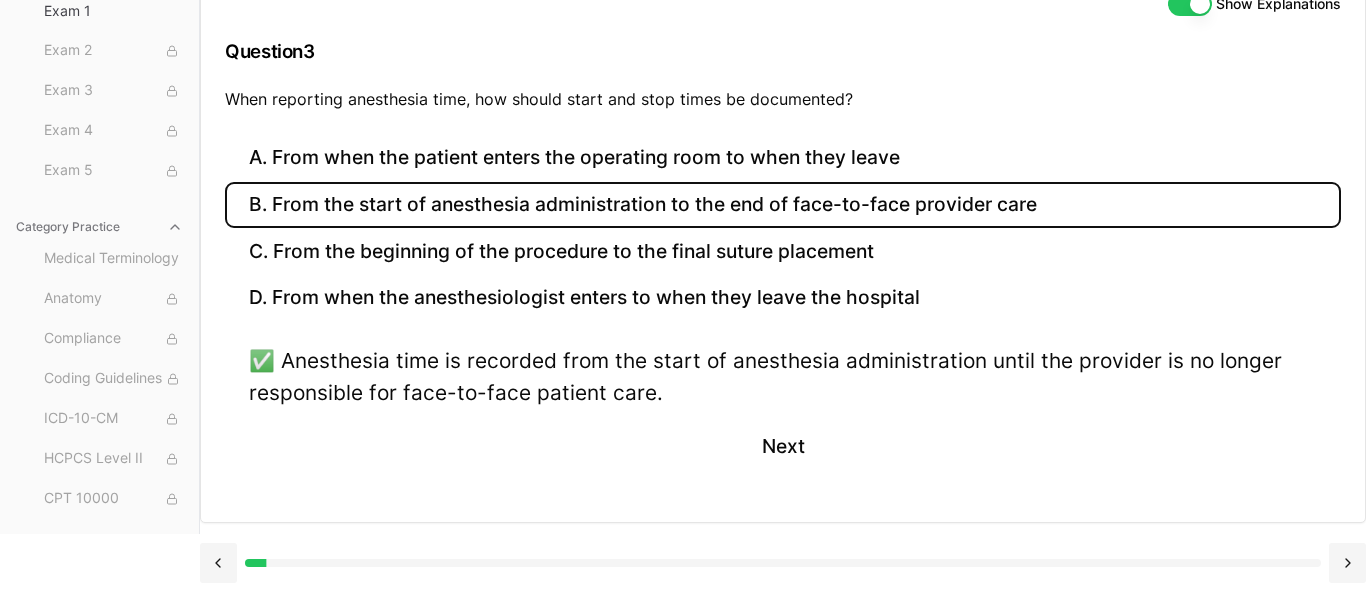 scroll, scrollTop: 344, scrollLeft: 0, axis: vertical 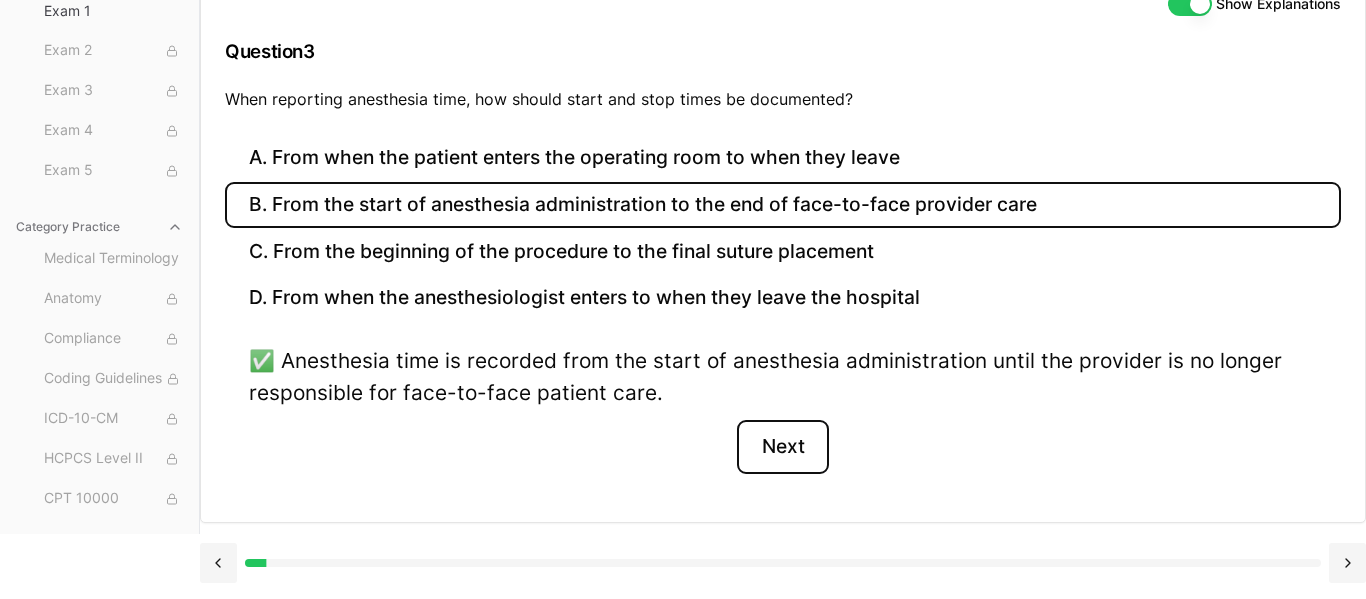 click on "Next" at bounding box center [782, 447] 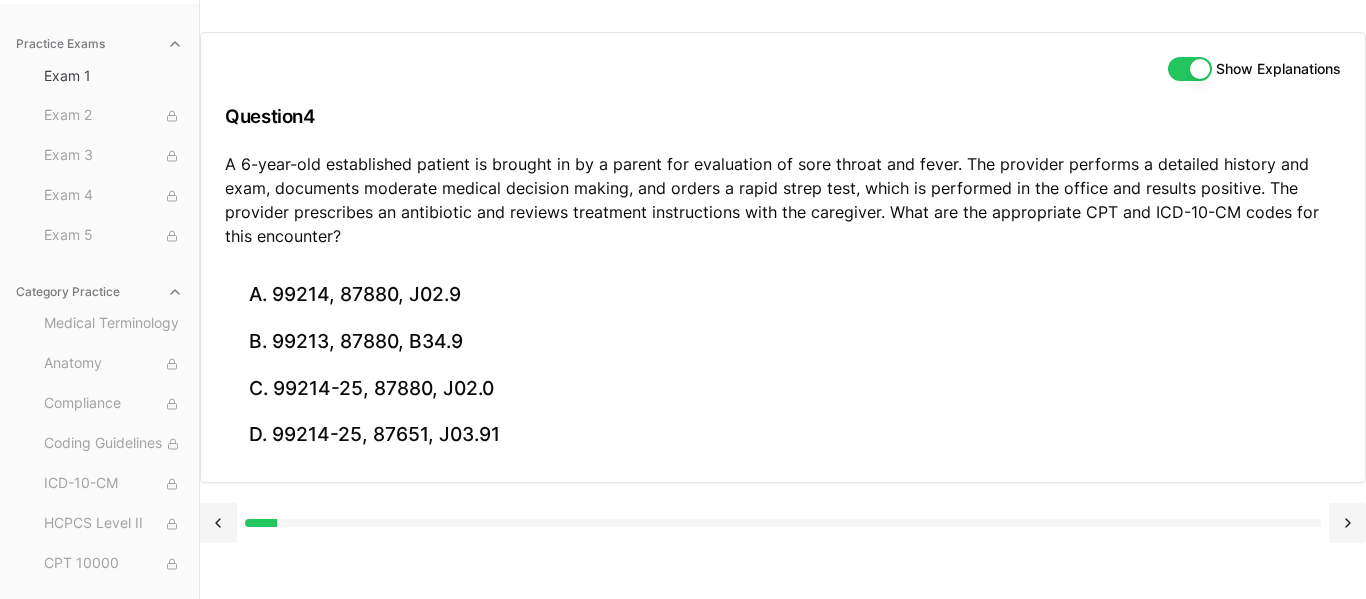 scroll, scrollTop: 192, scrollLeft: 0, axis: vertical 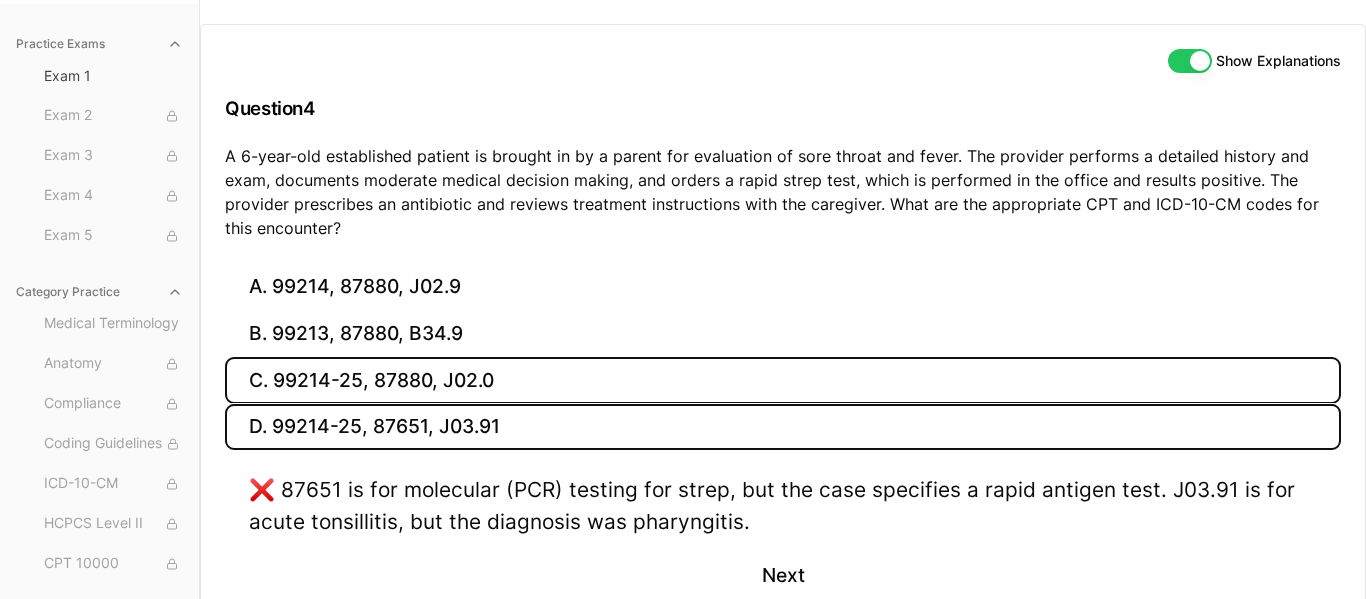 click on "C. 99214-25, 87880, J02.0" at bounding box center [783, 380] 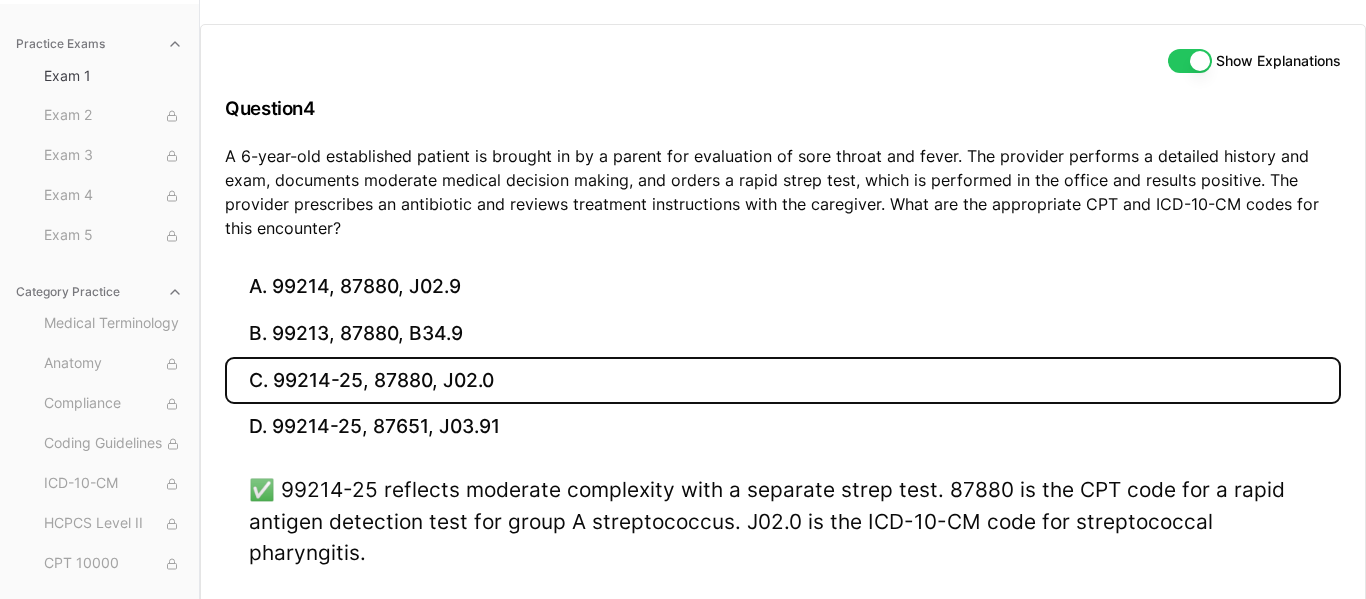 type 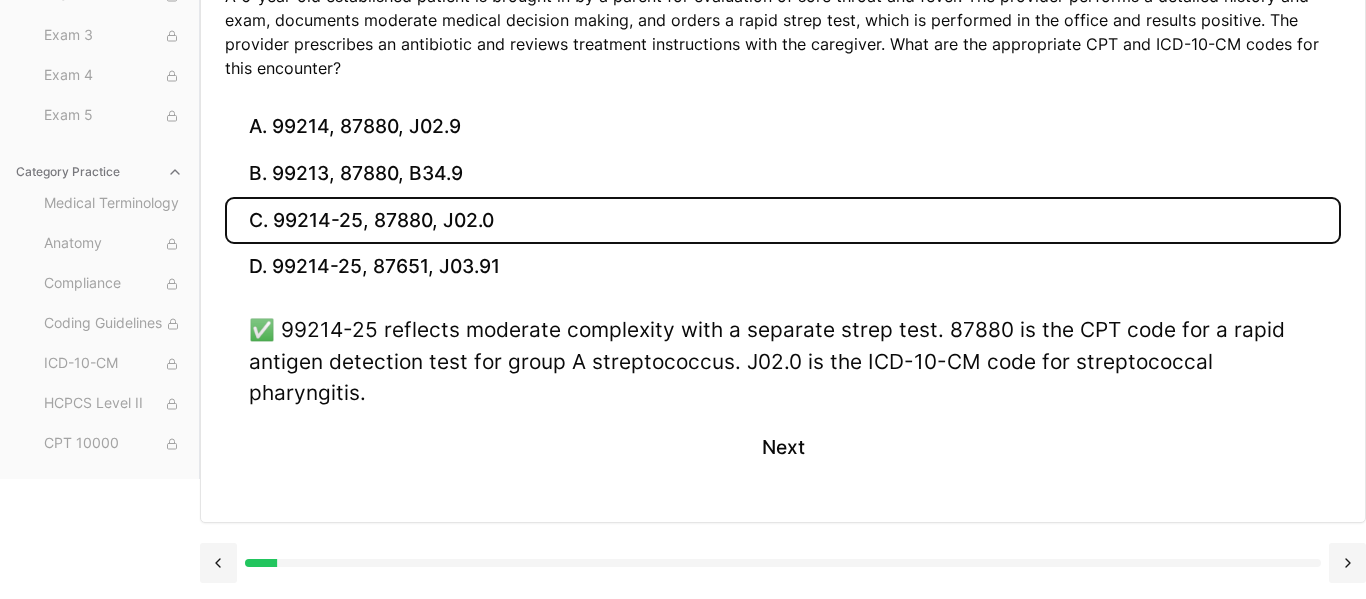 scroll, scrollTop: 431, scrollLeft: 0, axis: vertical 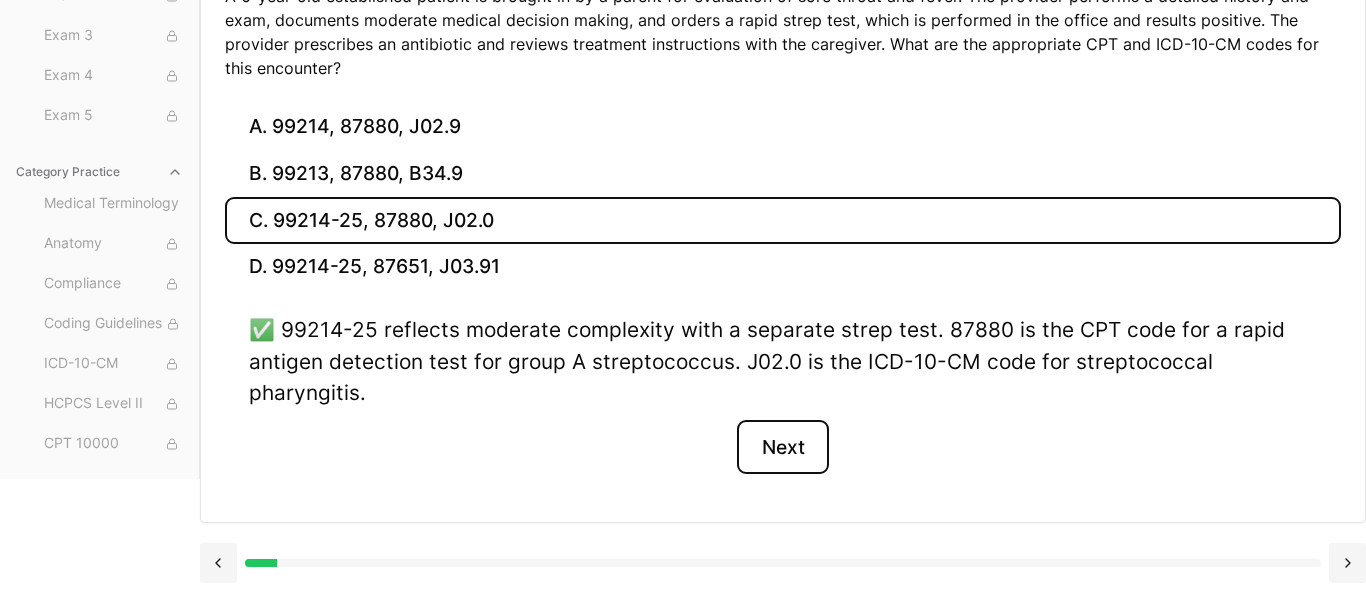 click on "Next" at bounding box center [782, 447] 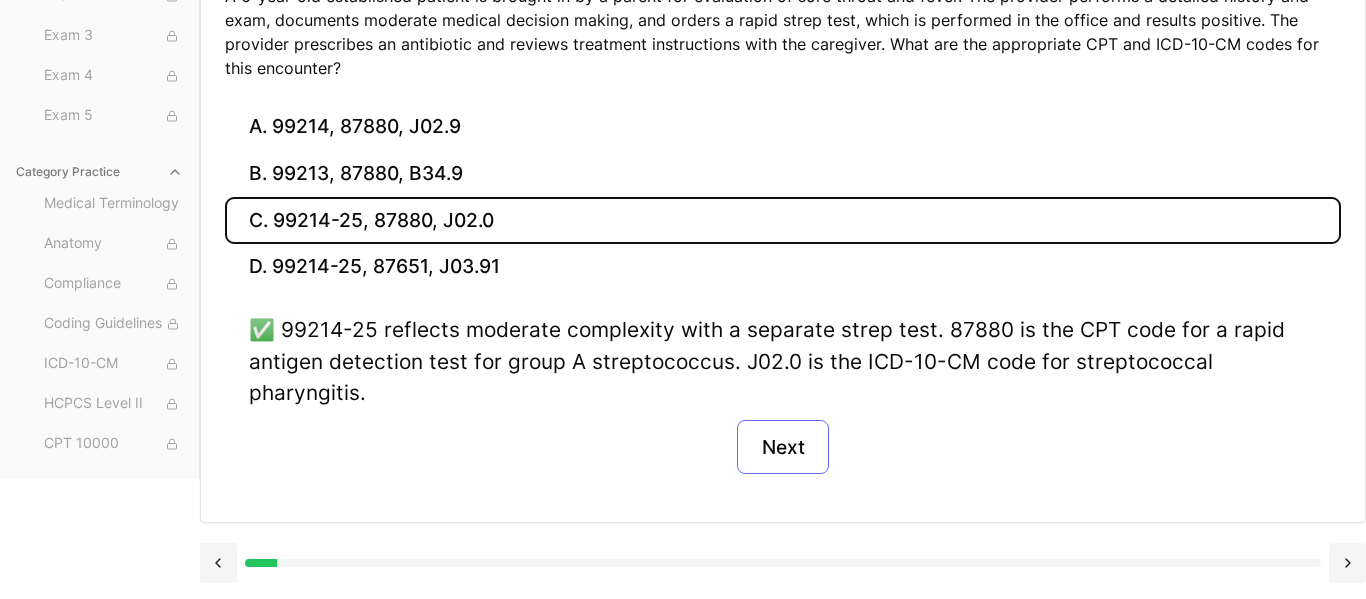 scroll, scrollTop: 184, scrollLeft: 0, axis: vertical 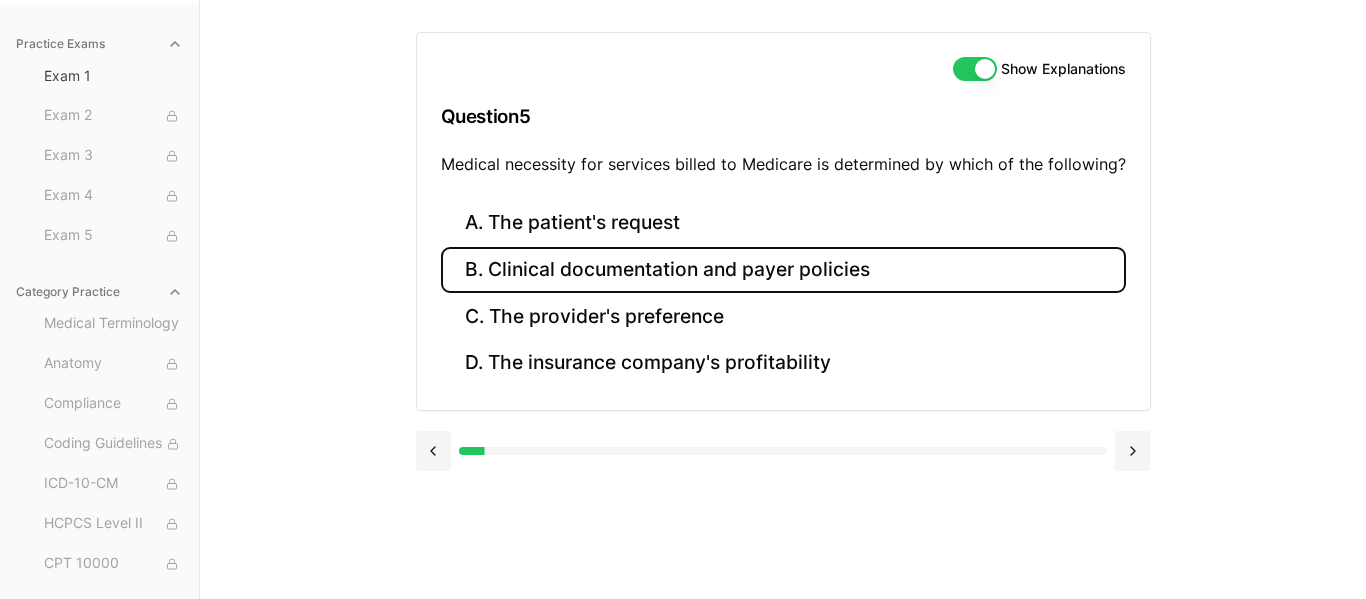 click on "B. Clinical documentation and payer policies" at bounding box center [783, 270] 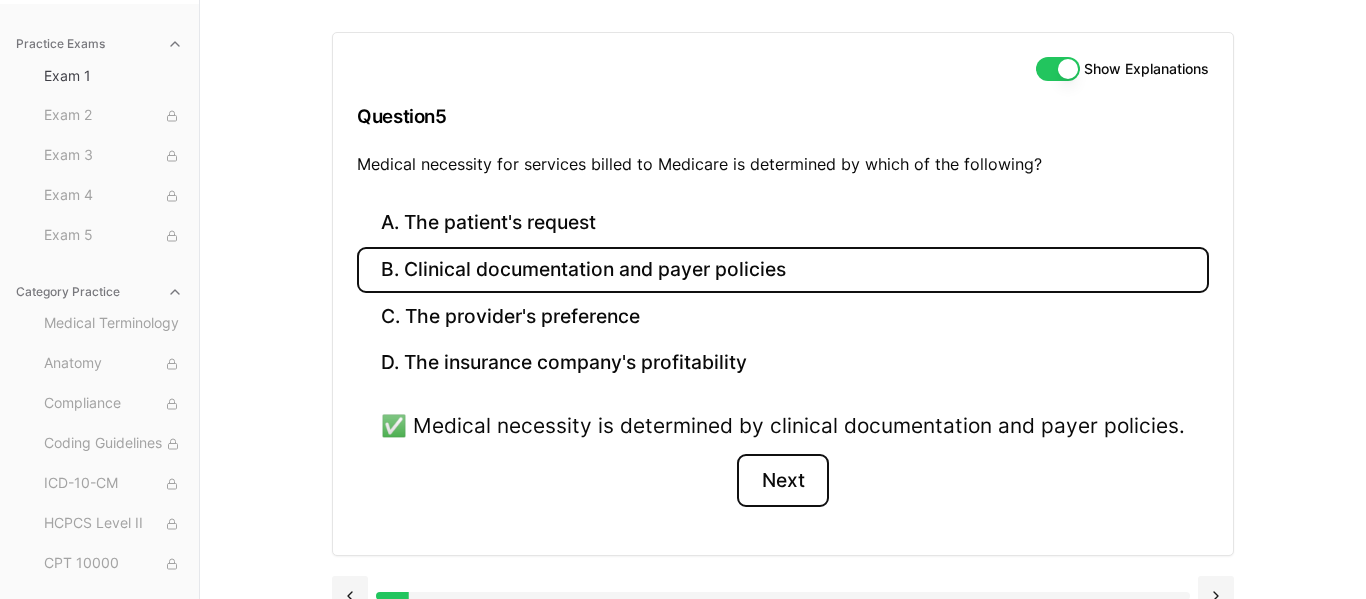 click on "Next" at bounding box center (782, 481) 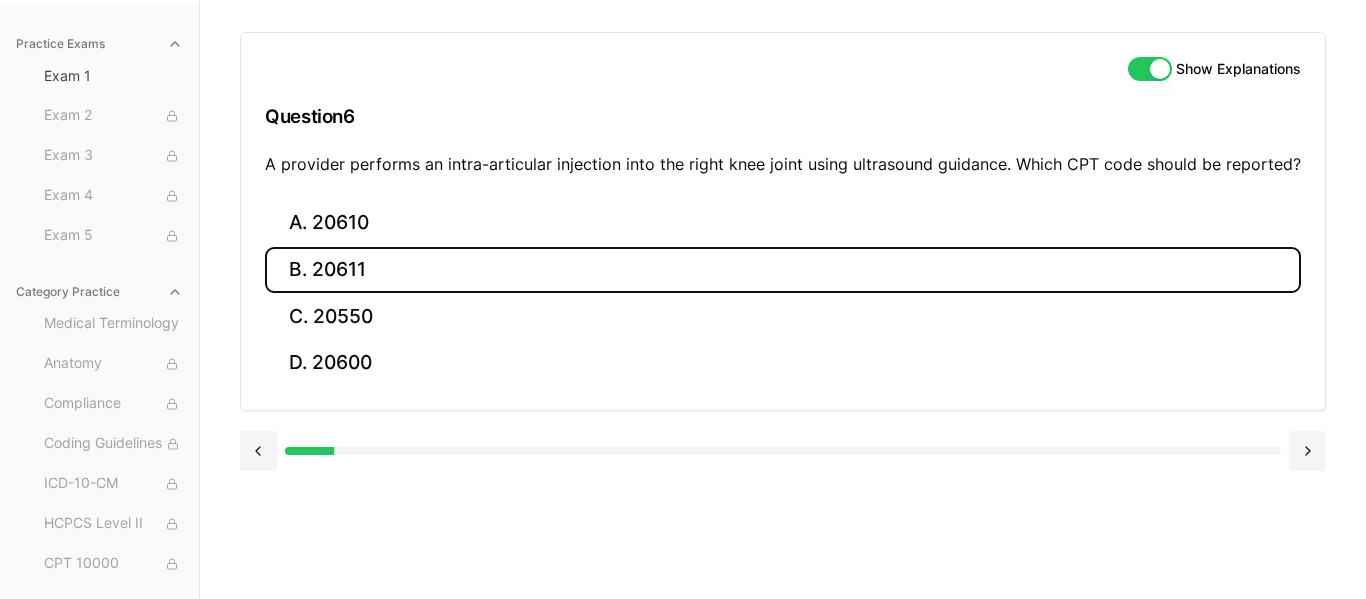 click on "B. 20611" at bounding box center (783, 270) 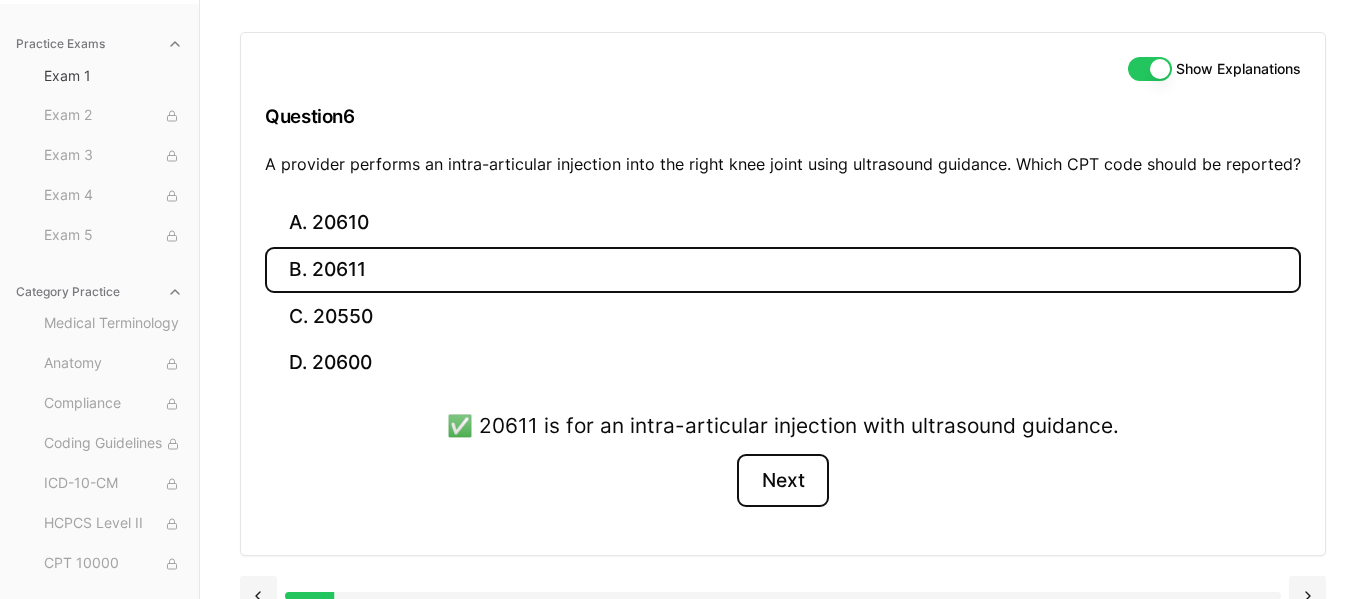 click on "Next" at bounding box center (782, 481) 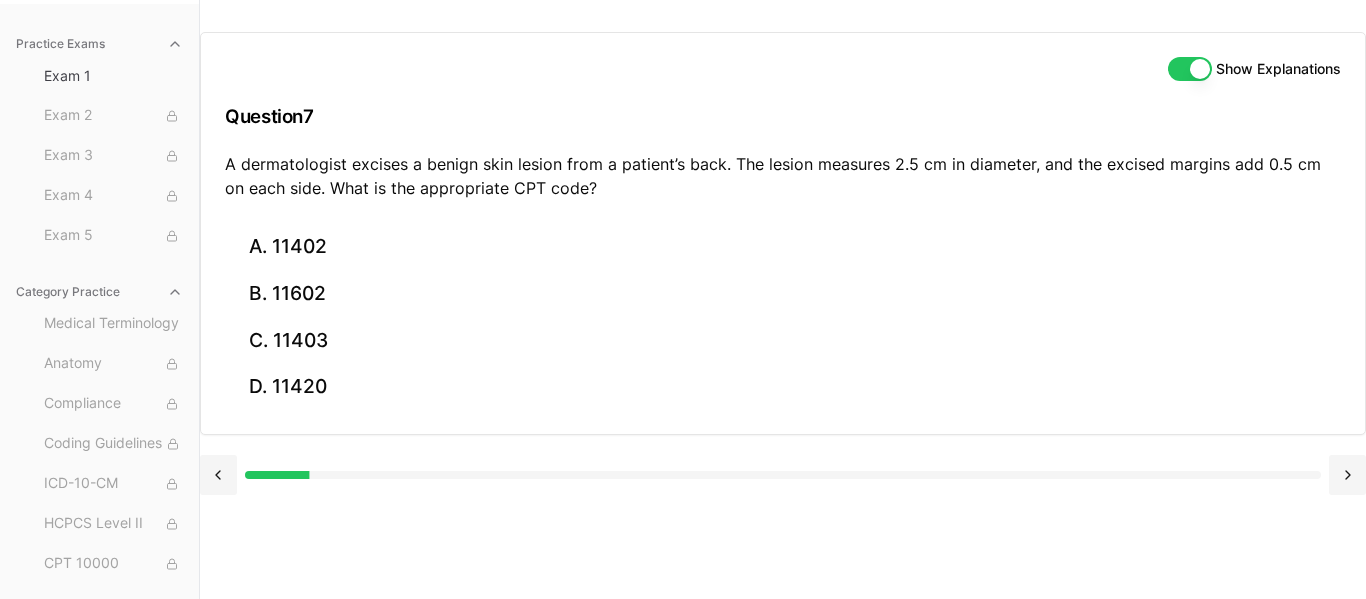 click on "Practice Exams Exam 1   Exam 2   Exam 3   Exam 4   Exam 5   Category Practice Medical Terminology   Anatomy   Compliance   Coding Guidelines   ICD-10-CM   HCPCS Level II   CPT 10000   CPT 20000   CPT 30000   CPT 40000   CPT 50000   CPT 60000   Radiology   Pathology   Medicine   E/M   Anesthesia   Case Studies   Show Explanations Question  7 A dermatologist excises a benign skin lesion from a patient’s back. The lesion measures 2.5 cm in diameter, and the excised margins add 0.5 cm on each side. What is the appropriate CPT code? A. 11402 B. 11602 C. 11403 D. 11420" at bounding box center (683, 299) 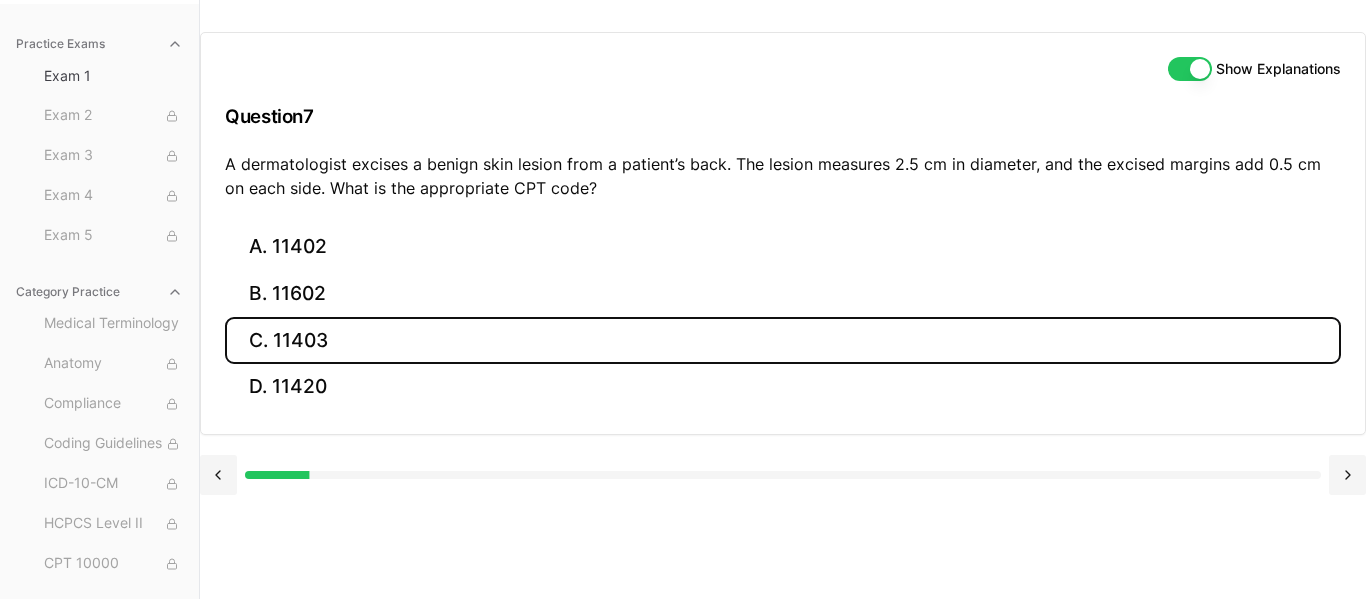 click on "C. 11403" at bounding box center (783, 340) 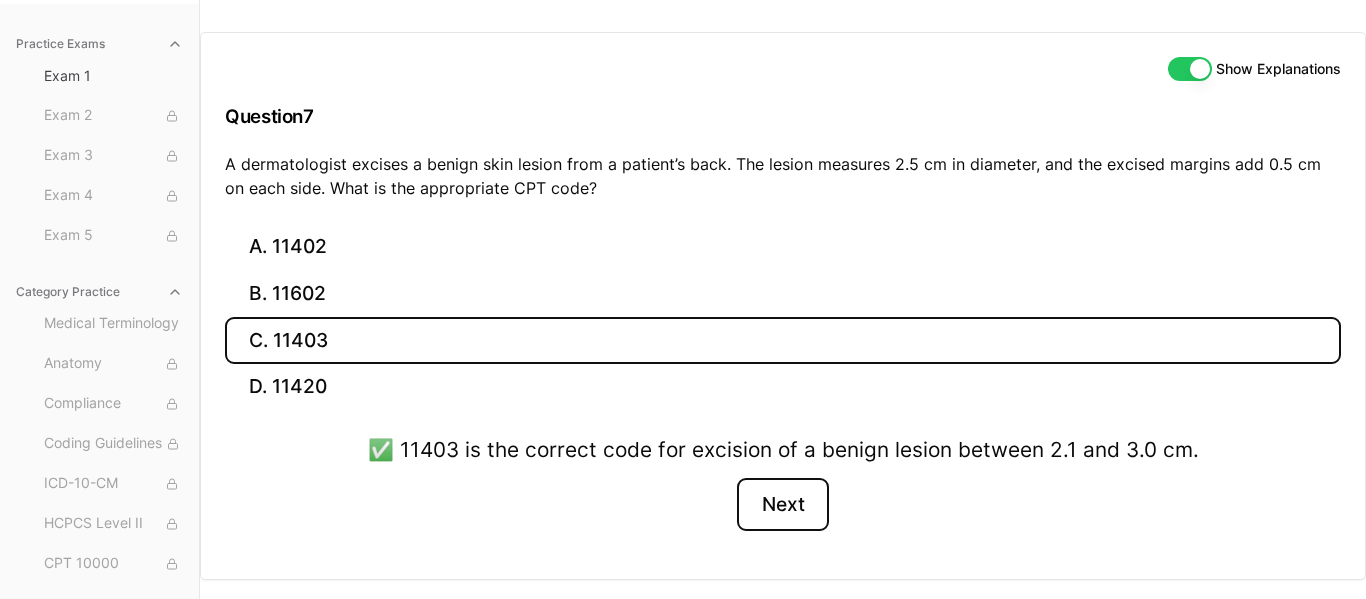 click on "Next" at bounding box center (782, 505) 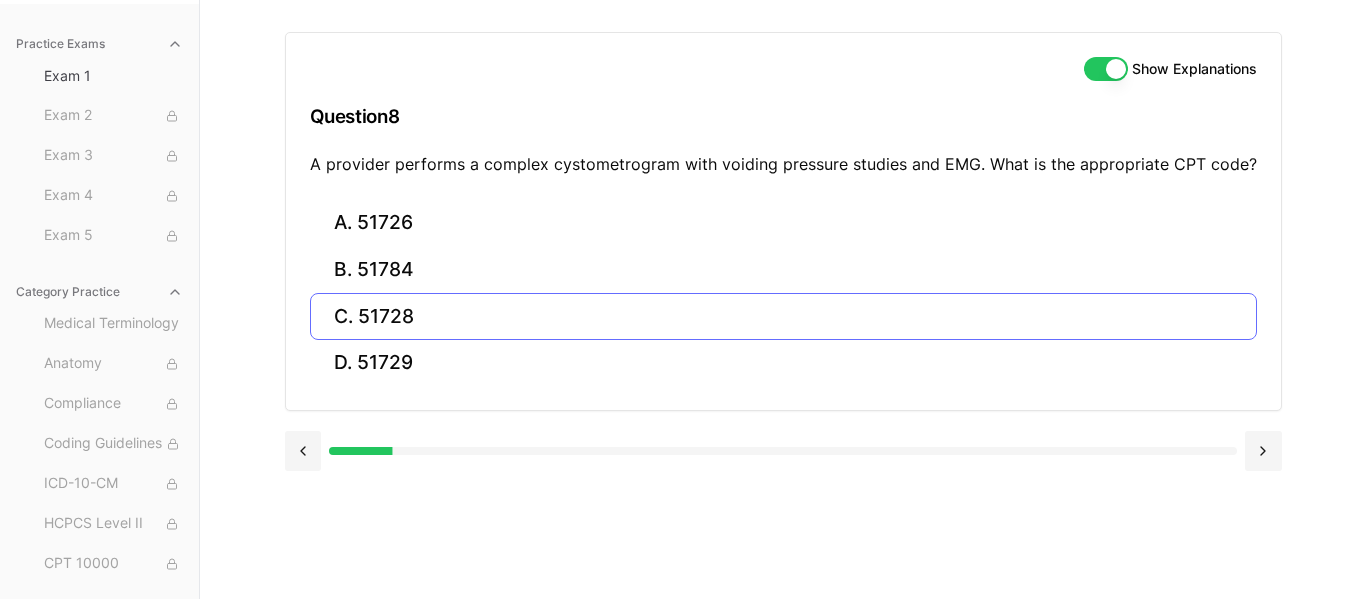 click on "C. 51728" at bounding box center [783, 316] 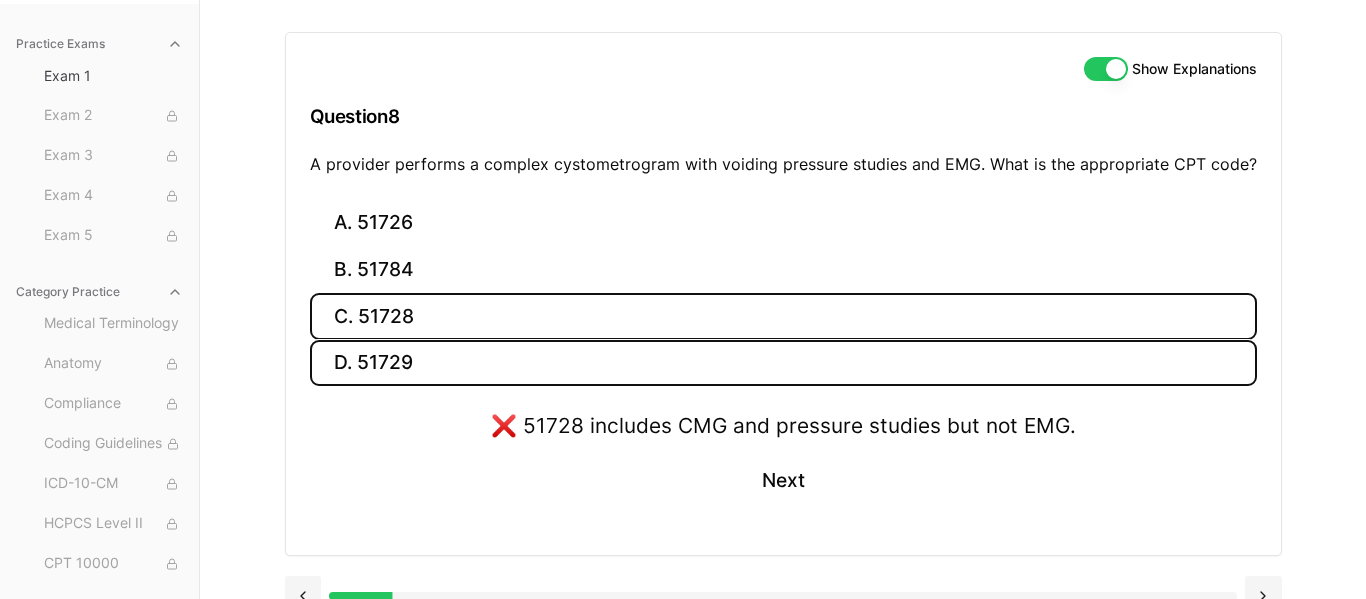 click on "D. 51729" at bounding box center (783, 363) 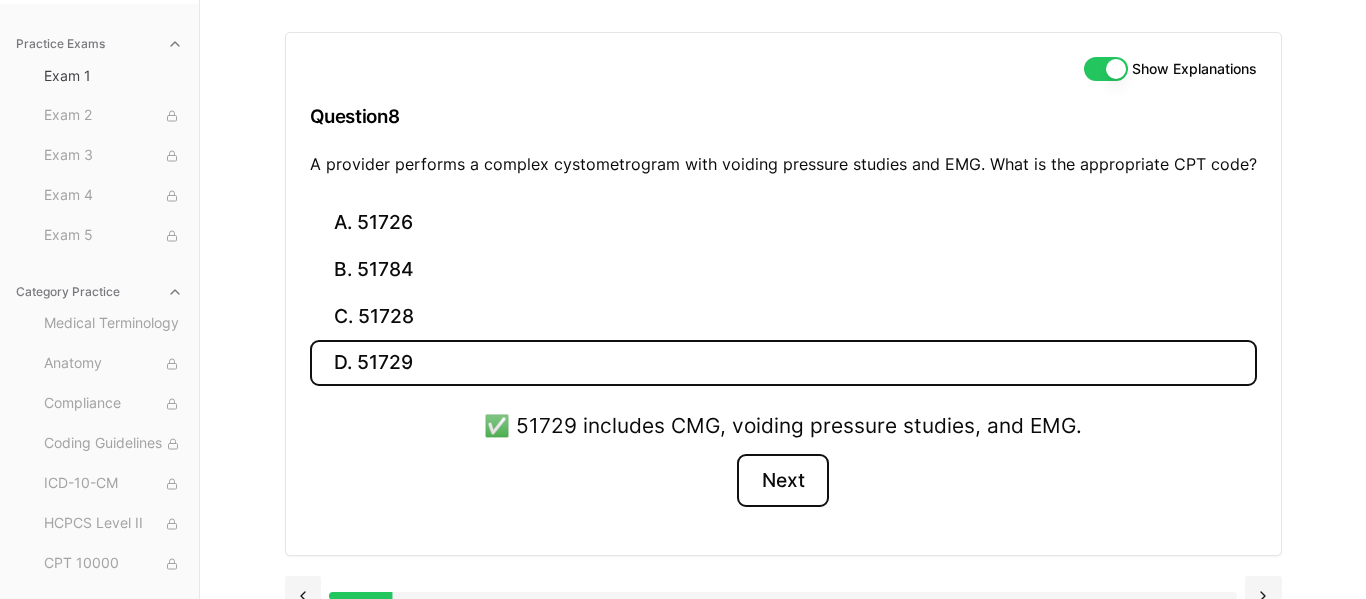 click on "Next" at bounding box center [782, 481] 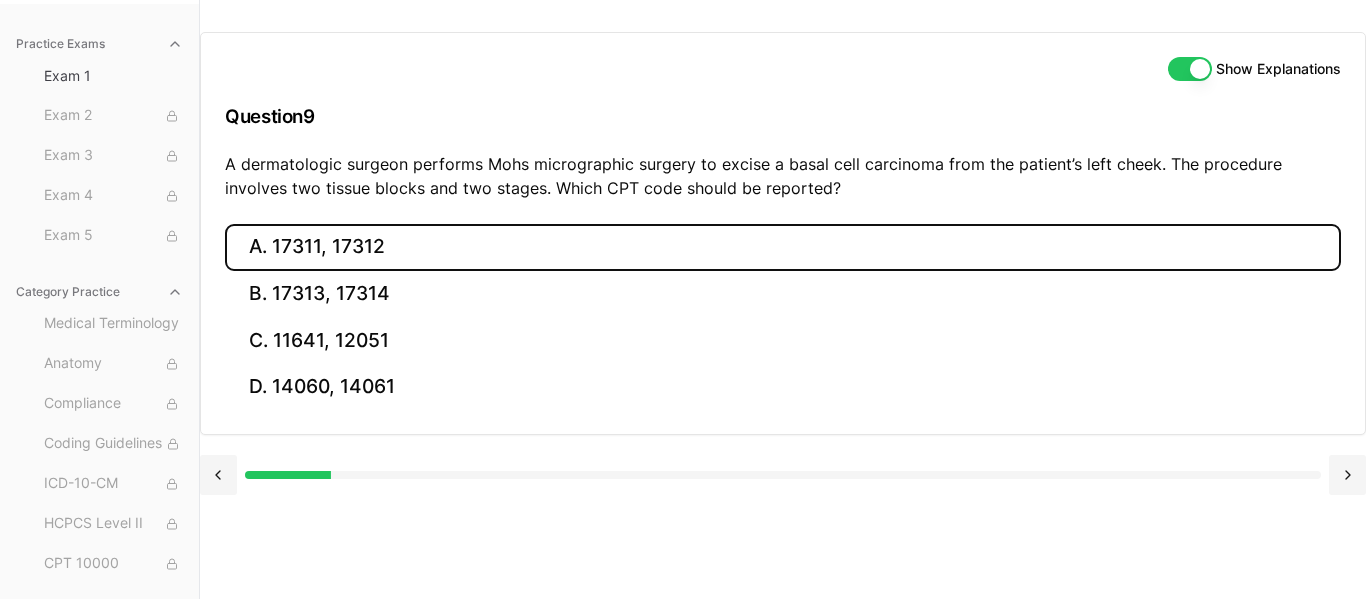 click on "A. 17311, 17312" at bounding box center [783, 247] 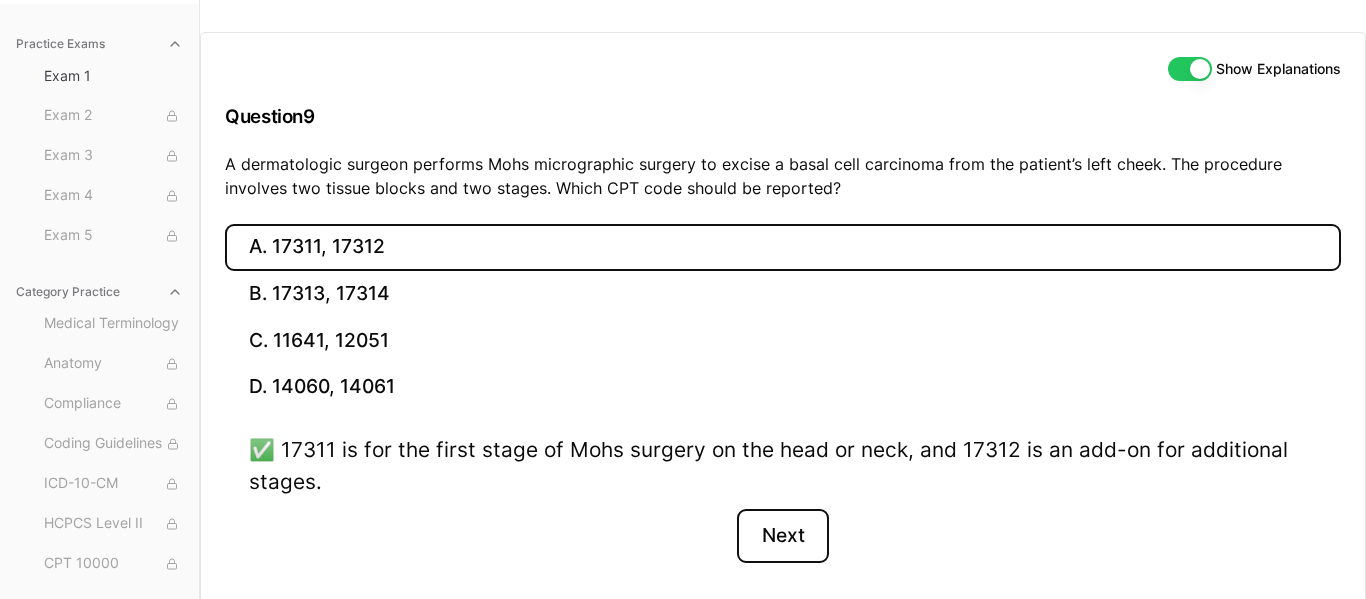 click on "Next" at bounding box center (782, 536) 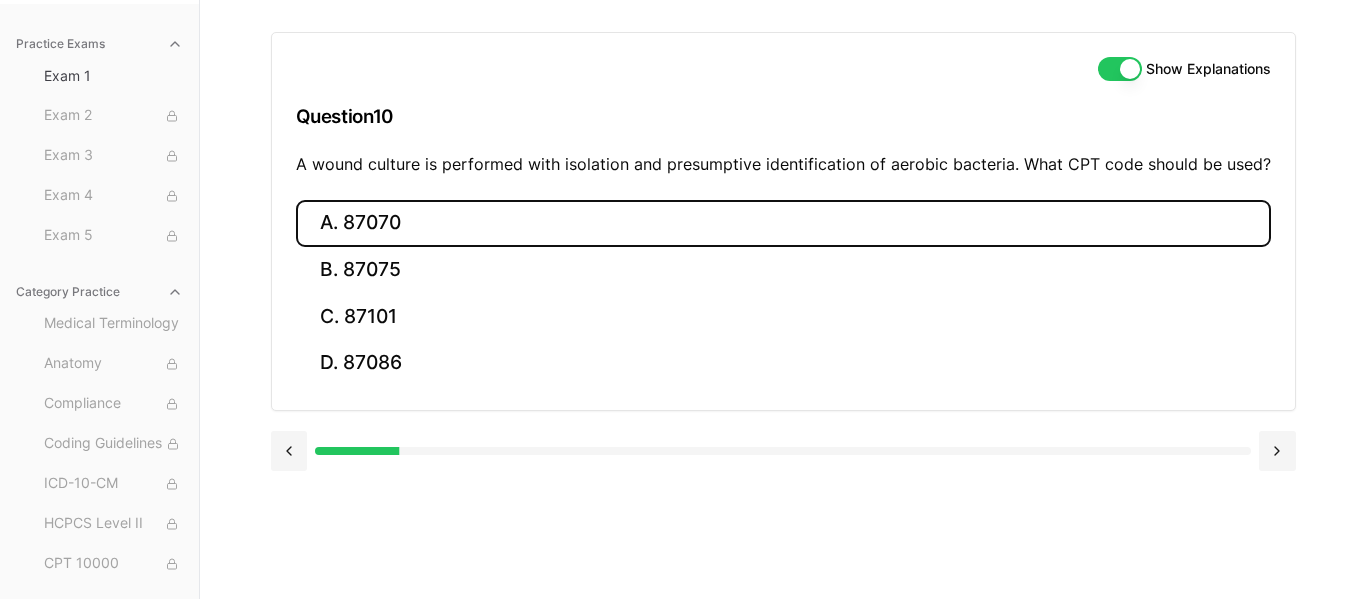 click on "A. 87070" at bounding box center [783, 223] 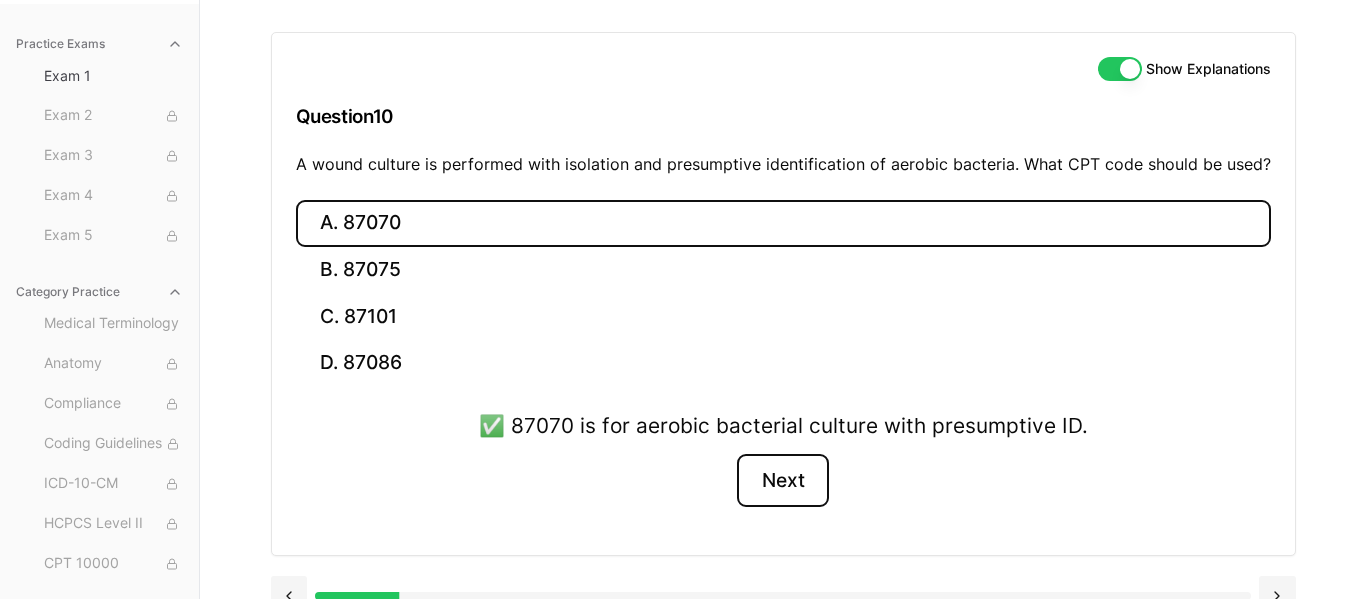 click on "Next" at bounding box center [782, 481] 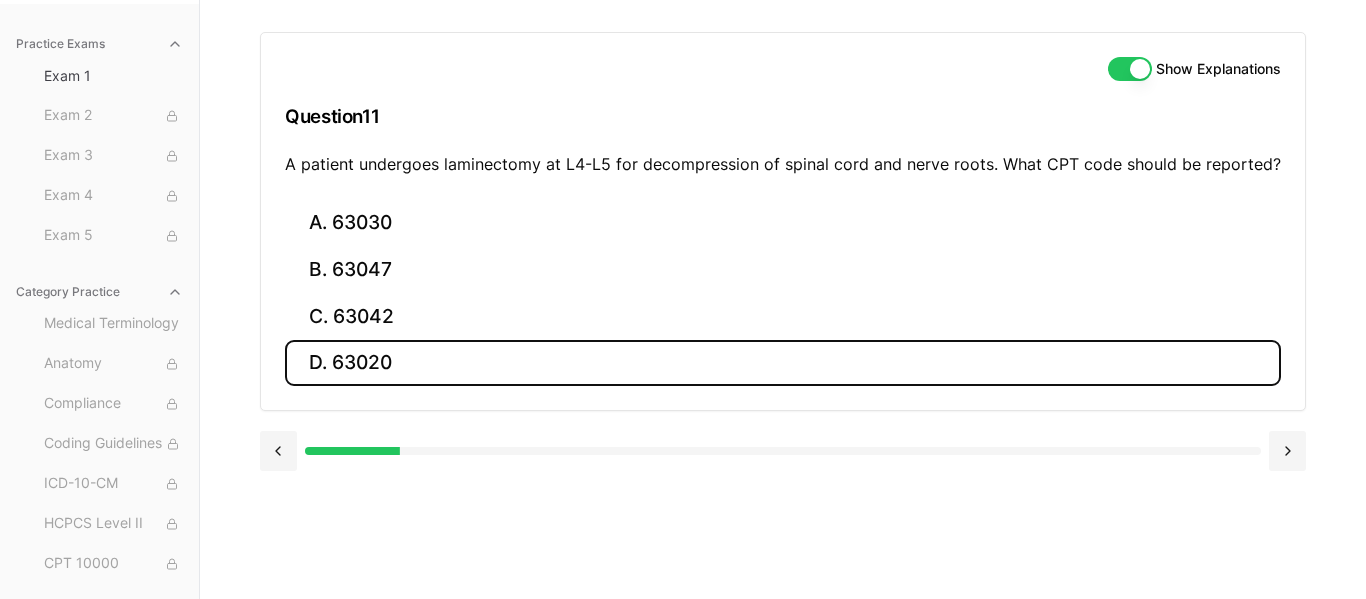 click on "D. 63020" at bounding box center (783, 363) 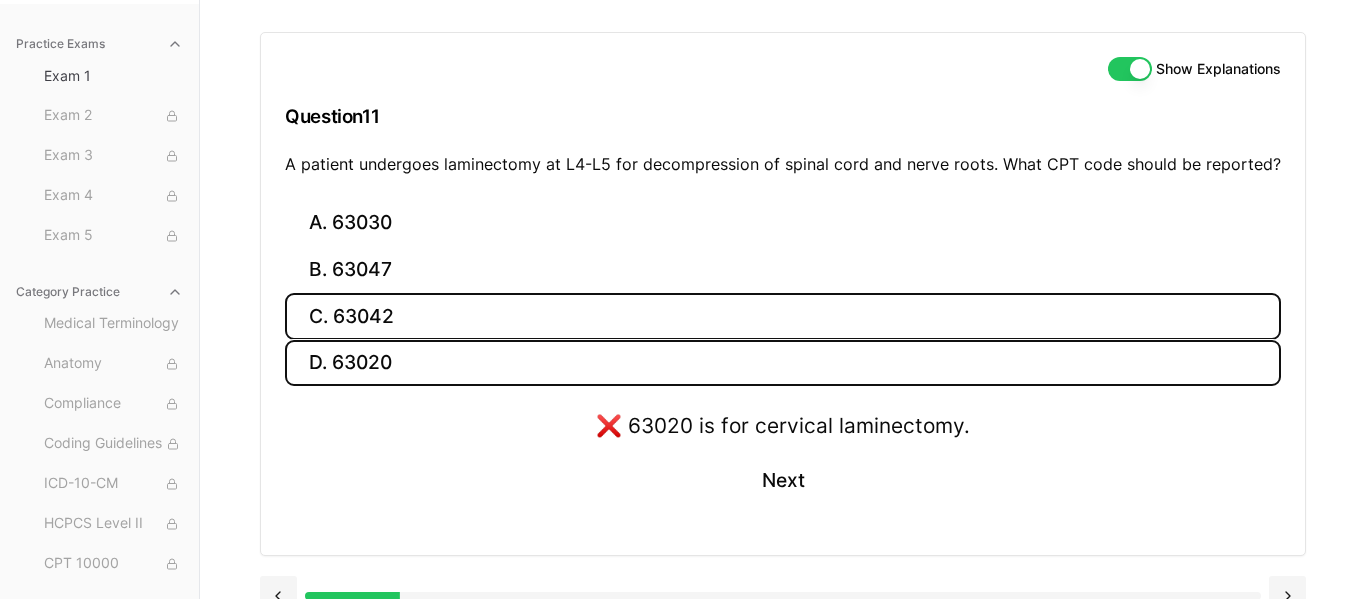 click on "C. 63042" at bounding box center [783, 316] 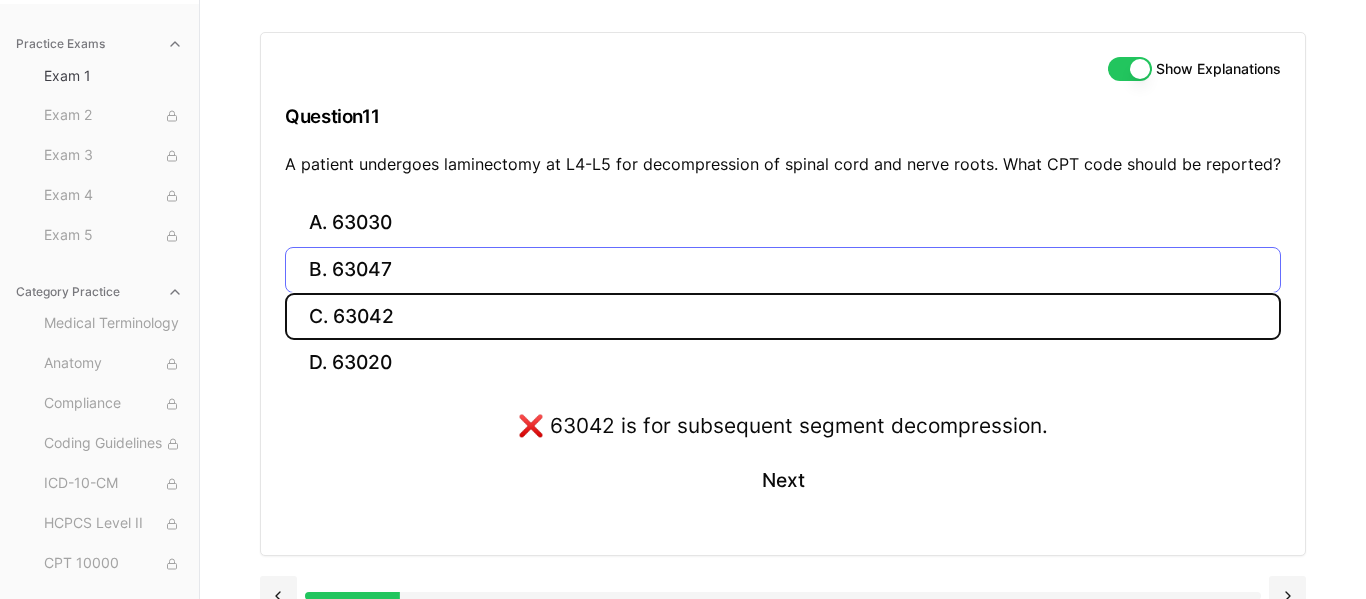 click on "B. 63047" at bounding box center (783, 270) 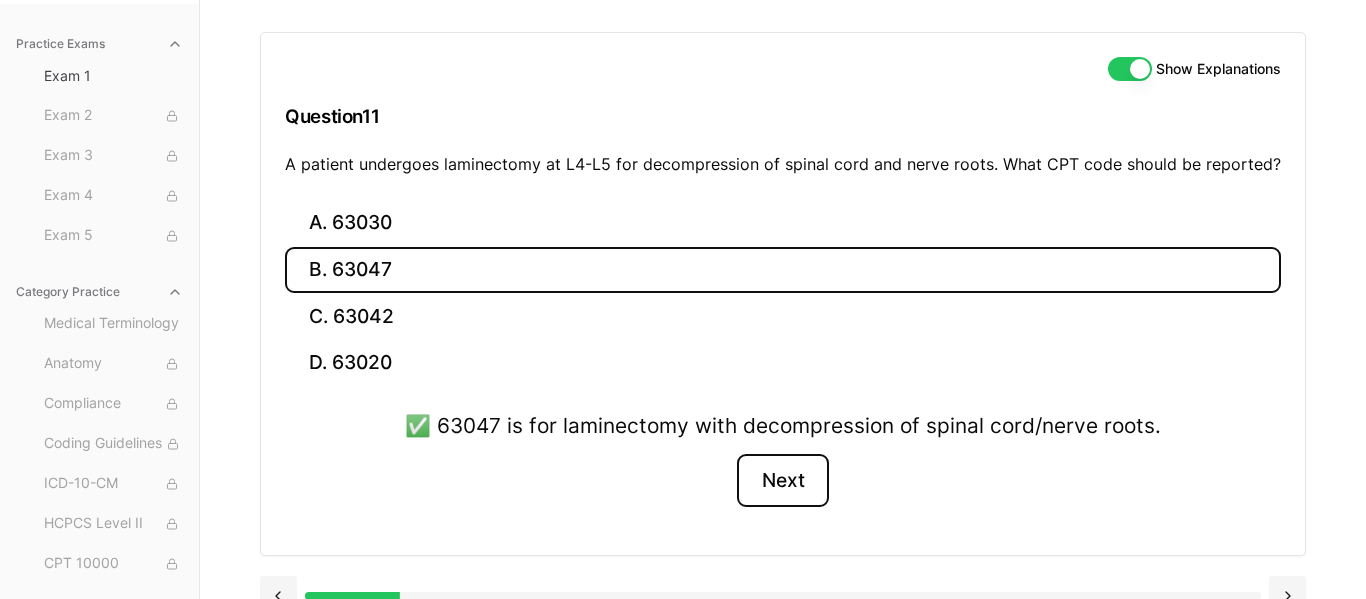 click on "Next" at bounding box center (782, 481) 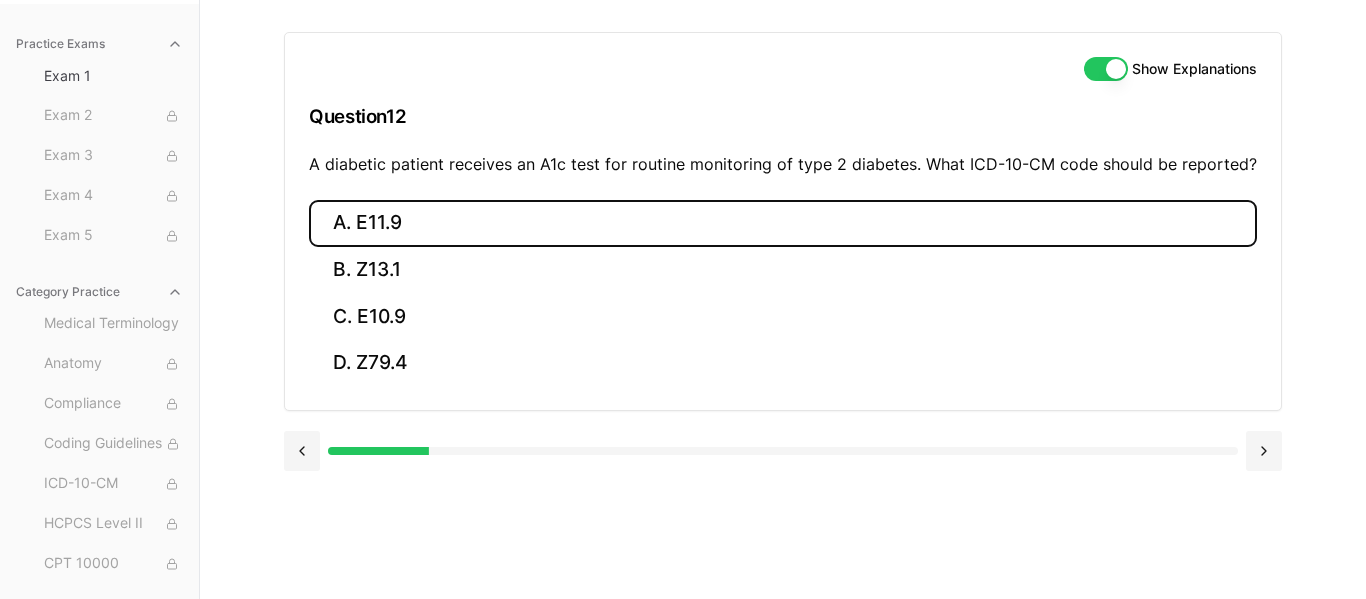 click on "A. E11.9" at bounding box center [783, 223] 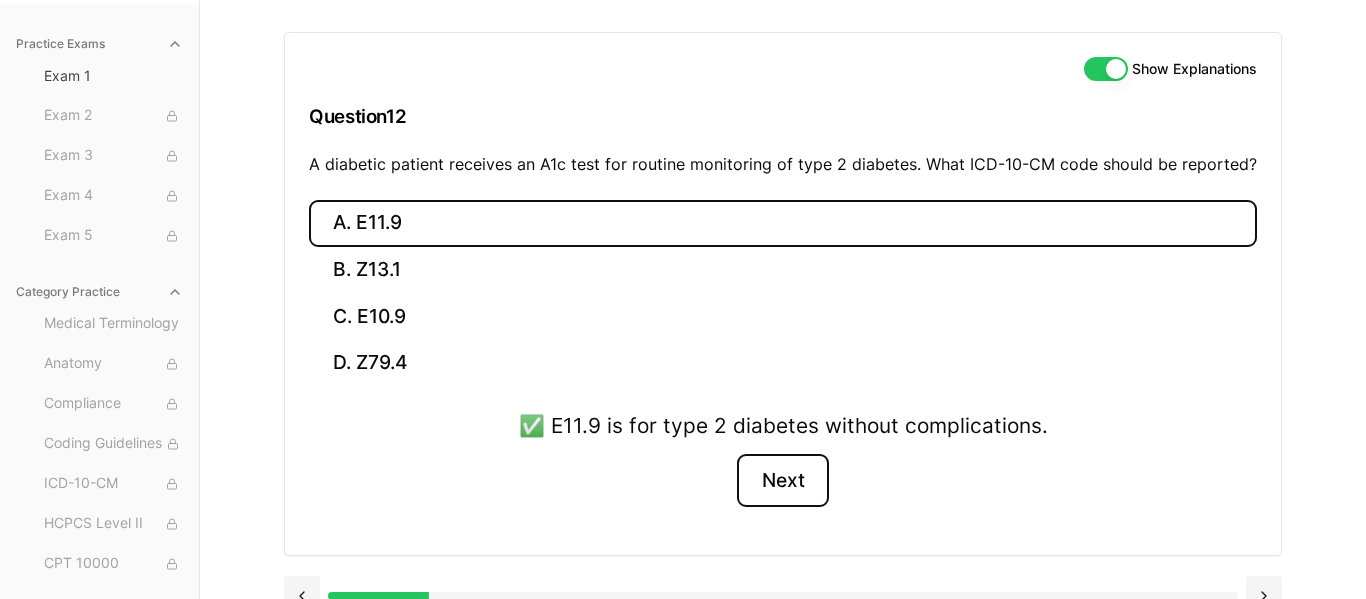 click on "Next" at bounding box center [782, 481] 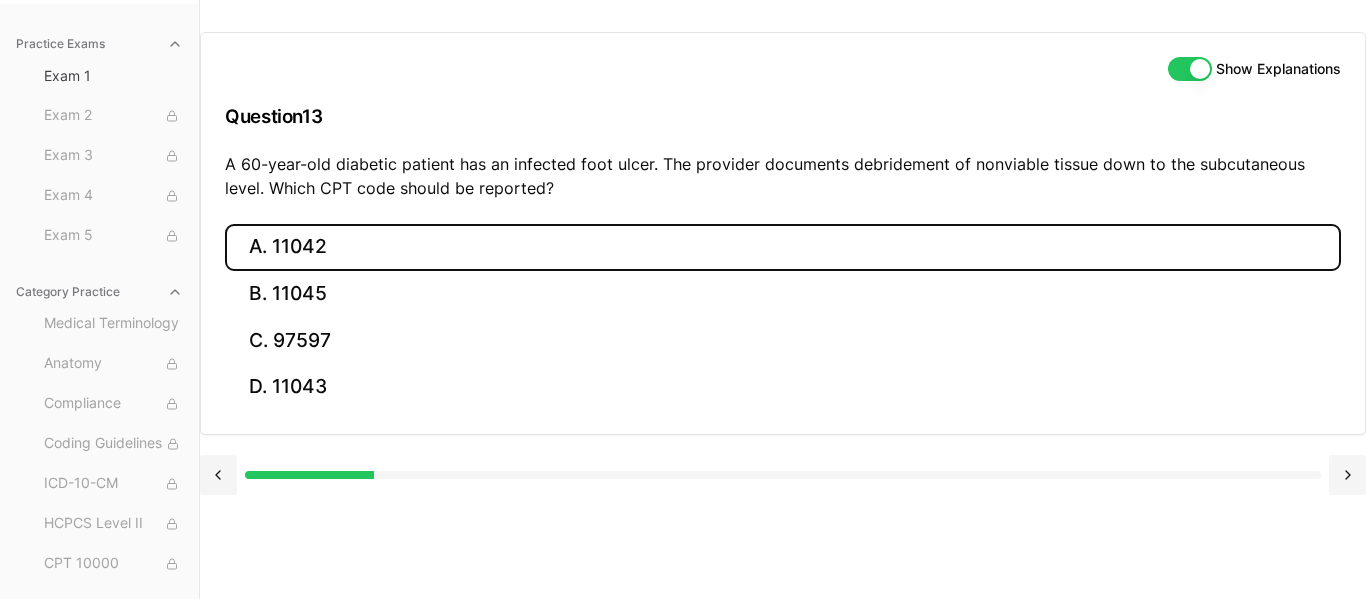 click on "A. 11042" at bounding box center [783, 247] 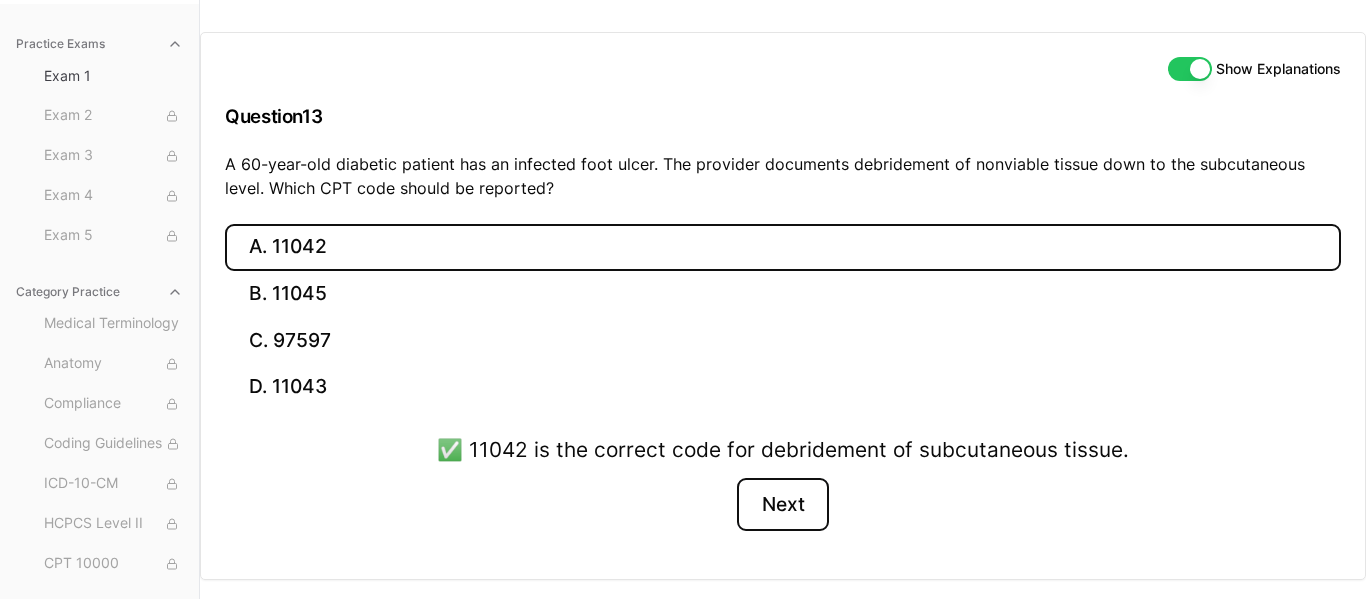 click on "Next" at bounding box center (782, 505) 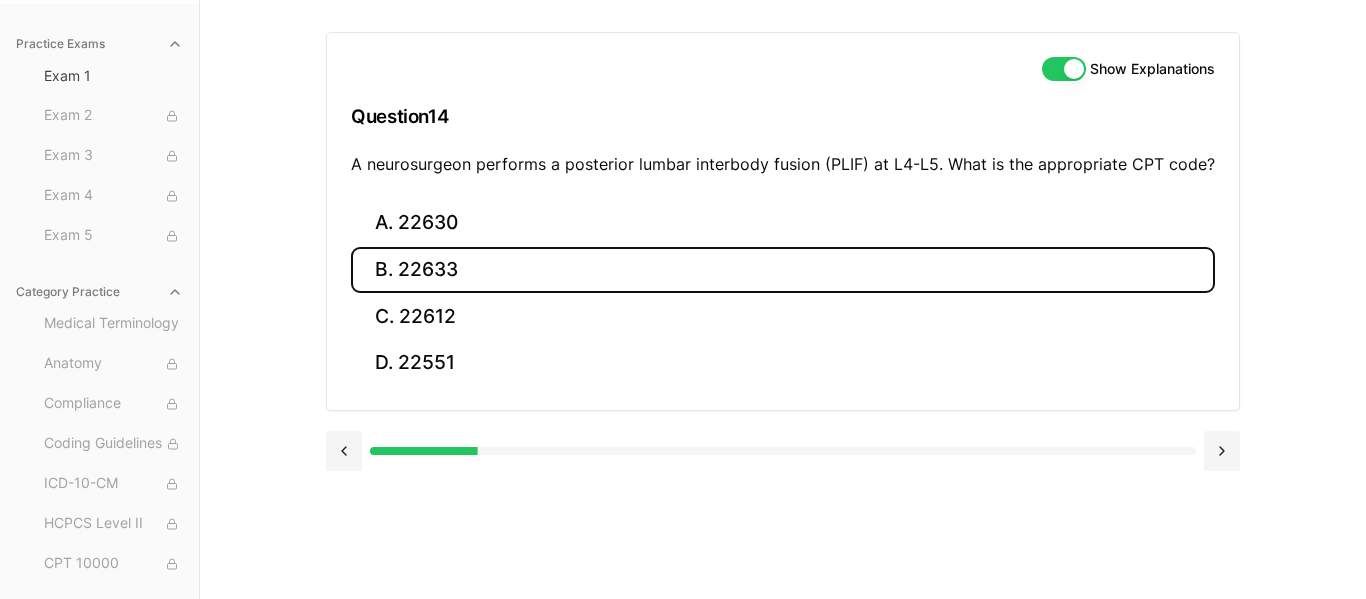 click on "B. 22633" at bounding box center [783, 270] 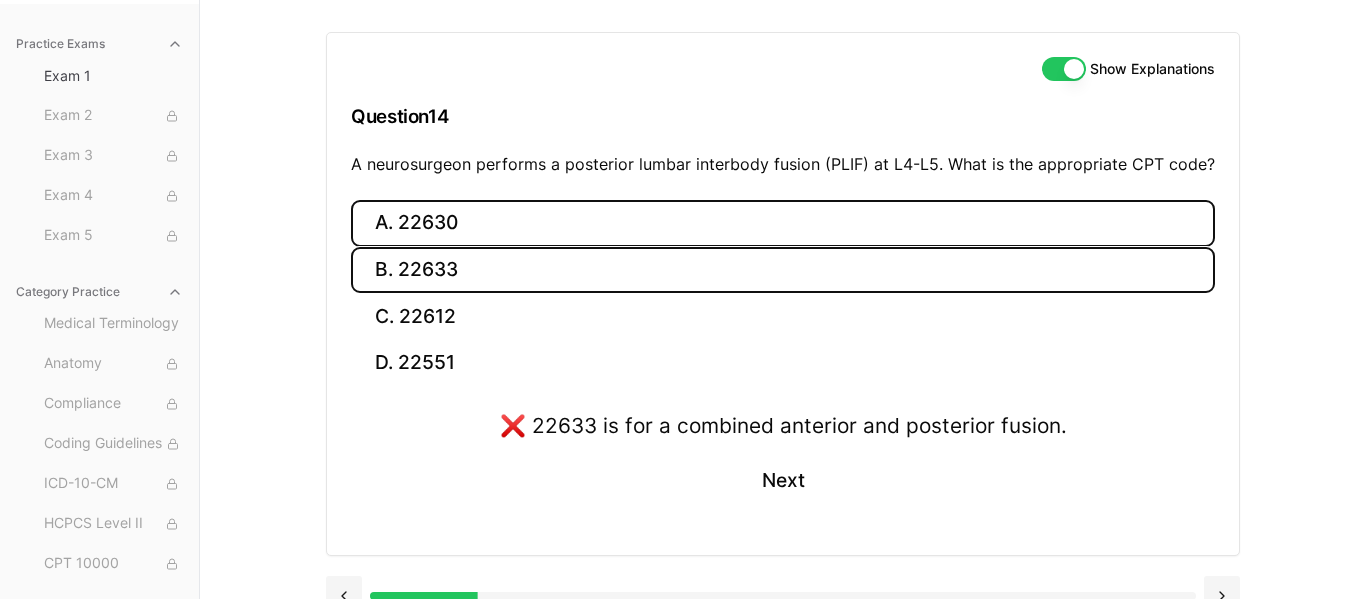 click on "A. 22630" at bounding box center (783, 223) 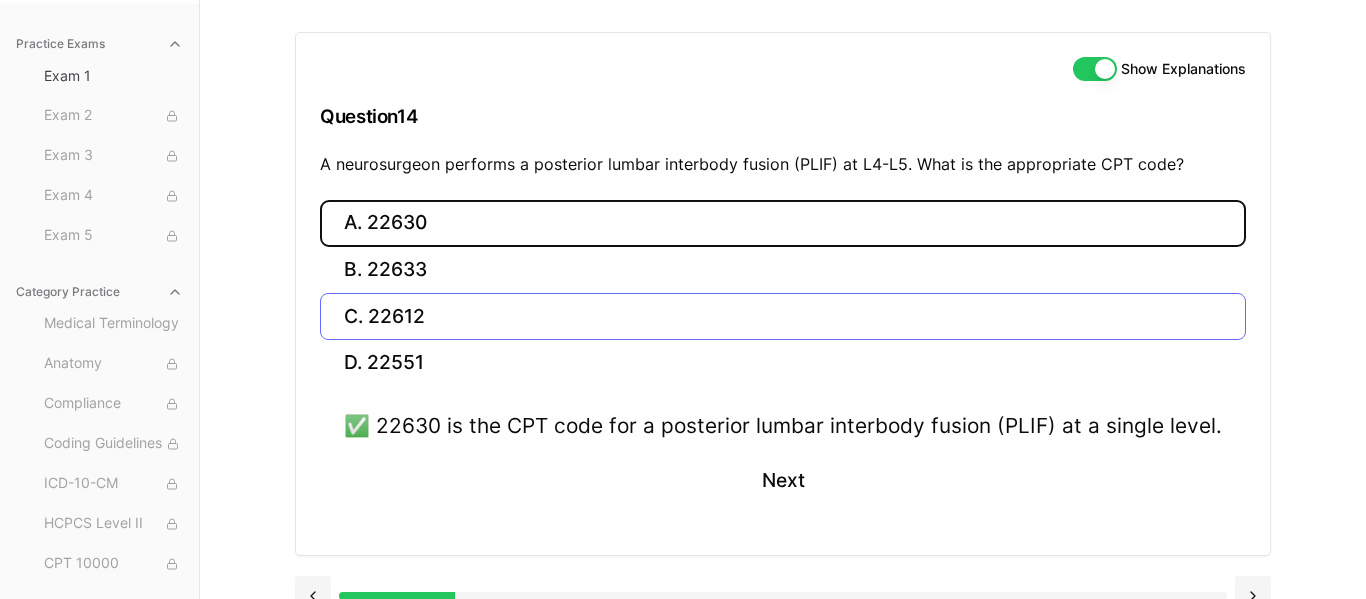 click on "C. 22612" at bounding box center (783, 316) 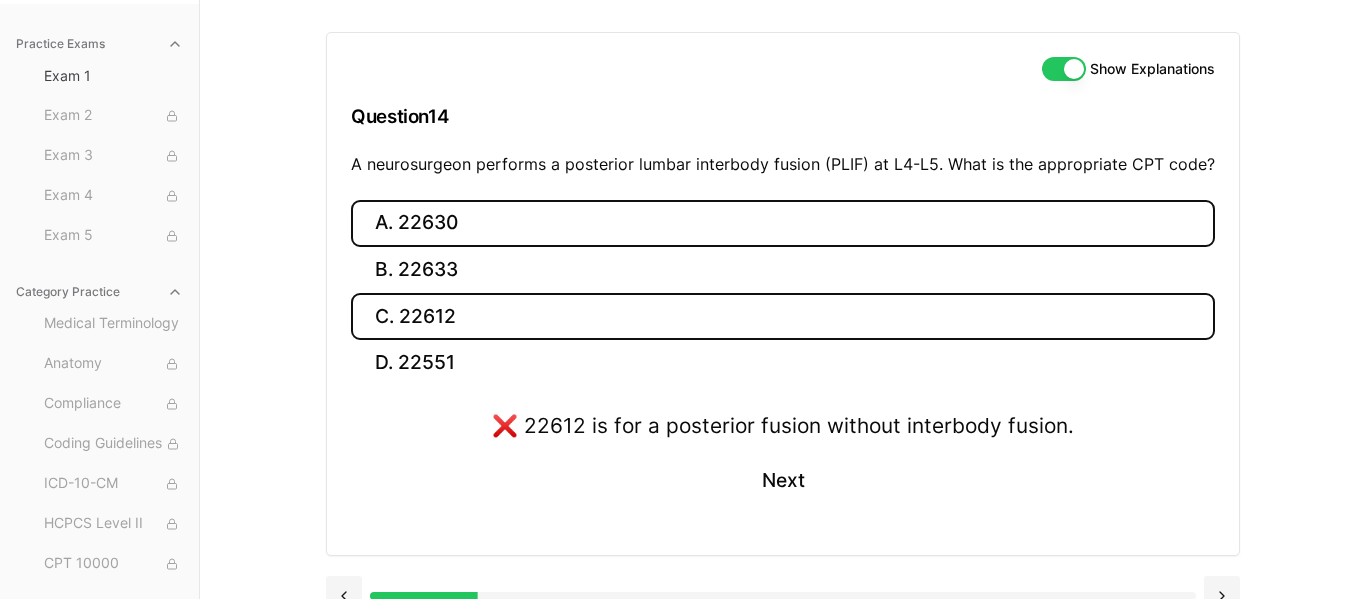 click on "A. 22630" at bounding box center (783, 223) 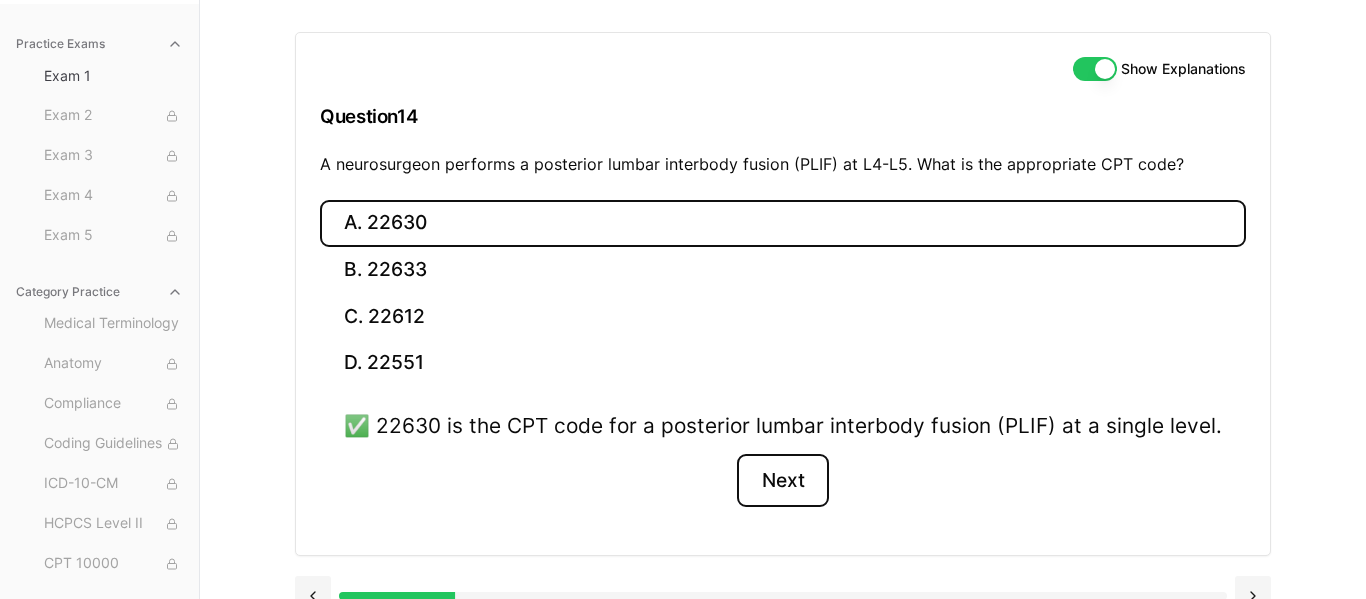 click on "Next" at bounding box center [782, 481] 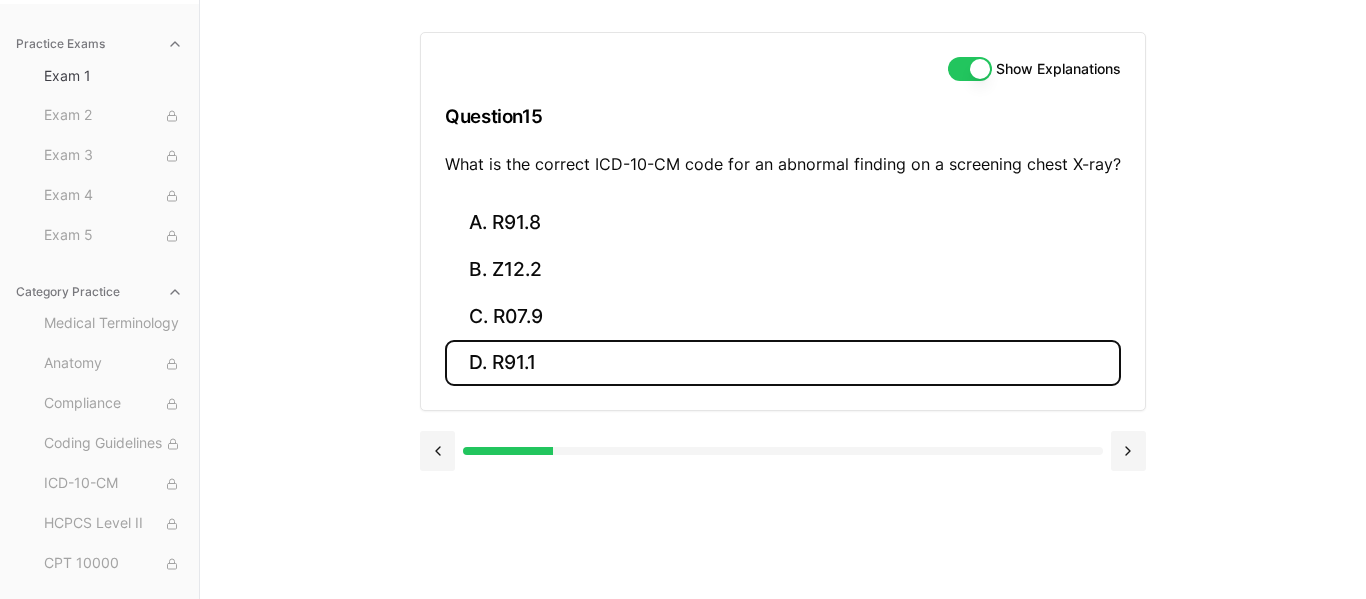 click on "D. R91.1" at bounding box center [783, 363] 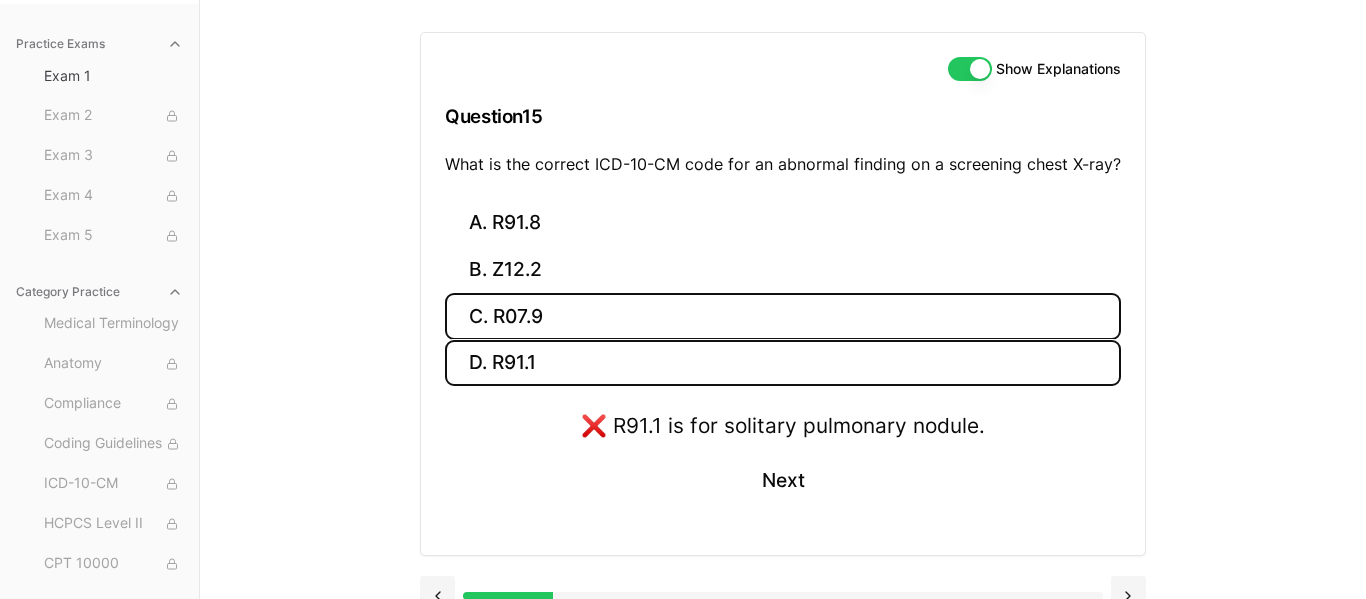 click on "C. R07.9" at bounding box center [783, 316] 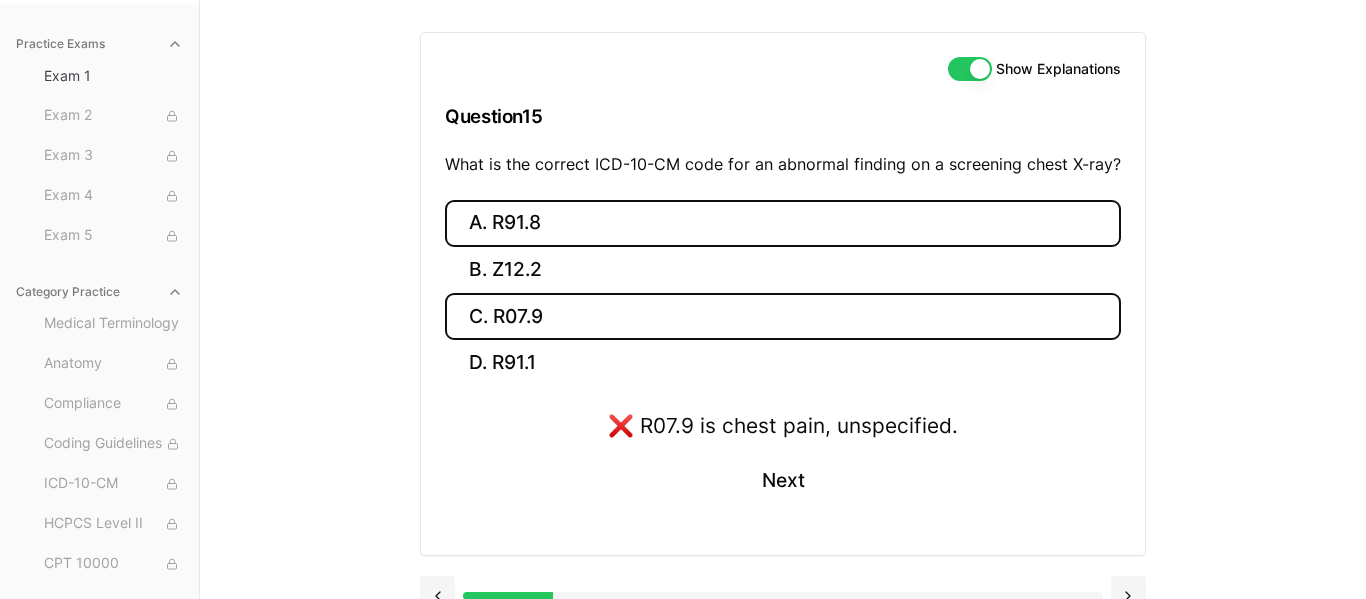 click on "A. R91.8" at bounding box center (783, 223) 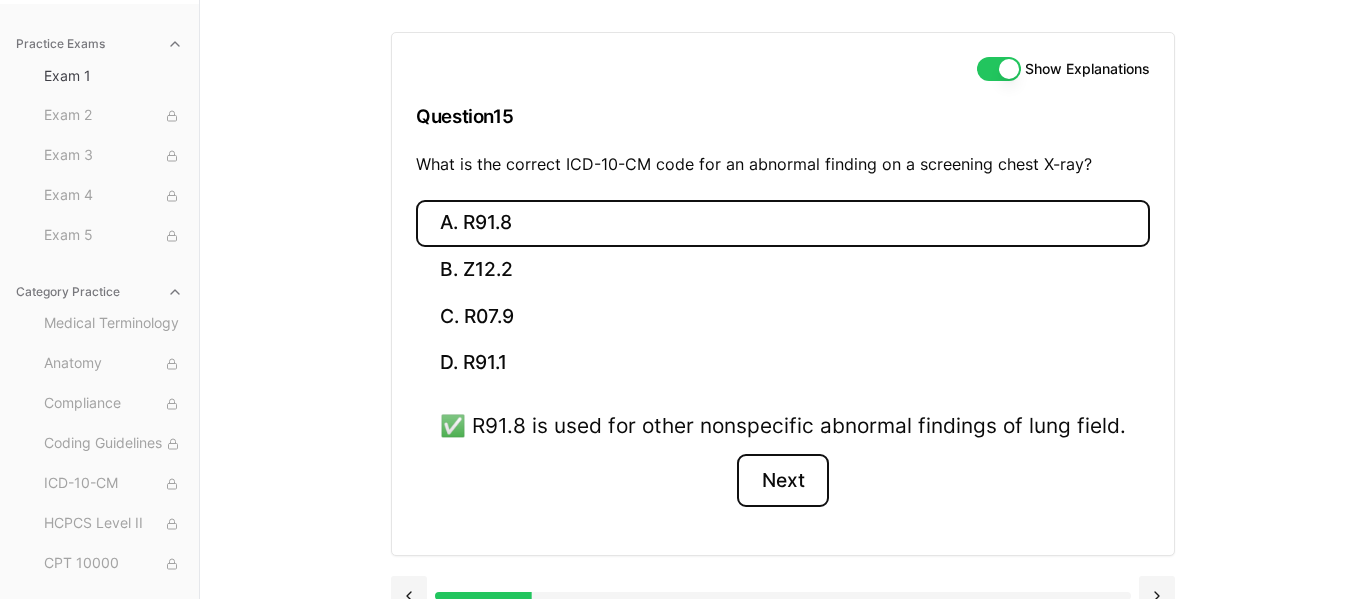 click on "Next" at bounding box center (782, 481) 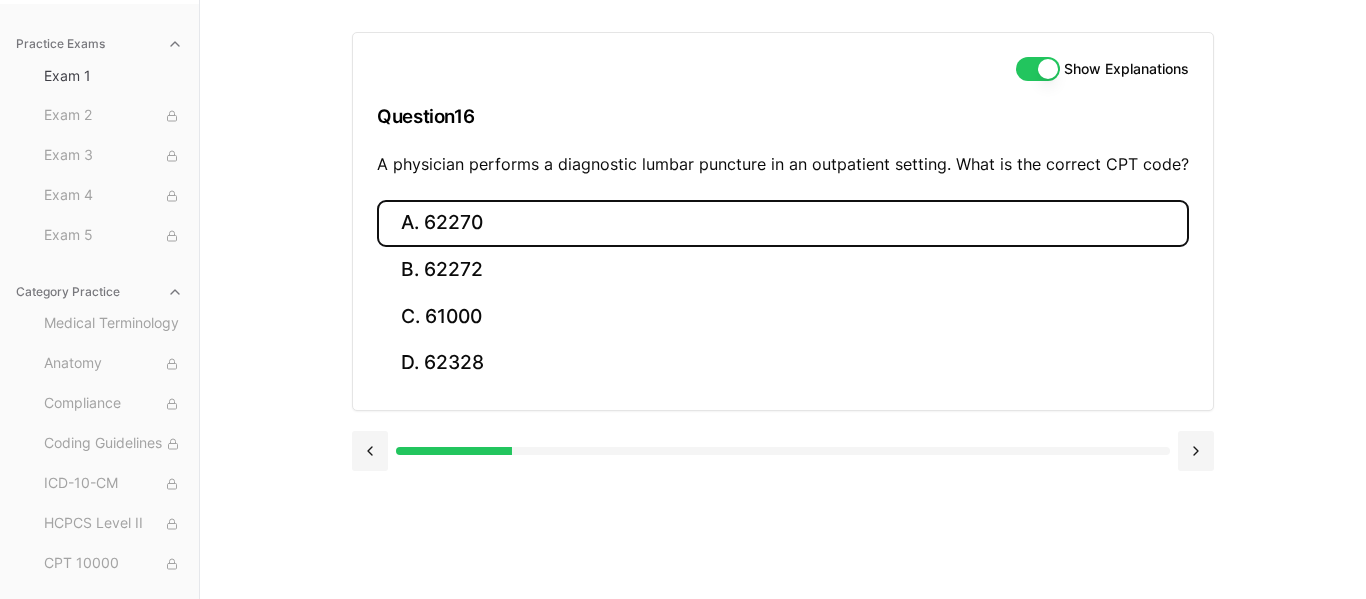 click on "A. 62270" at bounding box center [783, 223] 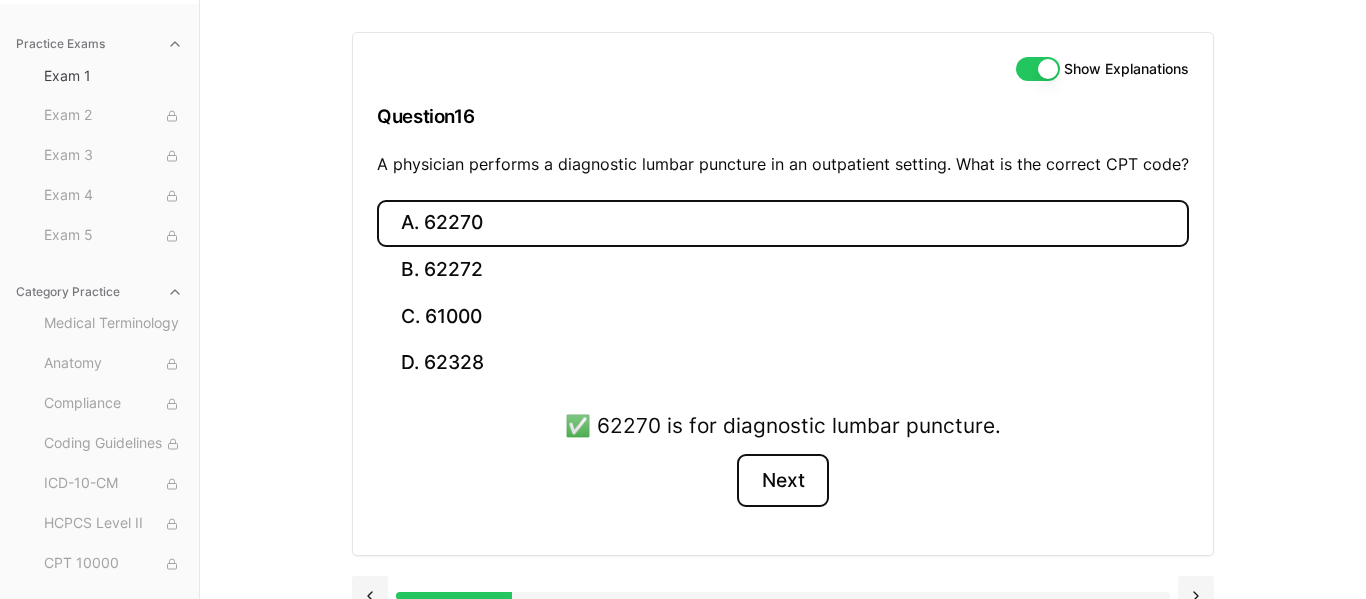 click on "Next" at bounding box center (782, 481) 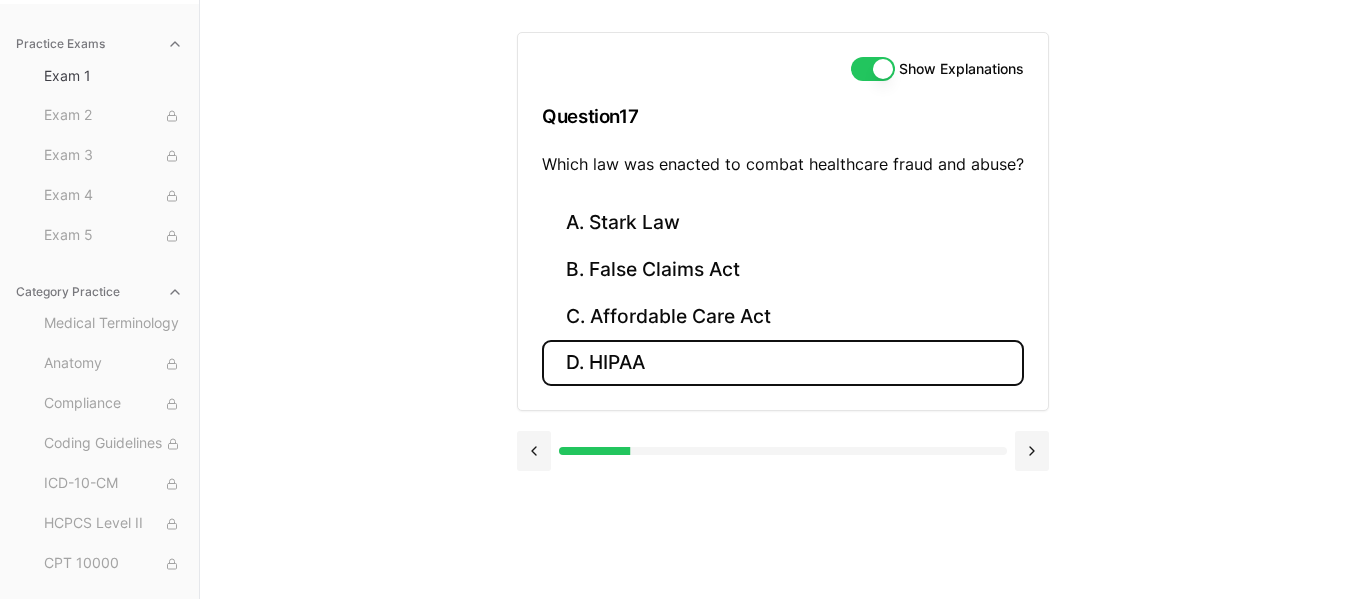 click on "D. HIPAA" at bounding box center (783, 363) 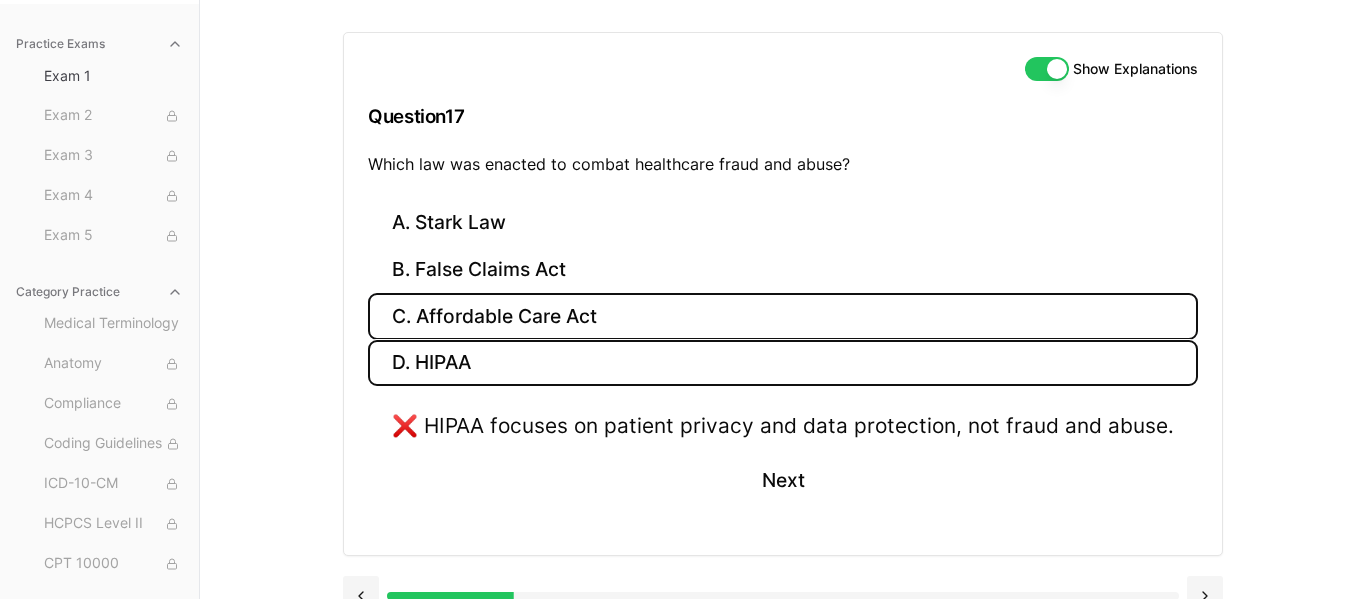 click on "C. Affordable Care Act" at bounding box center [783, 316] 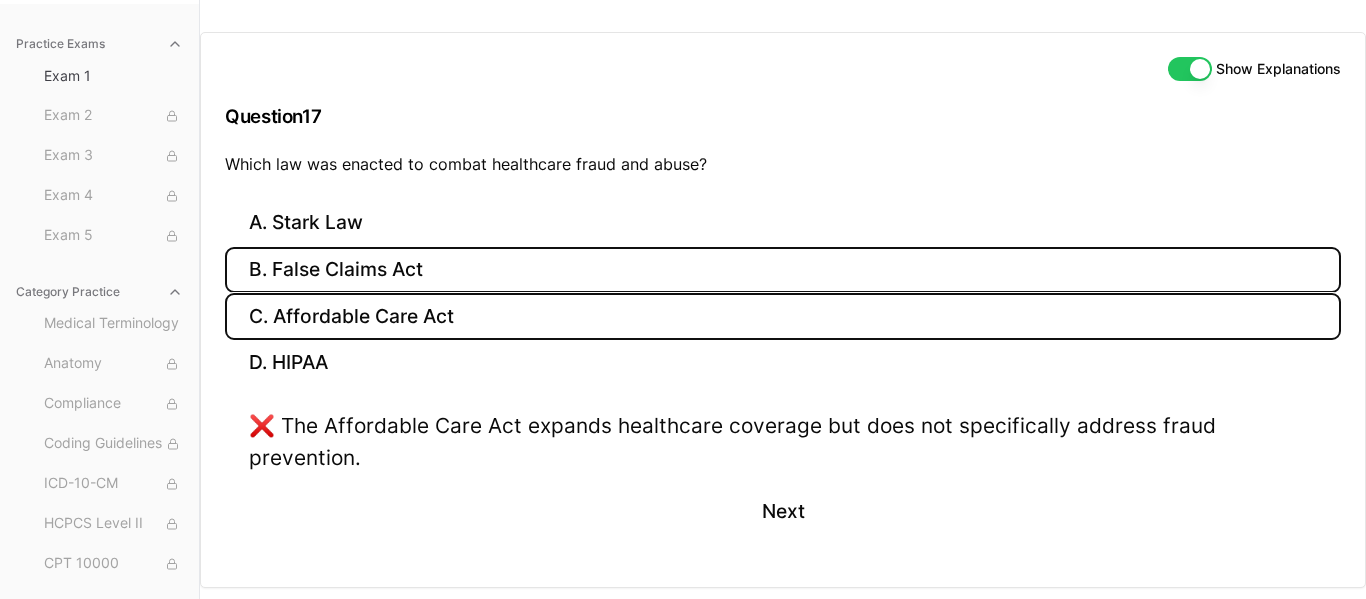 click on "B. False Claims Act" at bounding box center (783, 270) 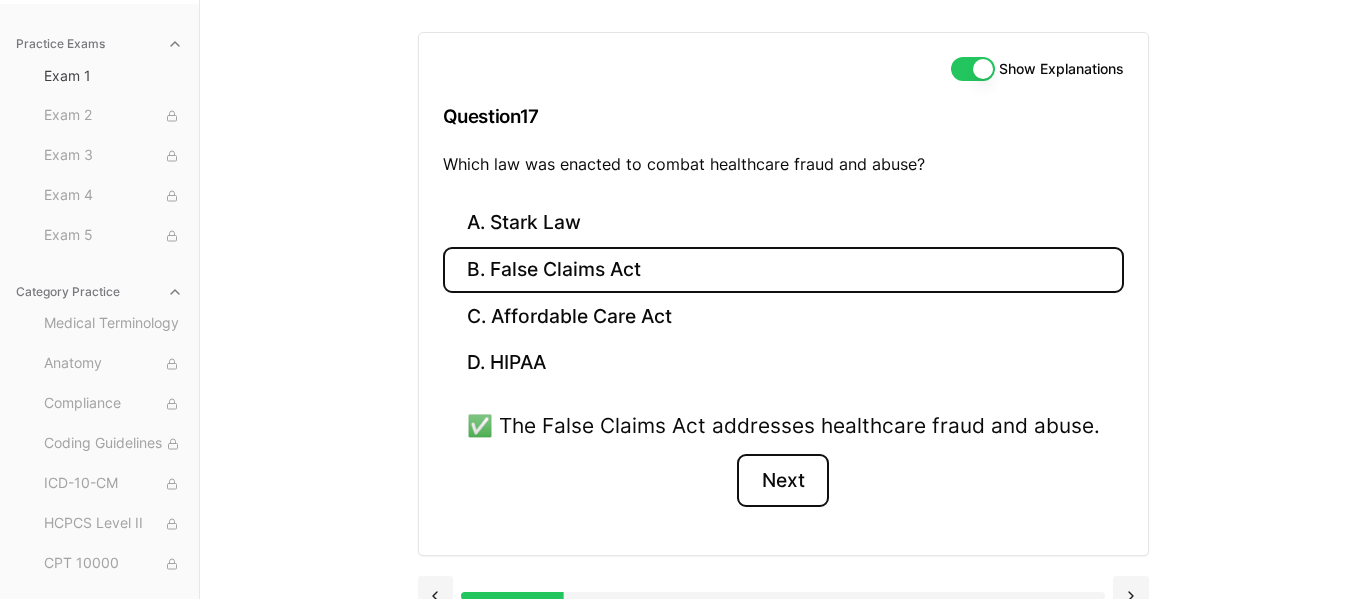 click on "Next" at bounding box center (782, 481) 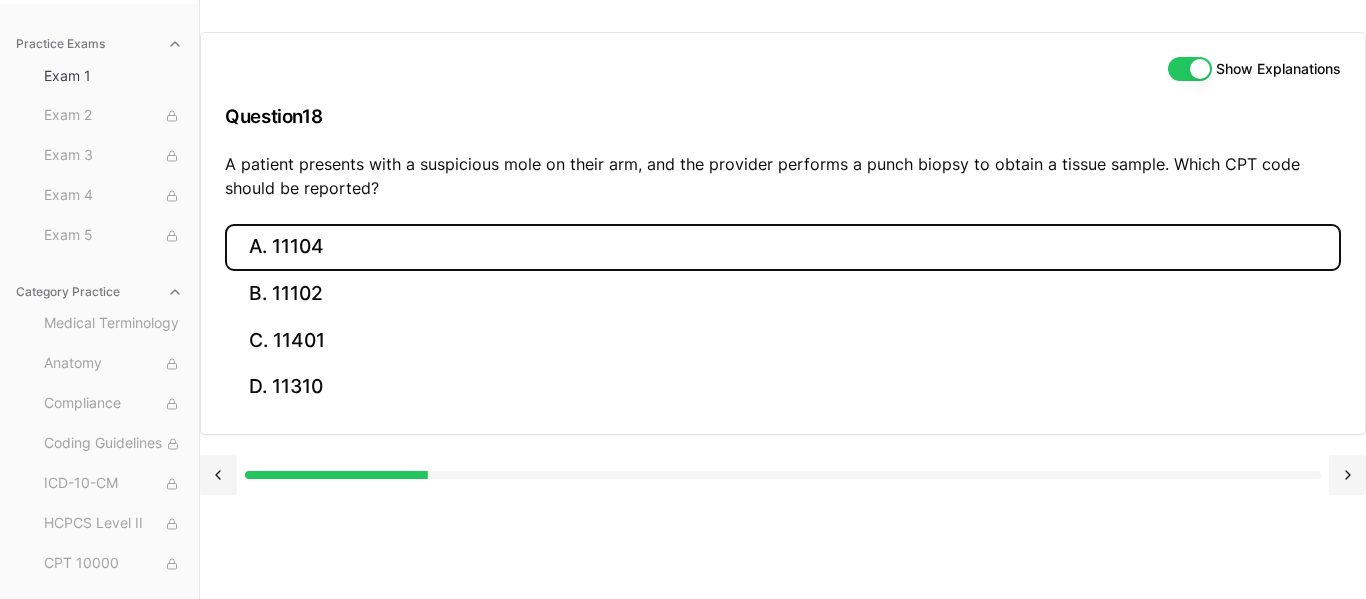 click on "A. 11104" at bounding box center (783, 247) 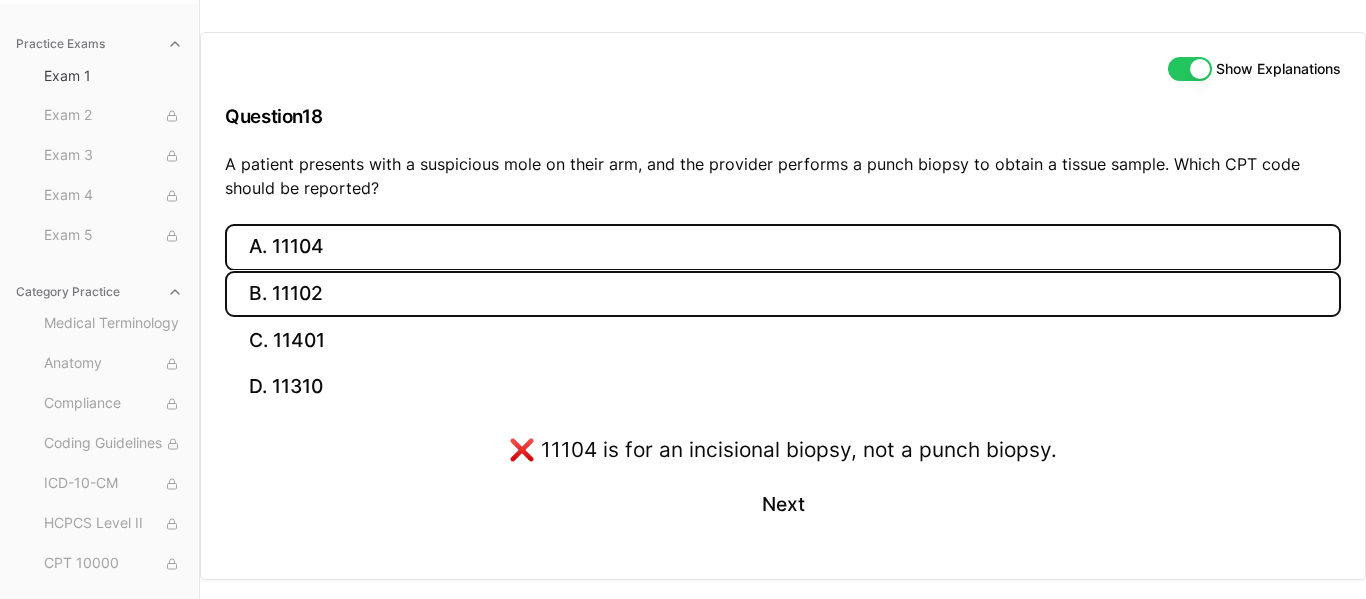 click on "B. 11102" at bounding box center [783, 294] 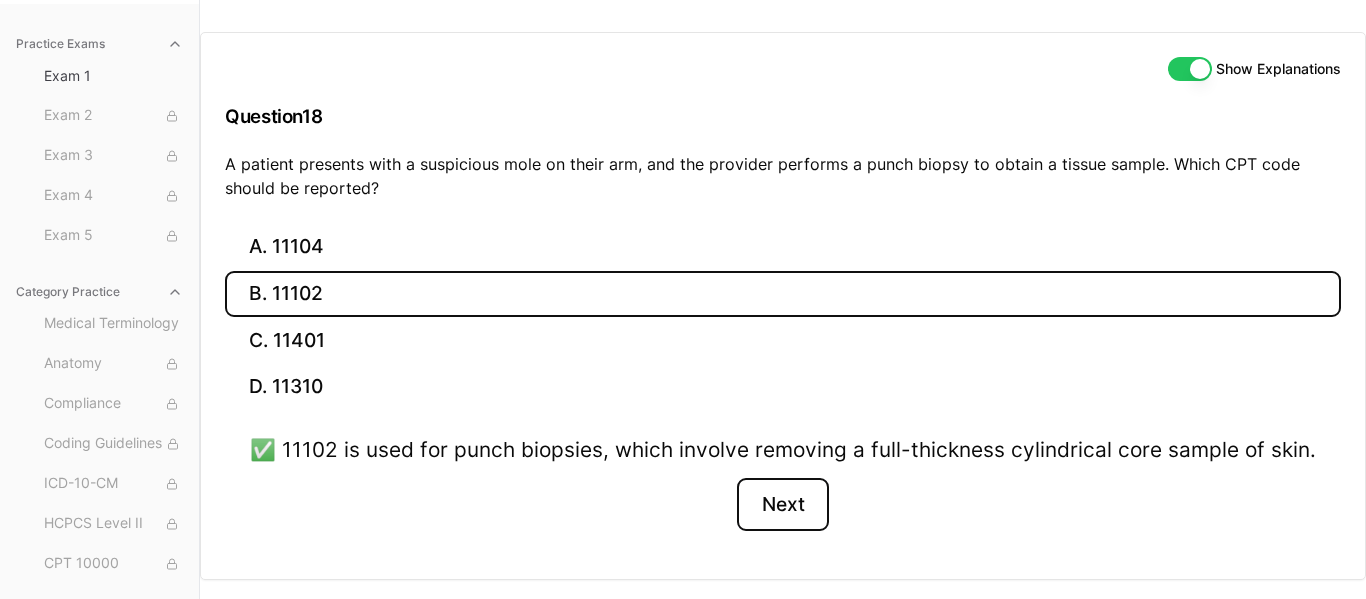 click on "Next" at bounding box center [782, 505] 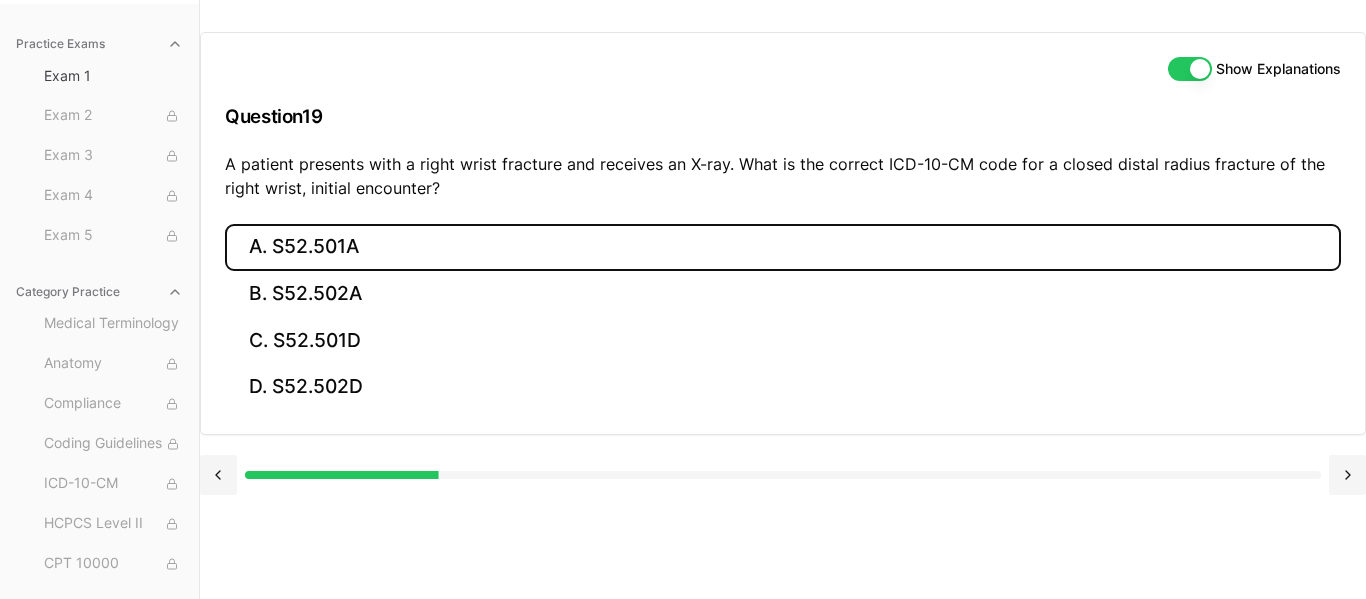 click on "A. S52.501A" at bounding box center [783, 247] 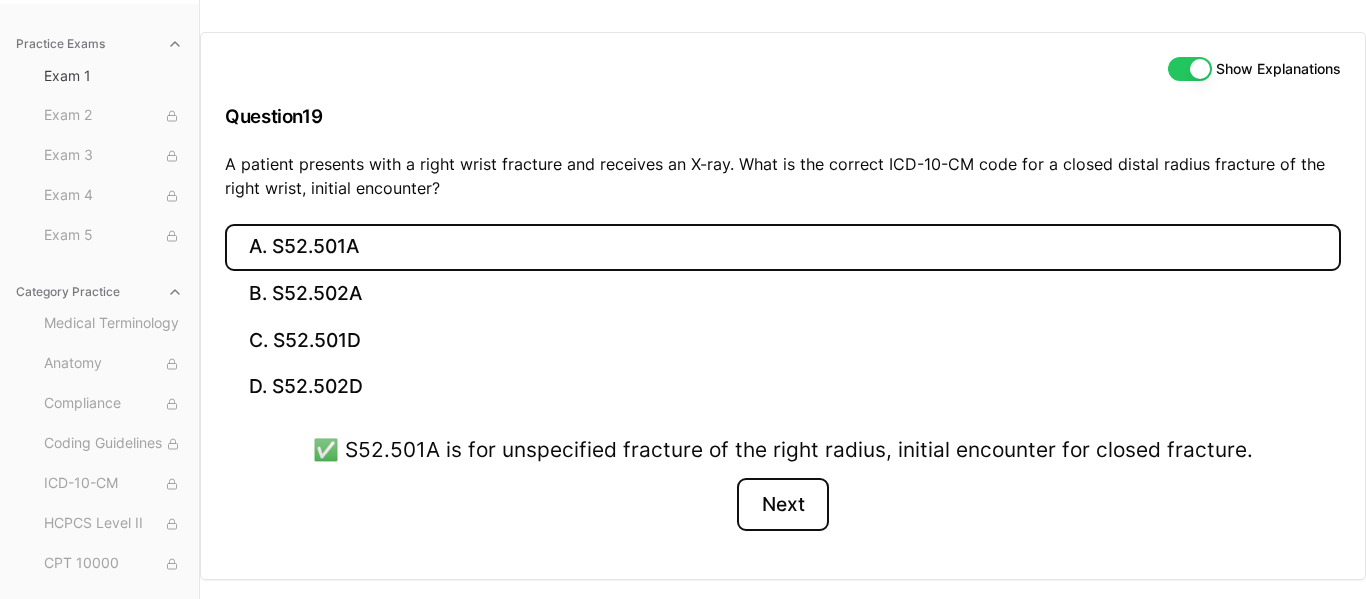 click on "Next" at bounding box center (782, 505) 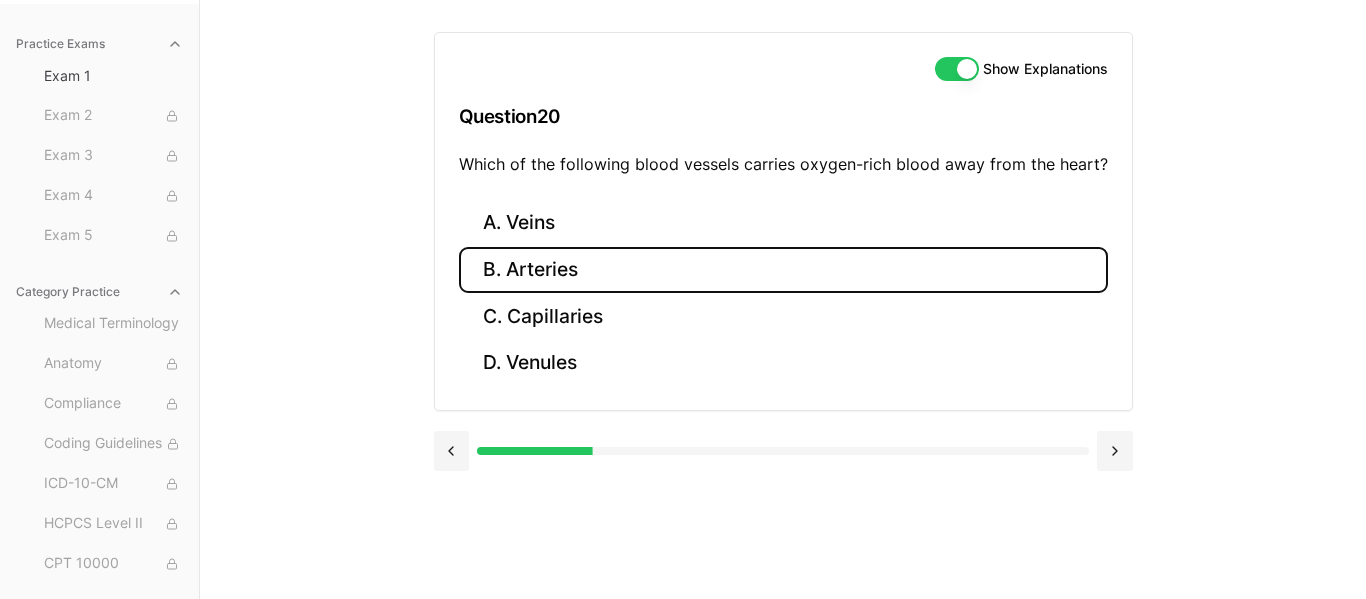 click on "B. Arteries" at bounding box center (783, 270) 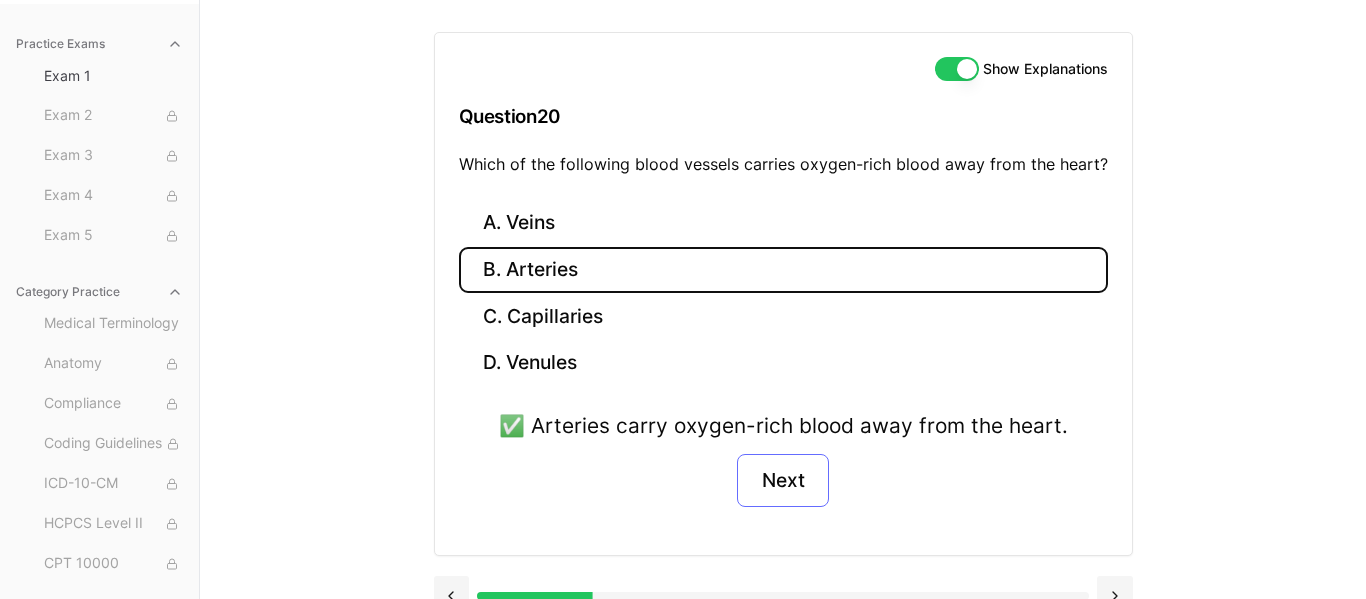 click on "Next" at bounding box center [782, 481] 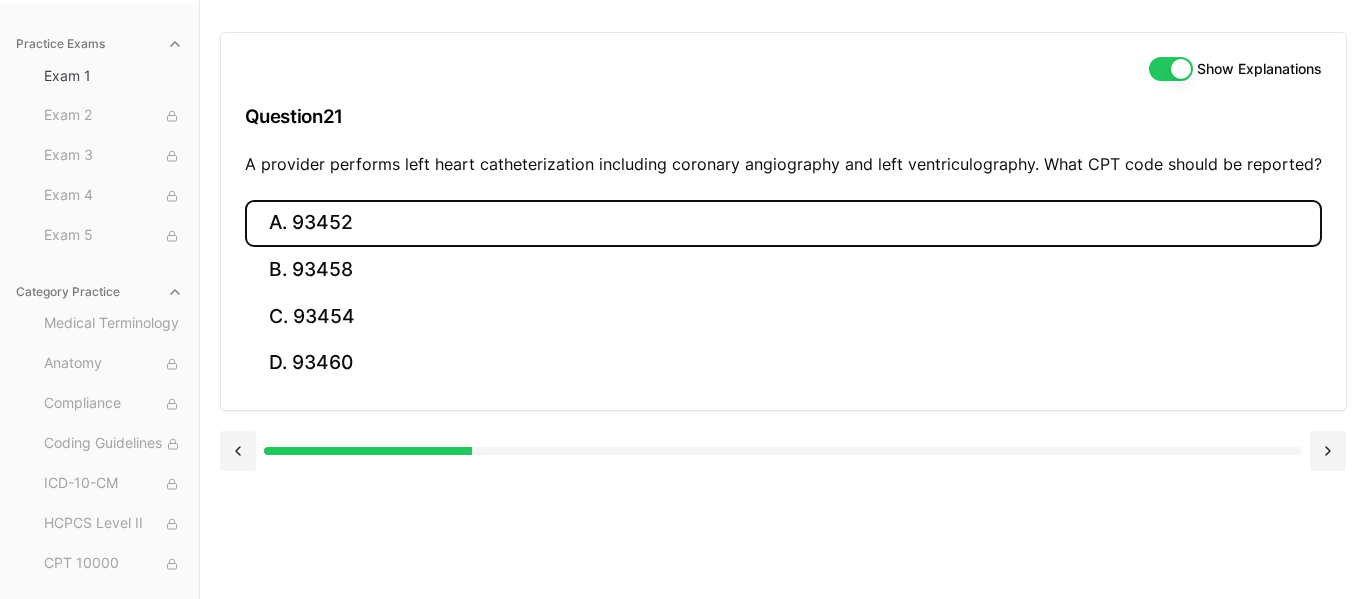 click on "A. 93452" at bounding box center [783, 223] 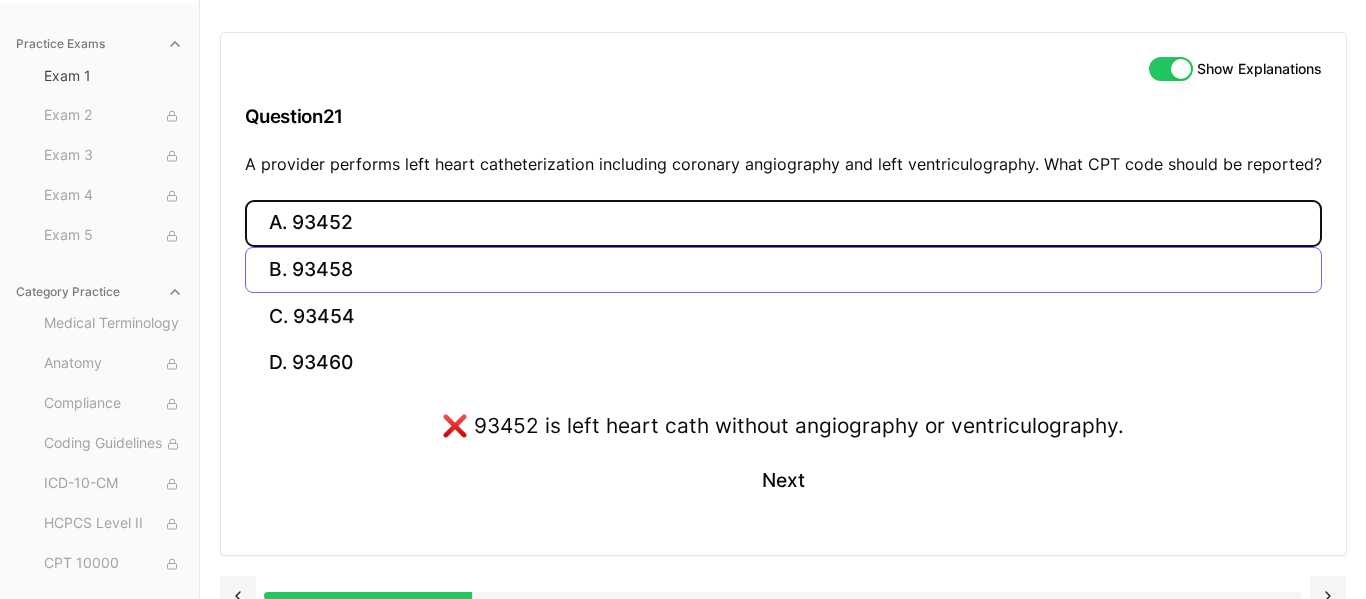click on "B. 93458" at bounding box center (783, 270) 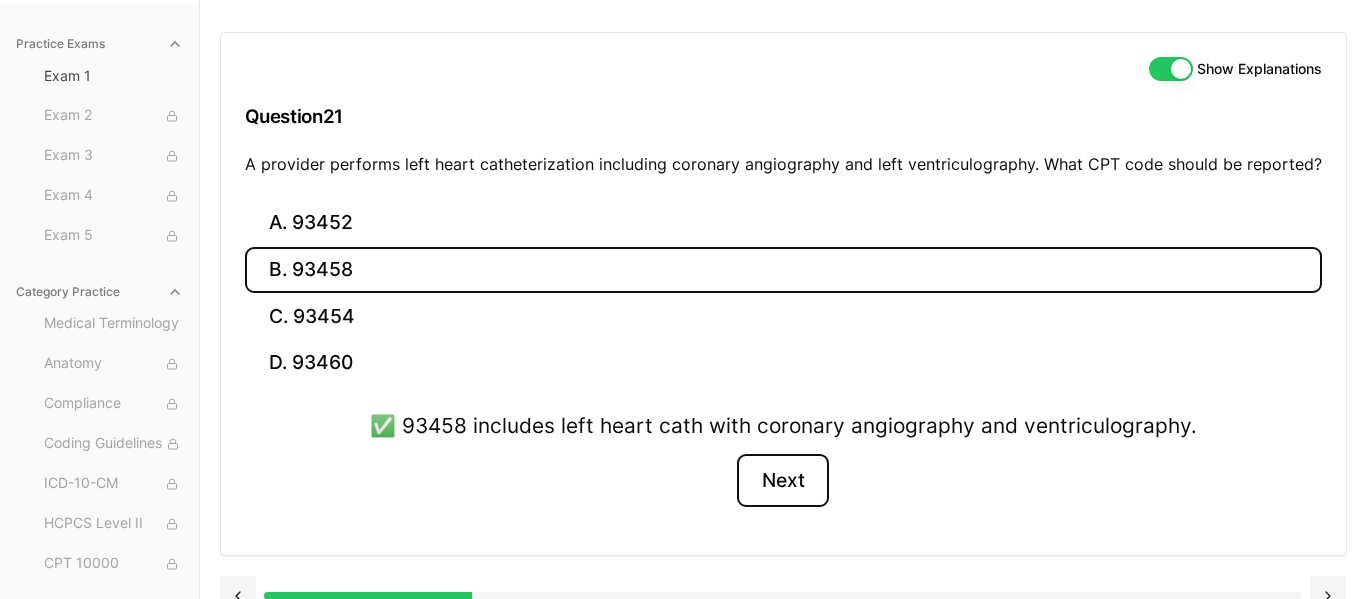 click on "Next" at bounding box center (782, 481) 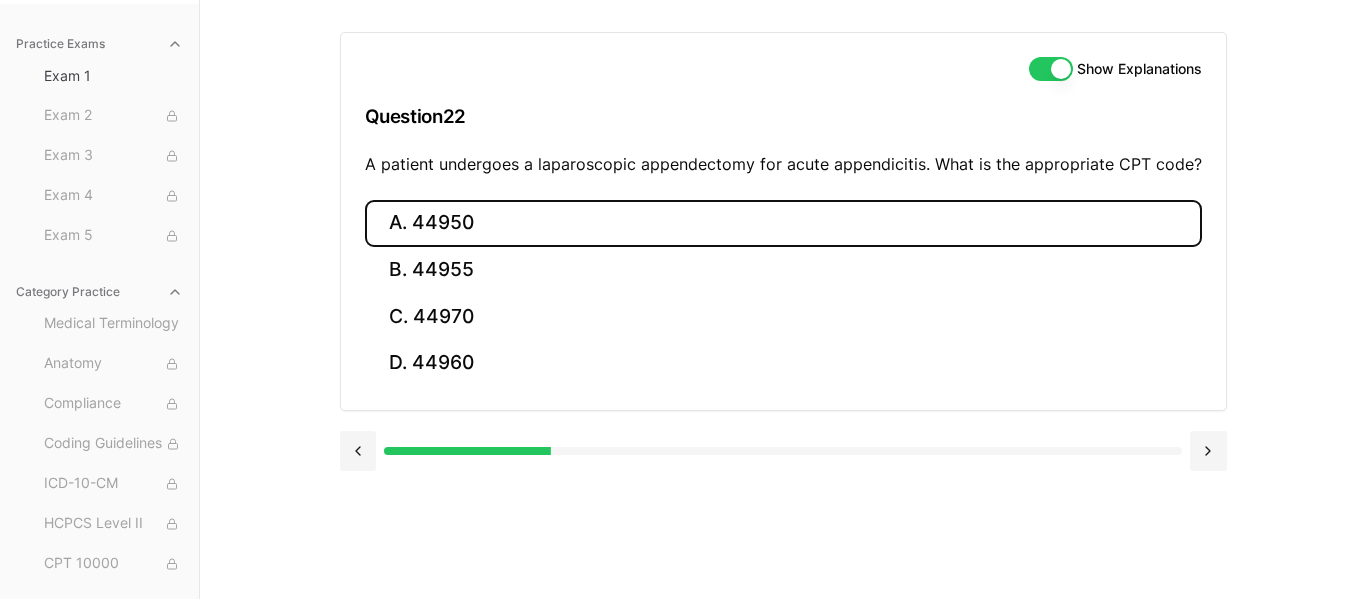 click on "A. 44950" at bounding box center (783, 223) 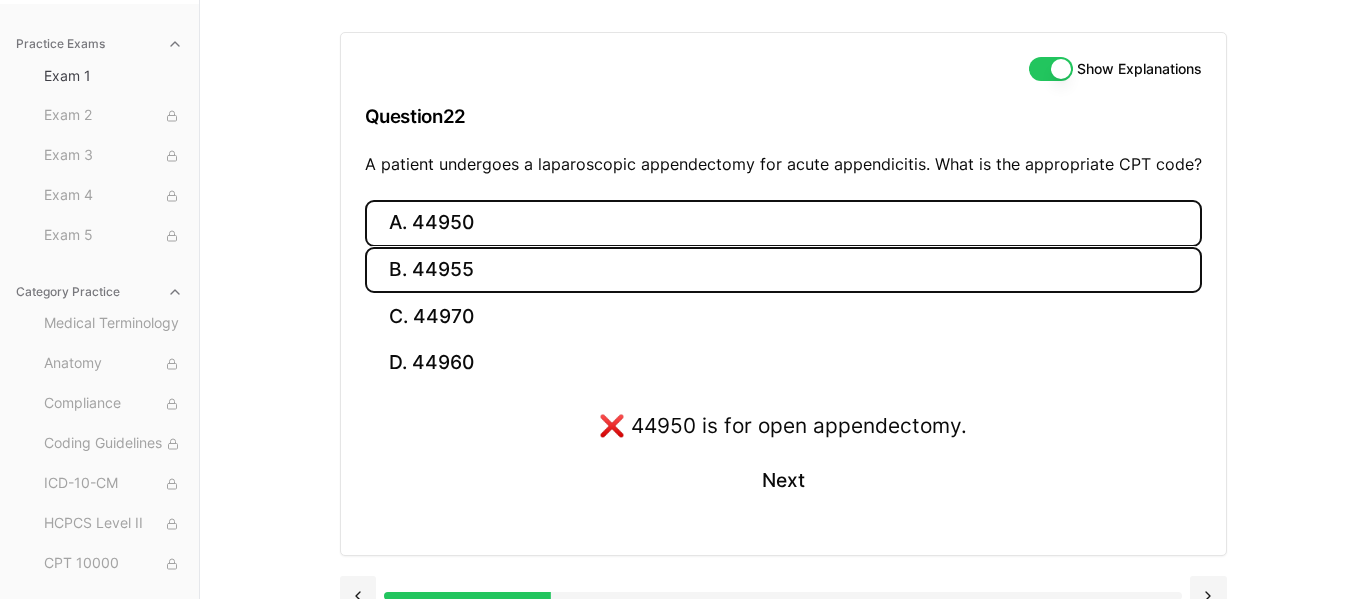 click on "B. 44955" at bounding box center (783, 270) 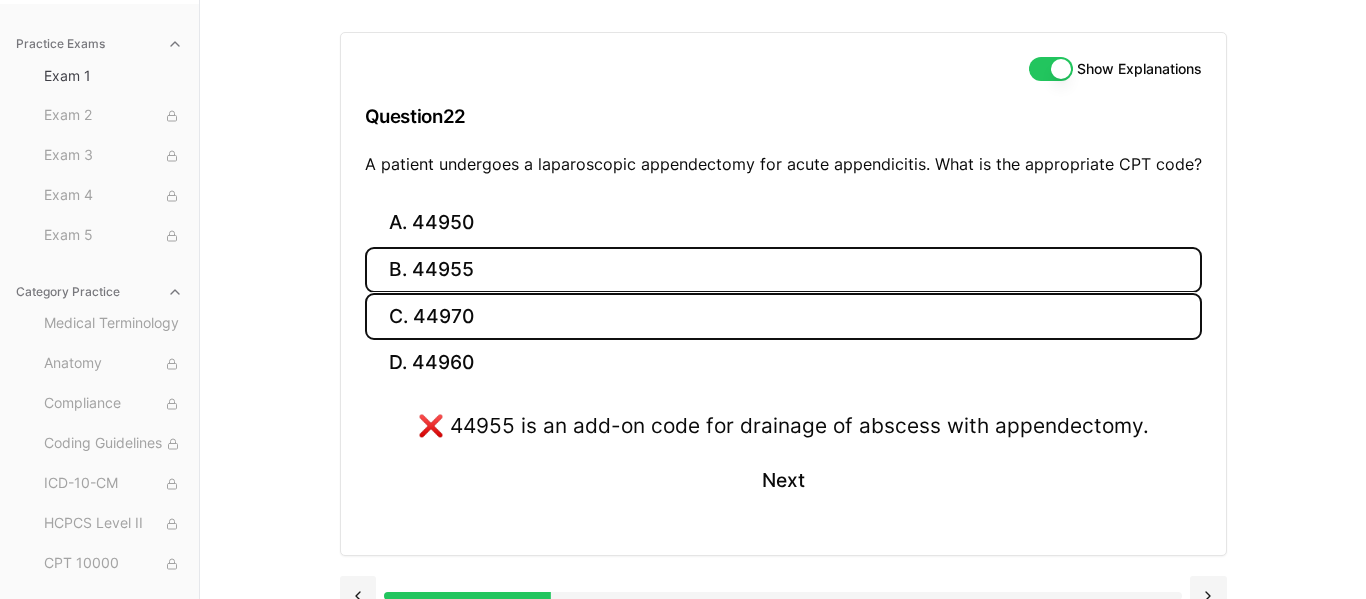 click on "C. 44970" at bounding box center (783, 316) 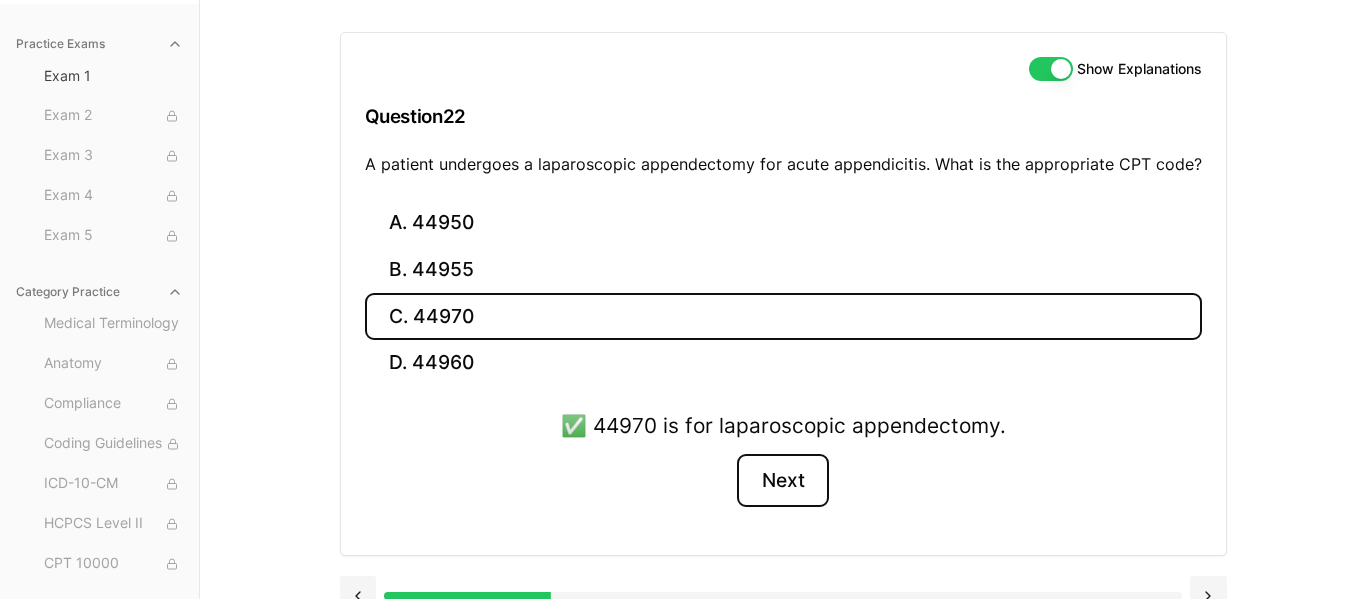 click on "Next" at bounding box center (782, 481) 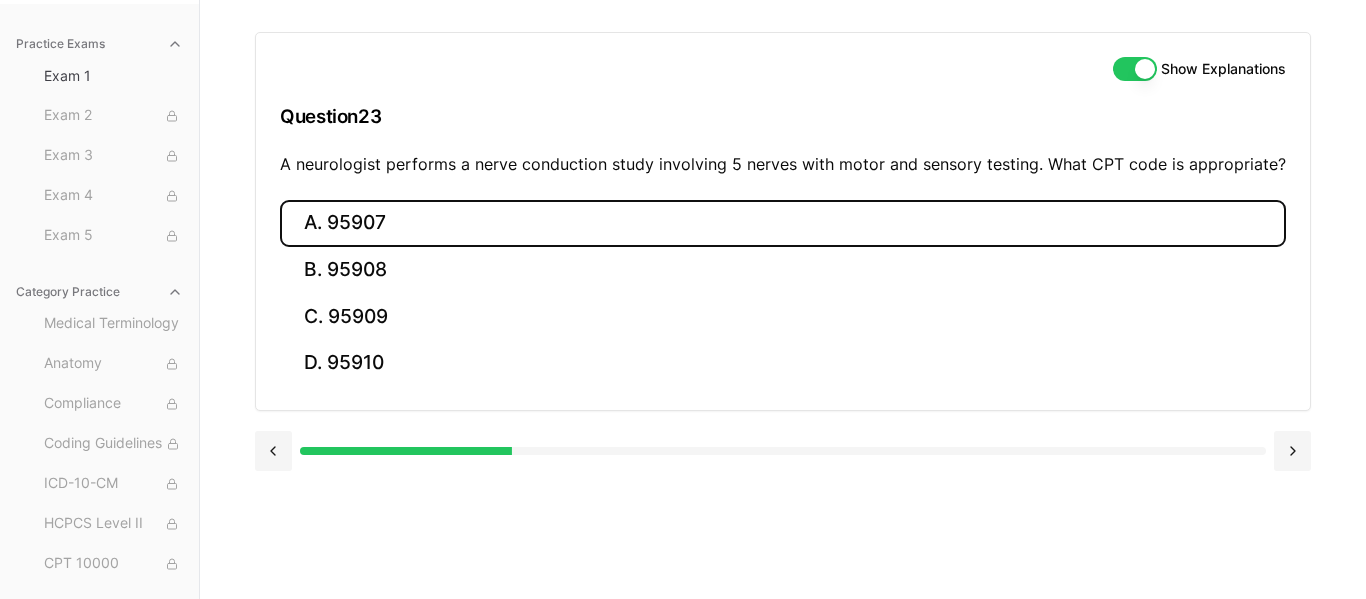 click on "A. 95907" at bounding box center [783, 223] 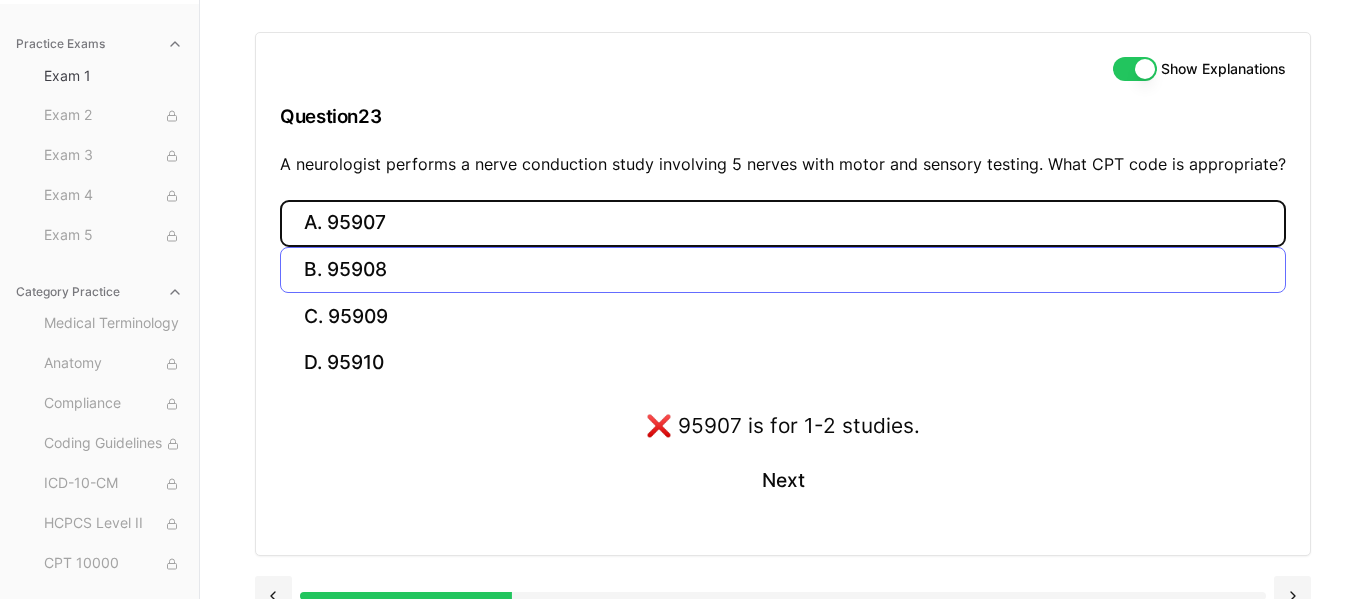 click on "B. 95908" at bounding box center [783, 270] 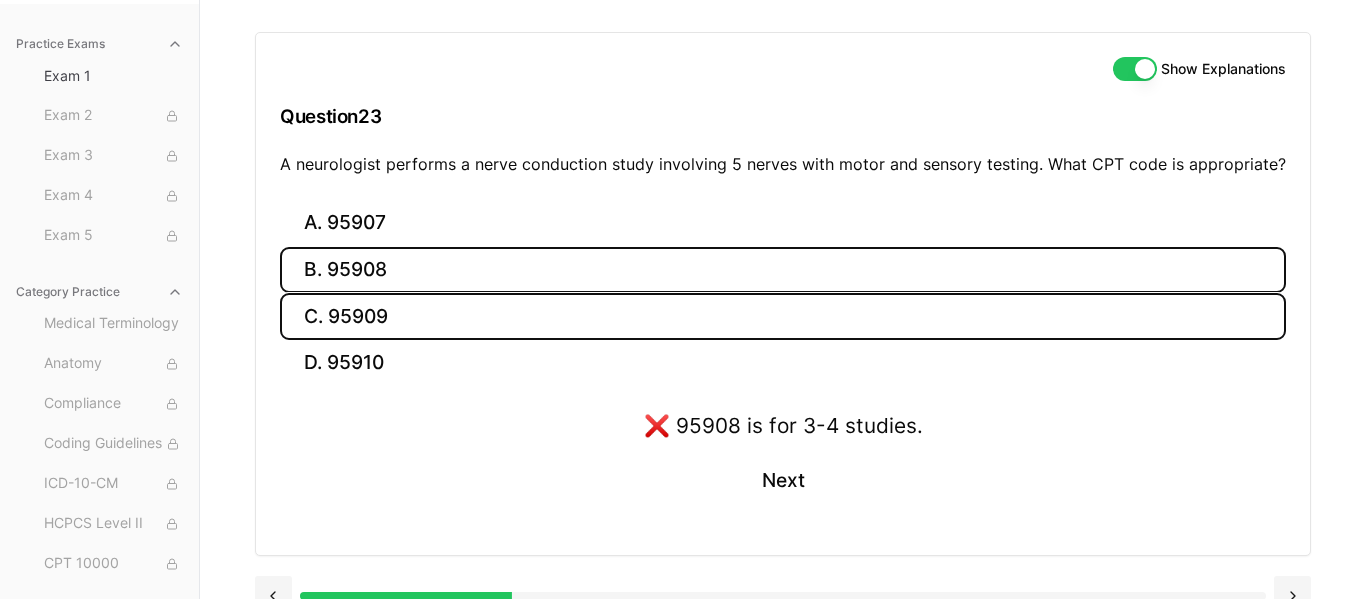 click on "C. 95909" at bounding box center [783, 316] 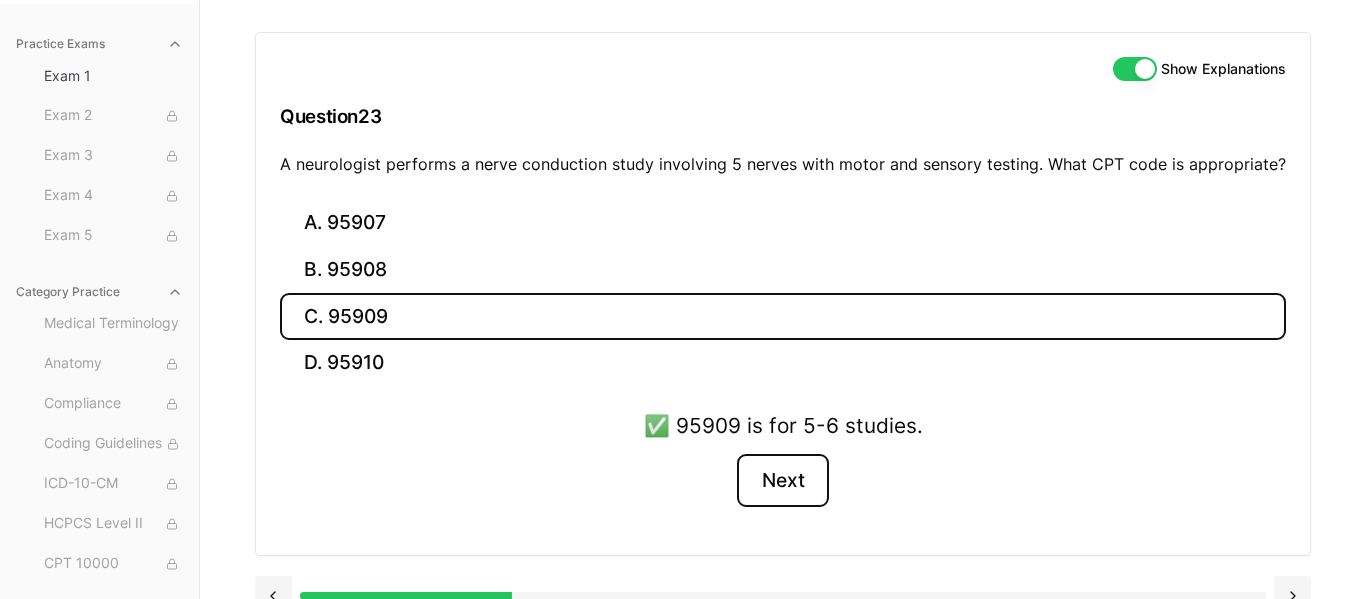 click on "Next" at bounding box center [782, 481] 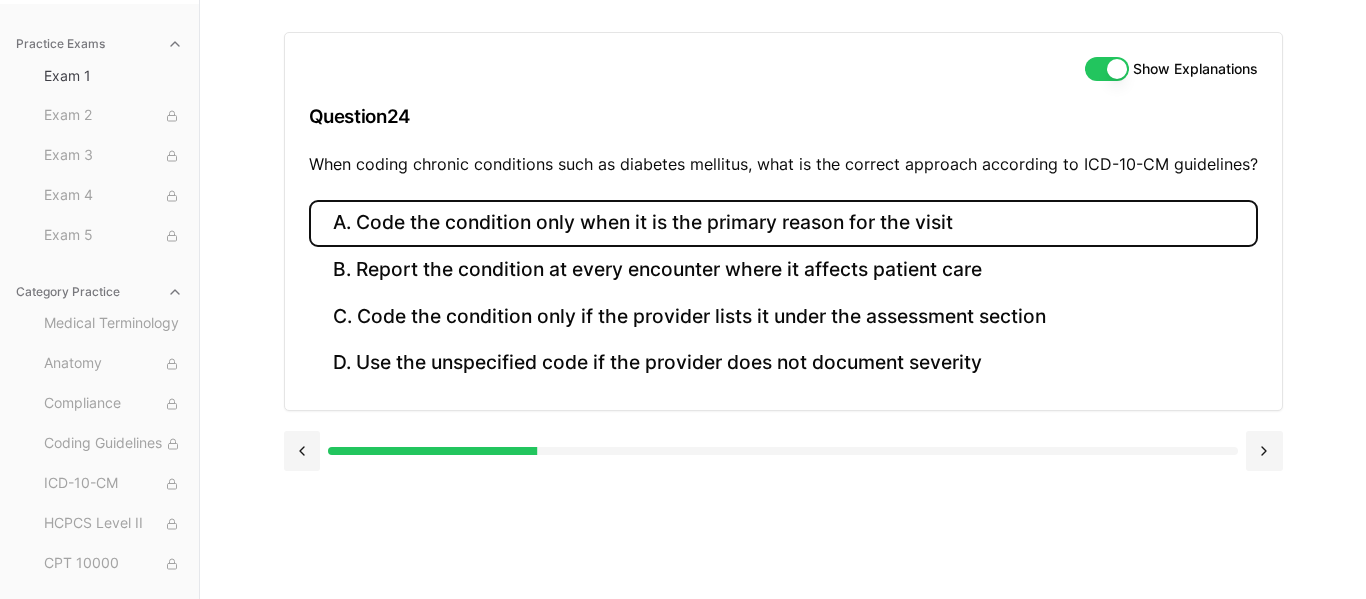 click on "A. Code the condition only when it is the primary reason for the visit" at bounding box center [783, 223] 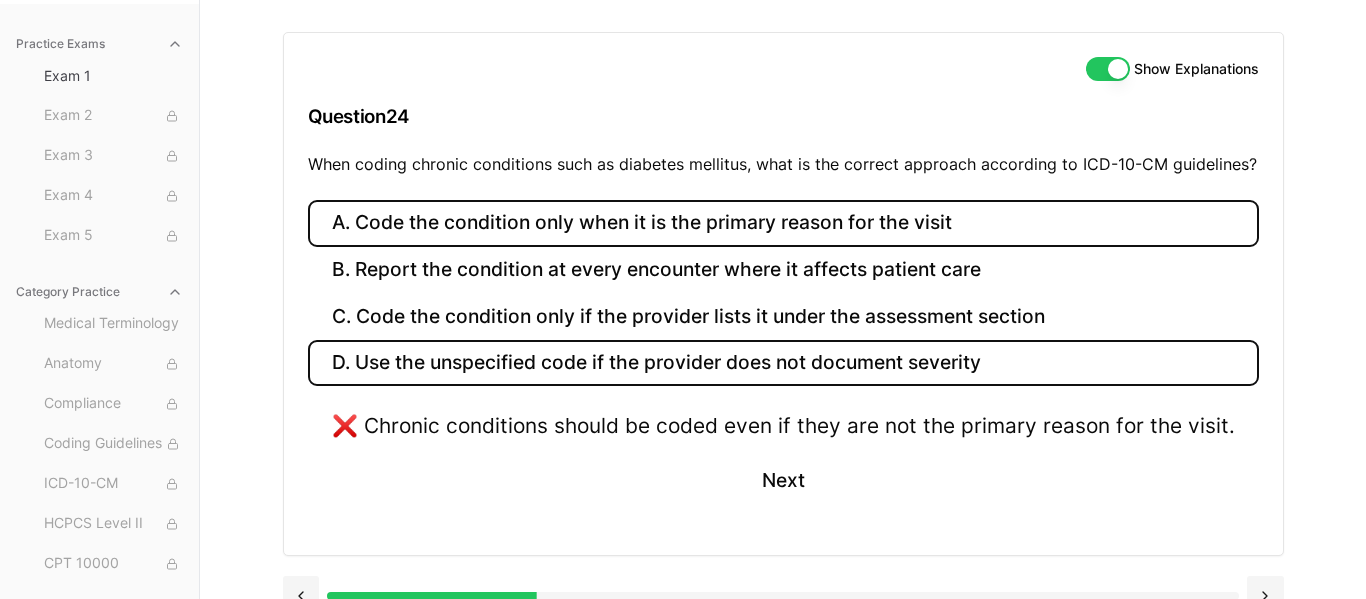 click on "D. Use the unspecified code if the provider does not document severity" at bounding box center (783, 363) 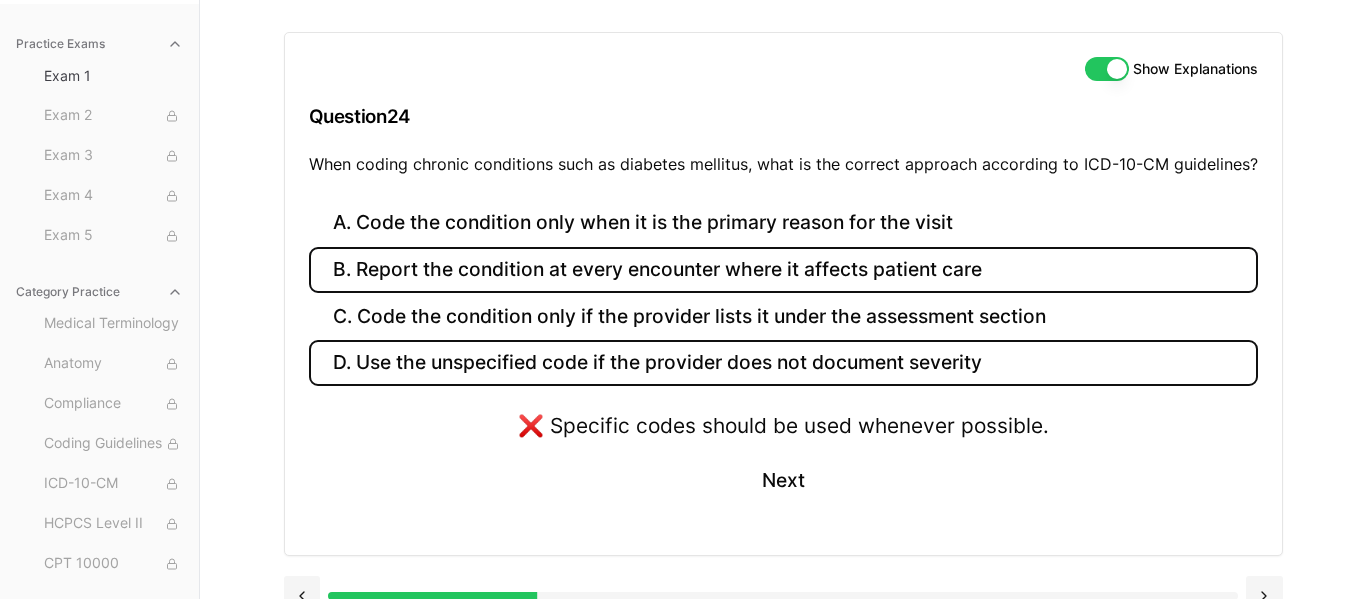 click on "B. Report the condition at every encounter where it affects patient care" at bounding box center (783, 270) 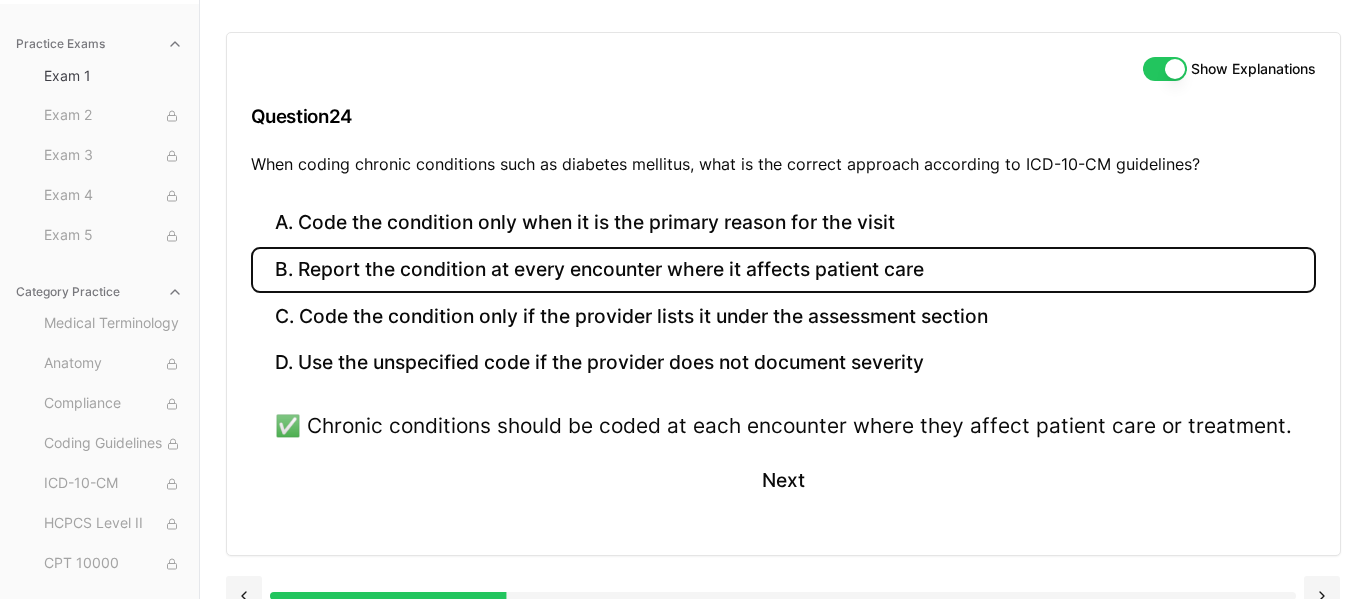 click on "Practice Exams Exam 1   Exam 2   Exam 3   Exam 4   Exam 5   Category Practice Medical Terminology   Anatomy   Compliance   Coding Guidelines   ICD-10-CM   HCPCS Level II   CPT 10000   CPT 20000   CPT 30000   CPT 40000   CPT 50000   CPT 60000   Radiology   Pathology   Medicine   E/M   Anesthesia   Case Studies   Show Explanations Question  24 When coding chronic conditions such as diabetes mellitus, what is the correct approach according to ICD-10-CM guidelines? A. Code the condition only when it is the primary reason for the visit B. Report the condition at every encounter where it affects patient care C. Code the condition only if the provider lists it under the assessment section D. Use the unspecified code if the provider does not document severity ✅ Chronic conditions should be coded at each encounter where they affect patient care or treatment. Next" at bounding box center (683, 299) 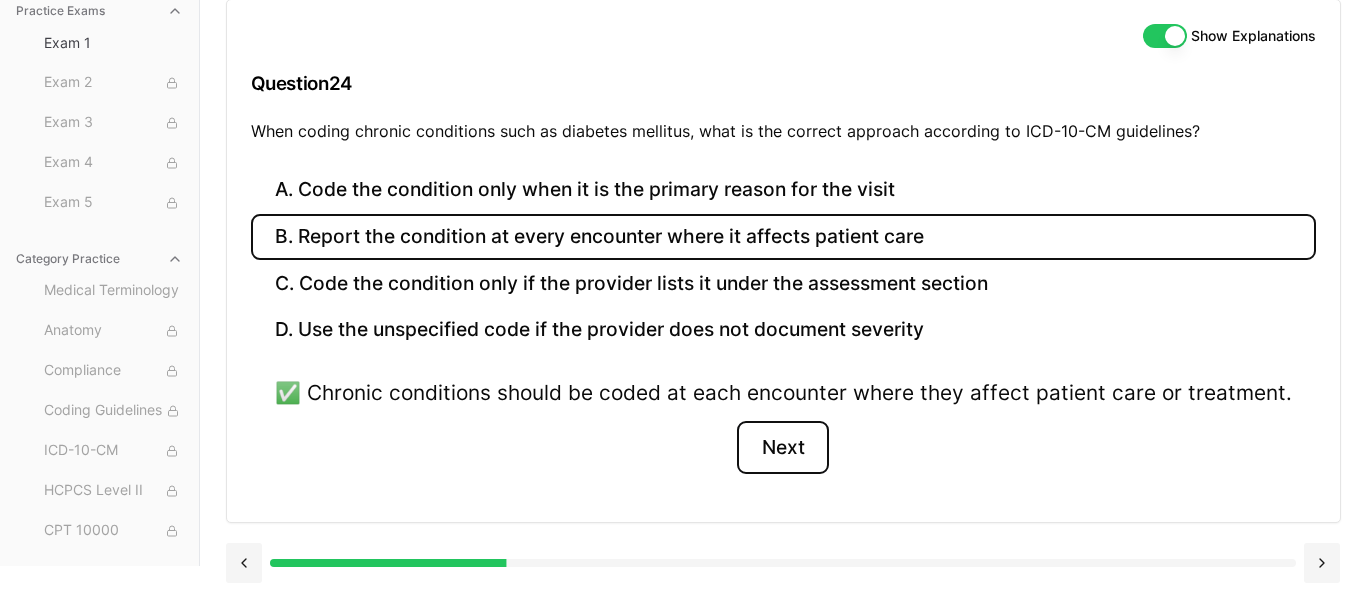 click on "Next" at bounding box center [782, 448] 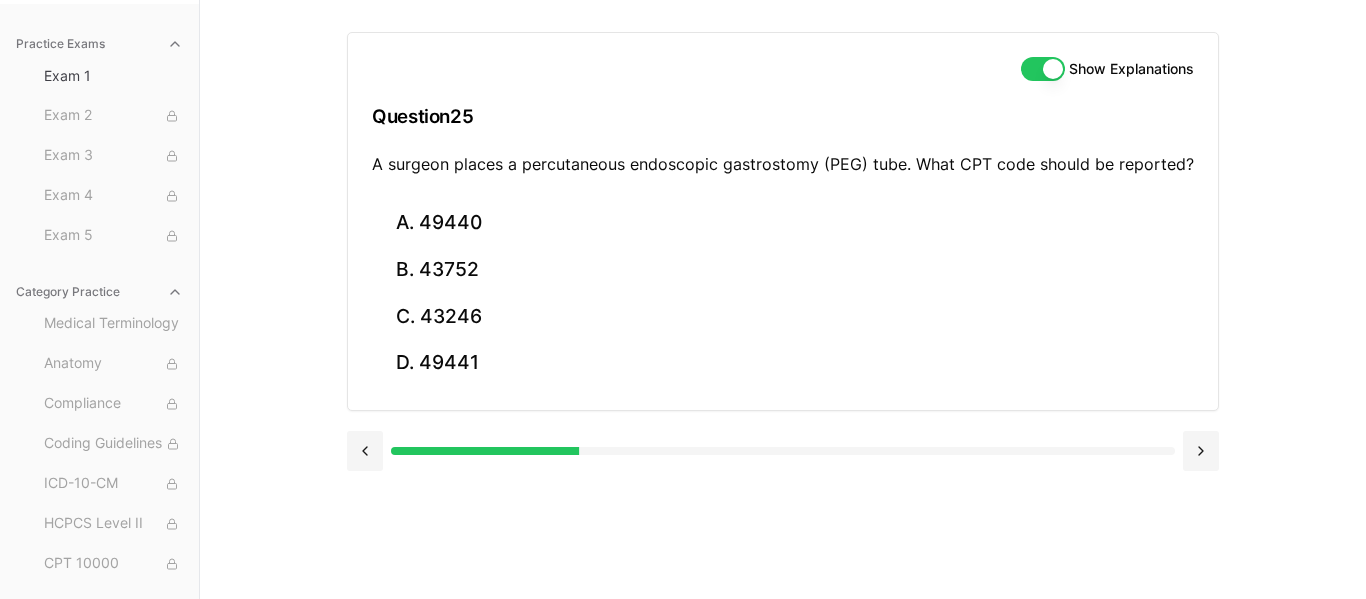 scroll, scrollTop: 184, scrollLeft: 0, axis: vertical 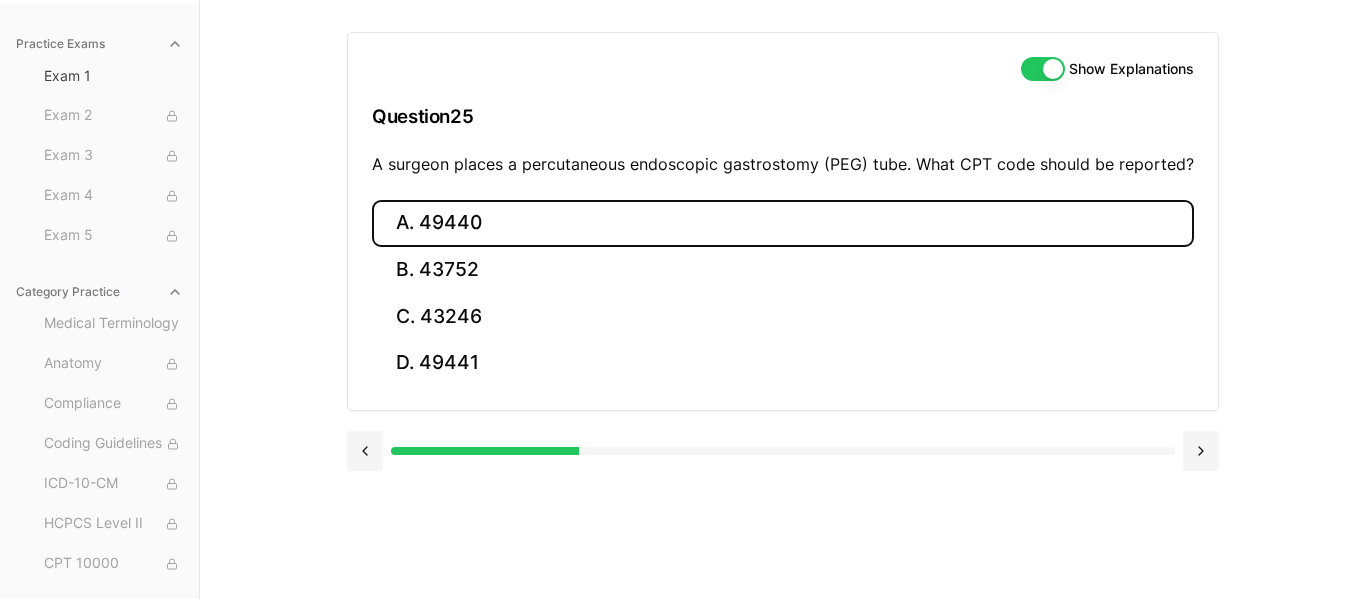 click on "A. 49440" at bounding box center (783, 223) 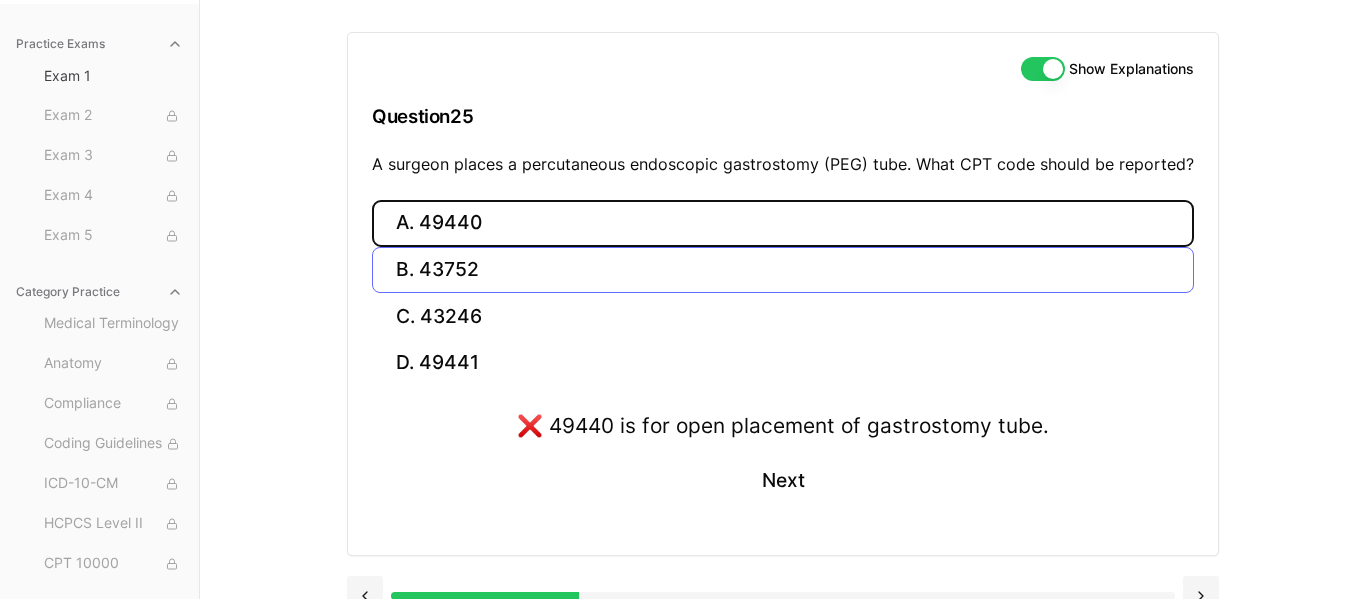 click on "B. 43752" at bounding box center [783, 270] 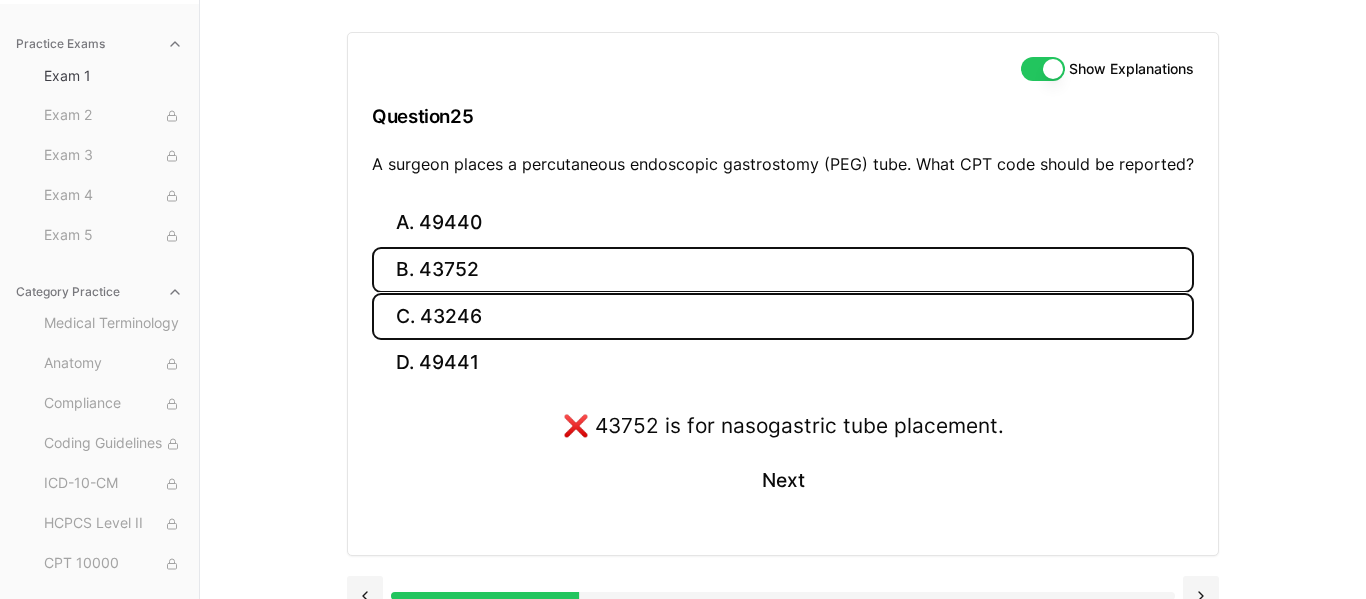 click on "C. 43246" at bounding box center (783, 316) 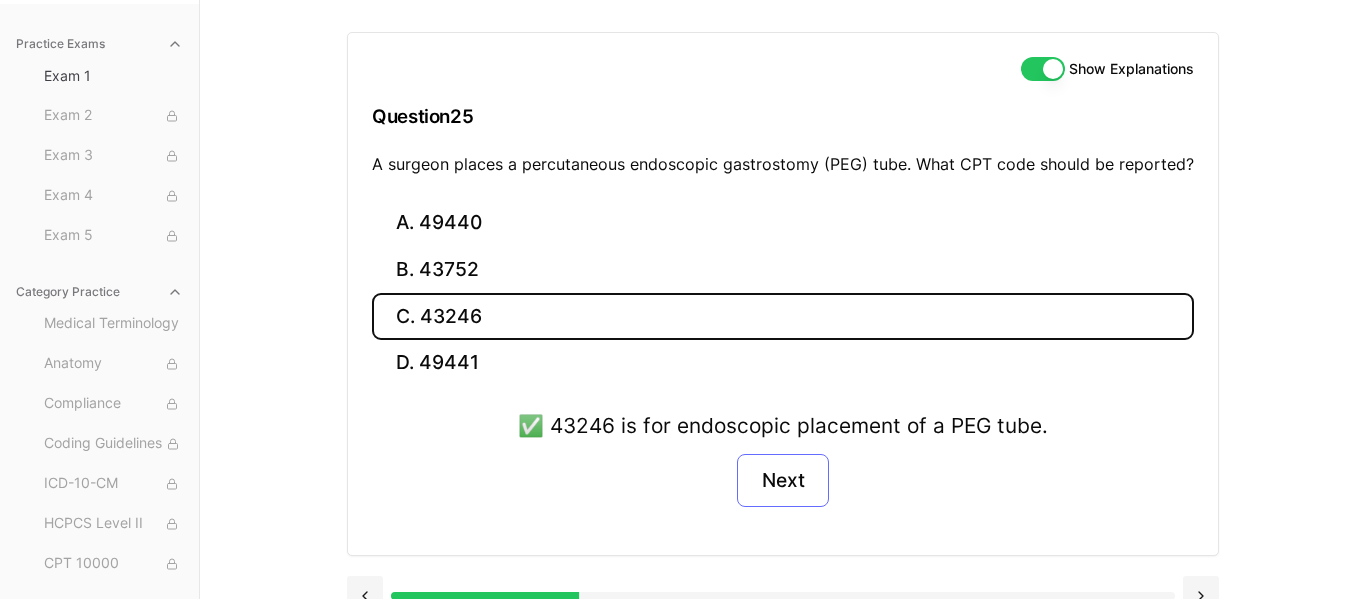 click on "Next" at bounding box center [782, 481] 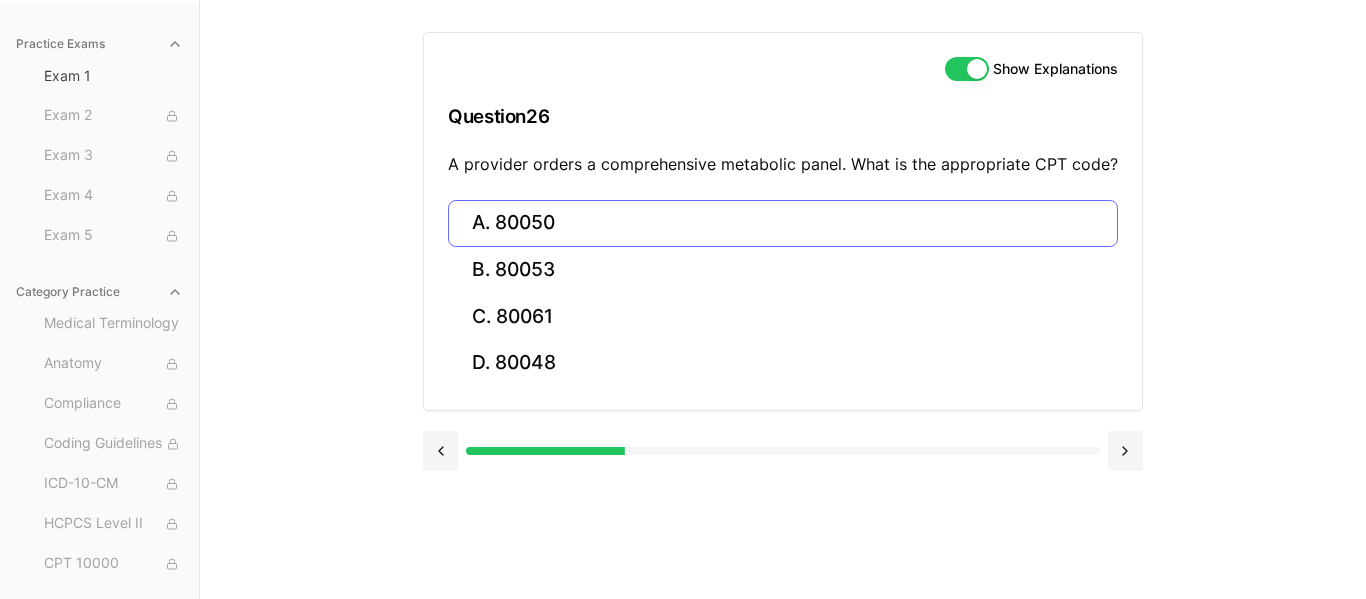 click on "A. 80050" at bounding box center (783, 223) 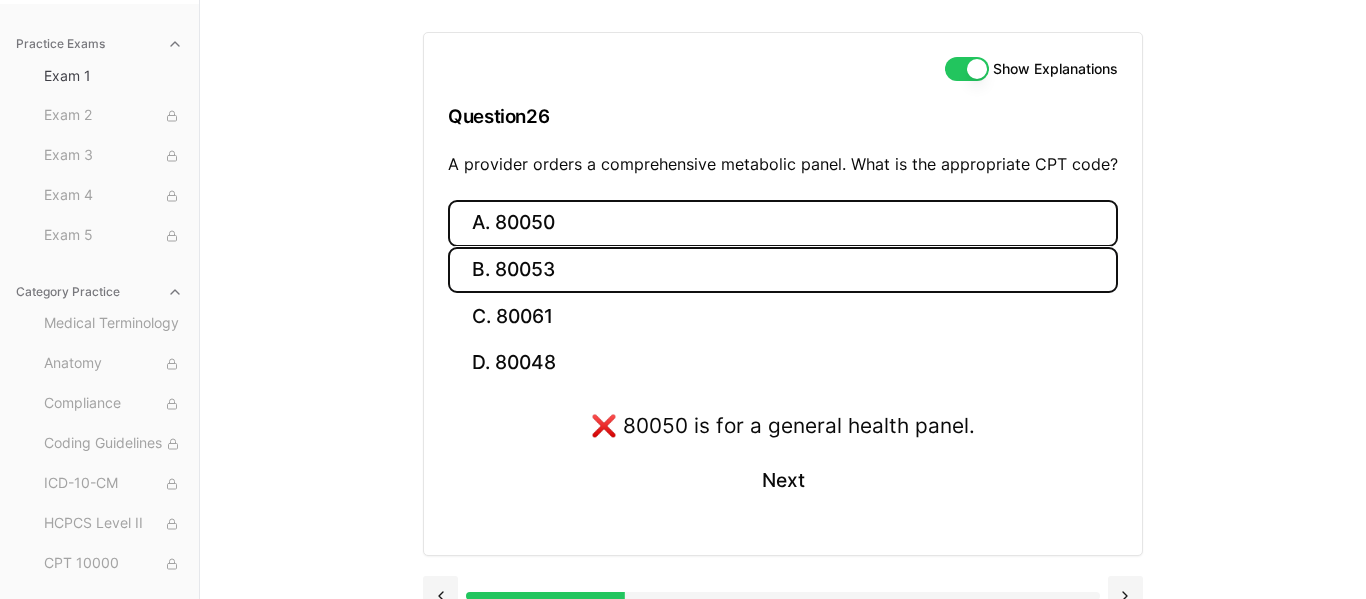 click on "B. 80053" at bounding box center [783, 270] 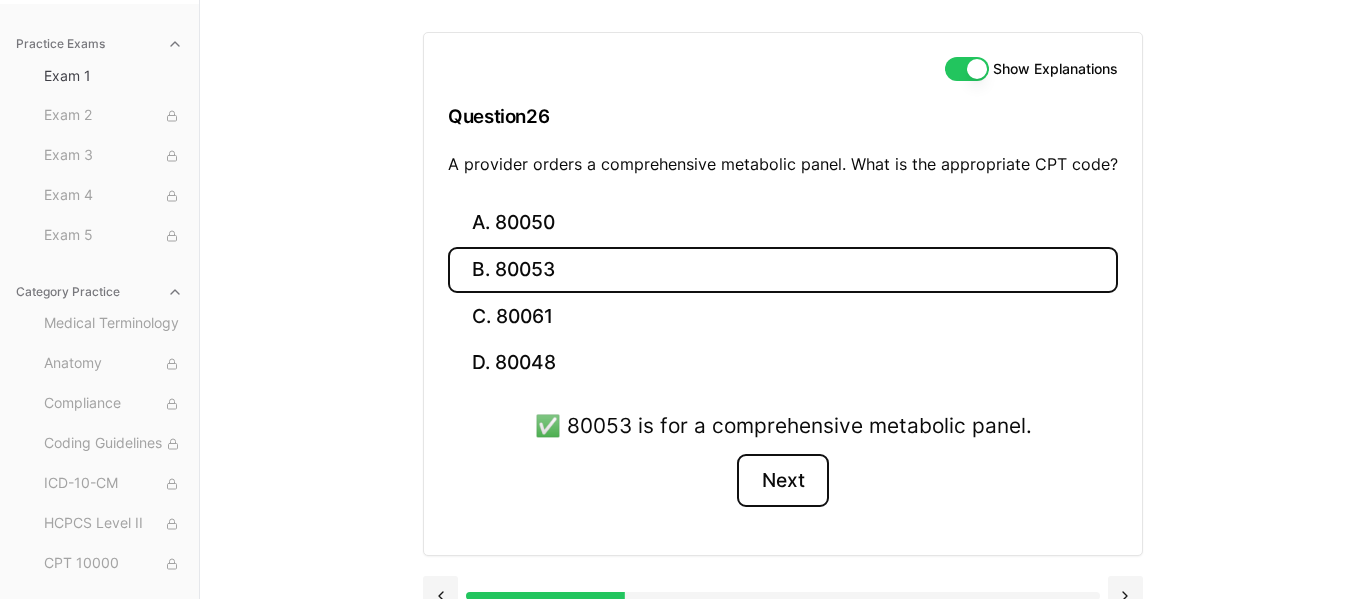 click on "Next" at bounding box center [782, 481] 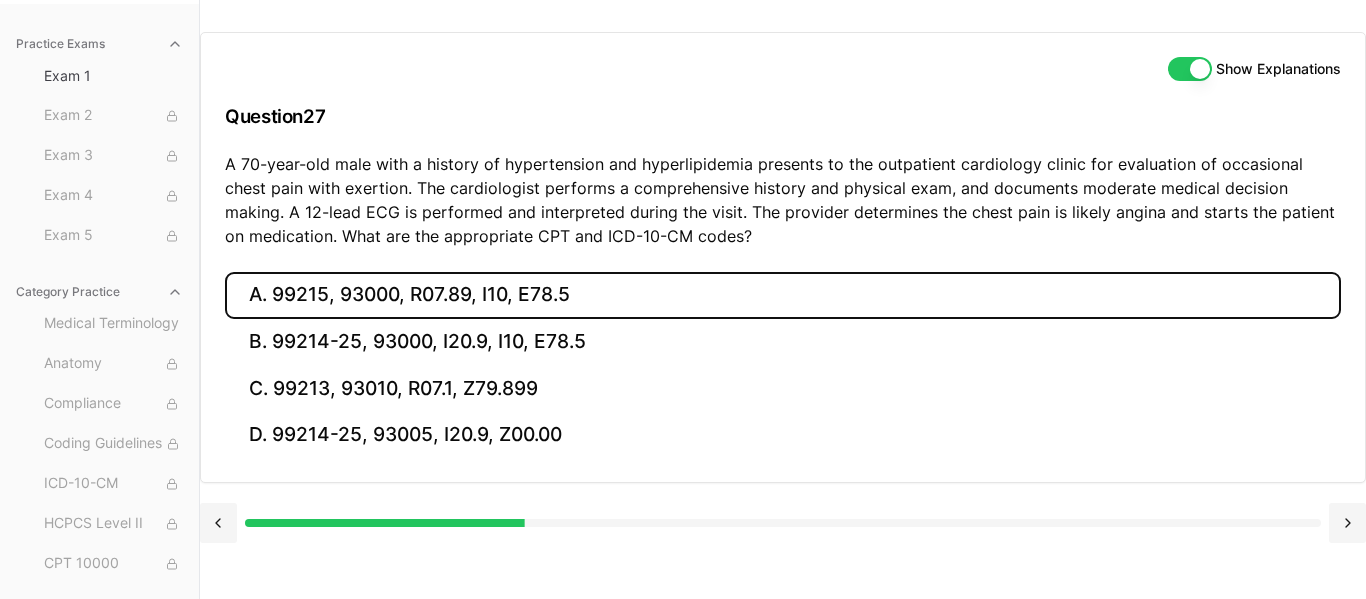 click on "A. 99215, 93000, R07.89, I10, E78.5" at bounding box center (783, 295) 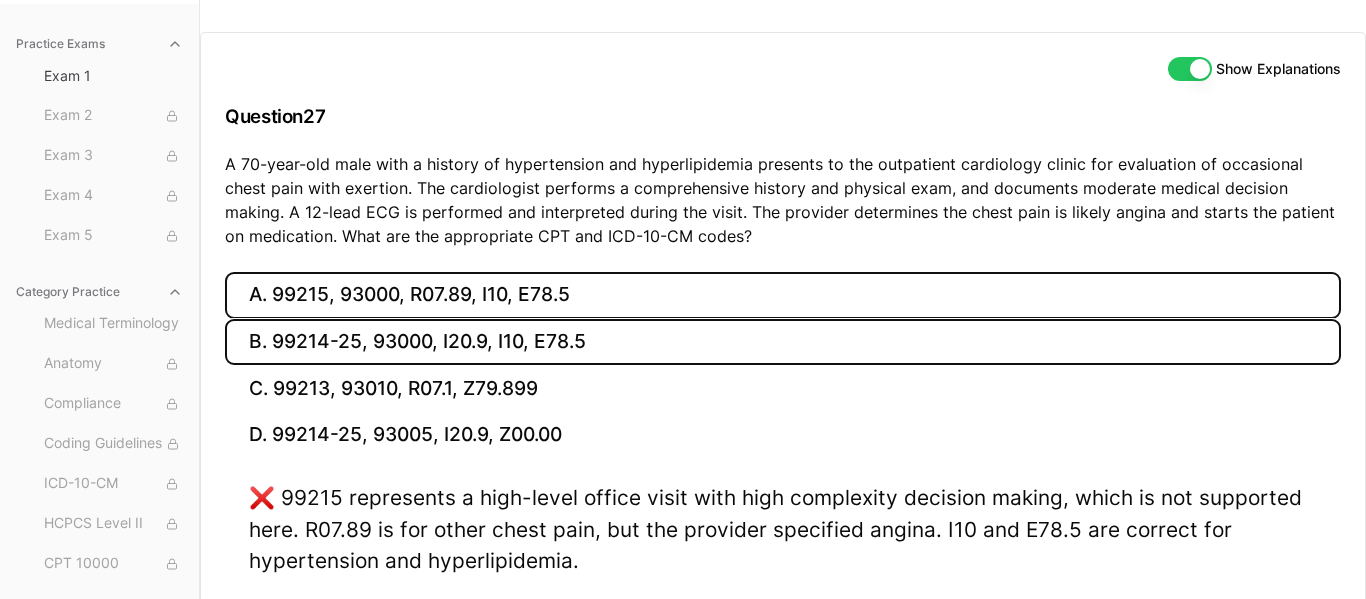 click on "B. 99214-25, 93000, I20.9, I10, E78.5" at bounding box center (783, 342) 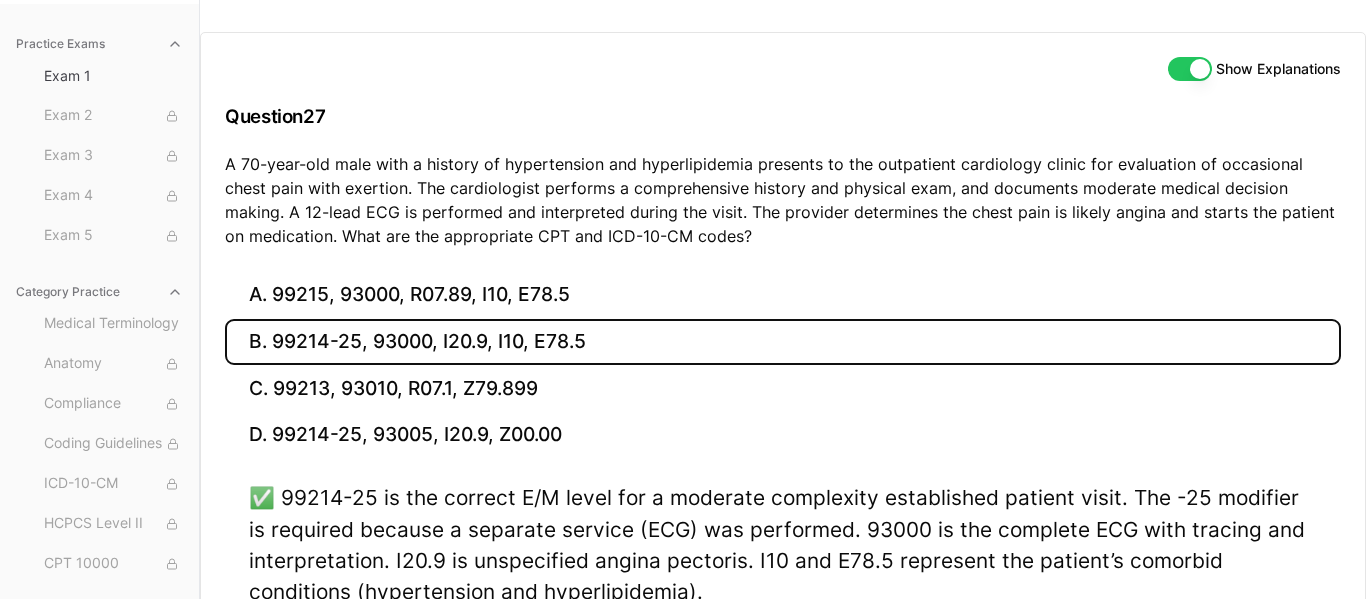 click on "Show Explanations Question  27 A [AGE]-year-old male with a history of [CONDITION] and [CONDITION] presents to the outpatient cardiology clinic for evaluation of occasional chest pain with exertion. The cardiologist performs a comprehensive history and physical exam, and documents moderate medical decision making. A 12-lead ECG is performed and interpreted during the visit. The provider determines the chest pain is likely angina and starts the patient on medication. What are the appropriate CPT and ICD-10-CM codes? A. 99215, 93000, R07.89, I10, E78.5 B. 99214-25, 93000, I20.9, I10, E78.5 C. 99213, 93010, R07.1, Z79.899 D. 99214-25, 93005, I20.9, Z00.00 ✅ 99214-25 is the correct E/M level for a moderate complexity established patient visit. The -25 modifier is required because a separate service (ECG) was performed. 93000 is the complete ECG with tracing and interpretation. I20.9 is unspecified angina pectoris. I10 and E78.5 represent the patient’s comorbid conditions ([CONDITION] and [CONDITION])." at bounding box center (783, 339) 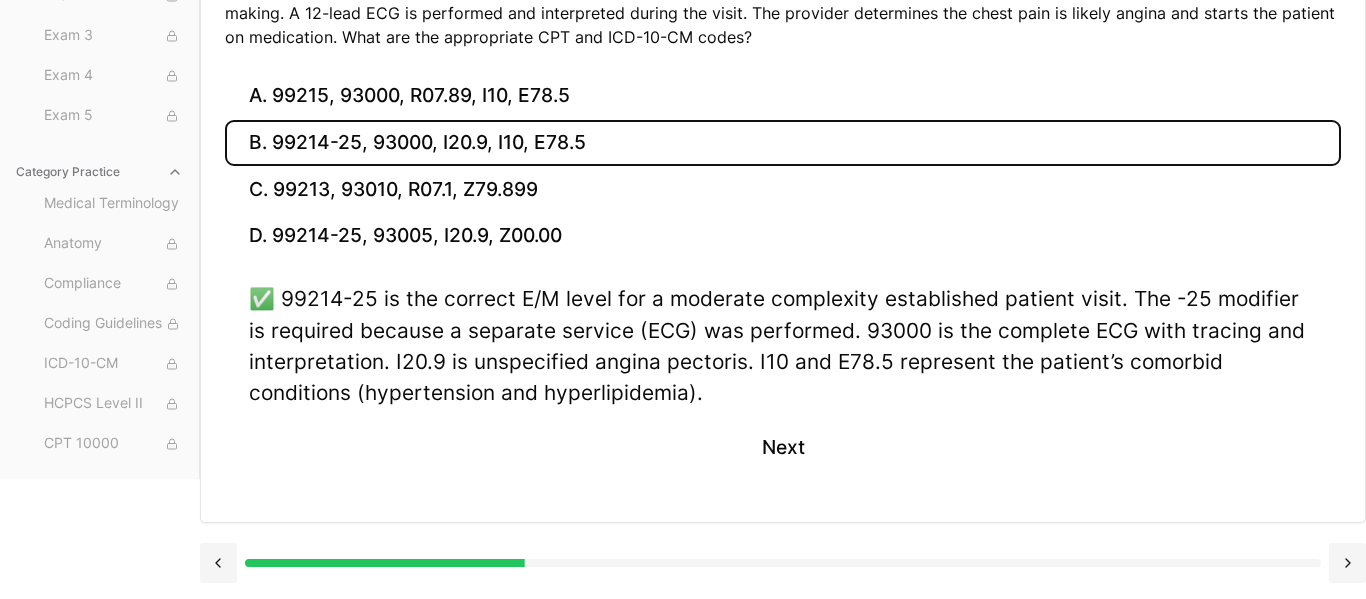 scroll, scrollTop: 544, scrollLeft: 0, axis: vertical 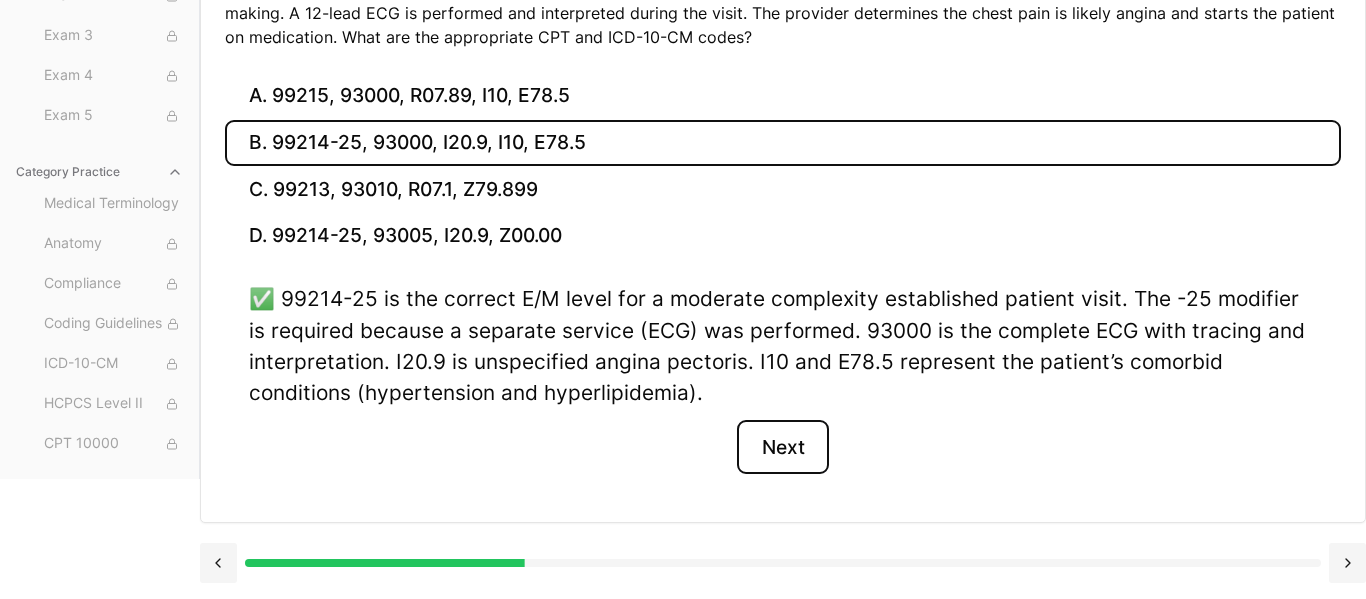 click on "Next" at bounding box center (782, 447) 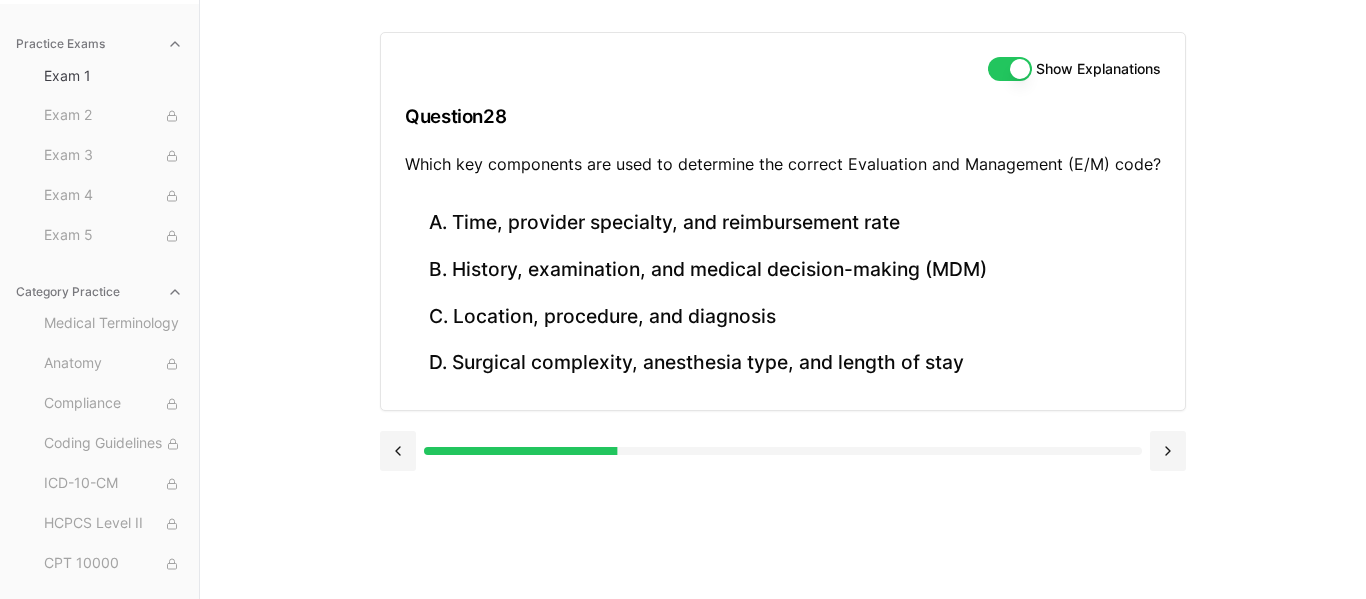scroll, scrollTop: 184, scrollLeft: 0, axis: vertical 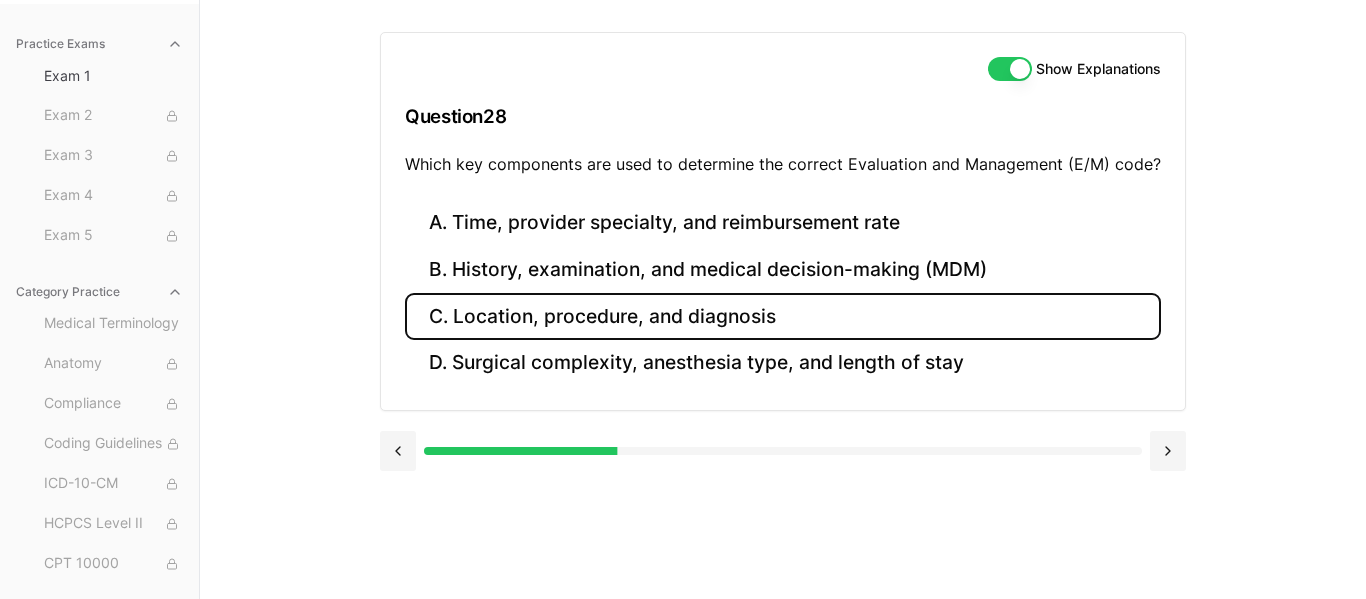 click on "C. Location, procedure, and diagnosis" at bounding box center [783, 316] 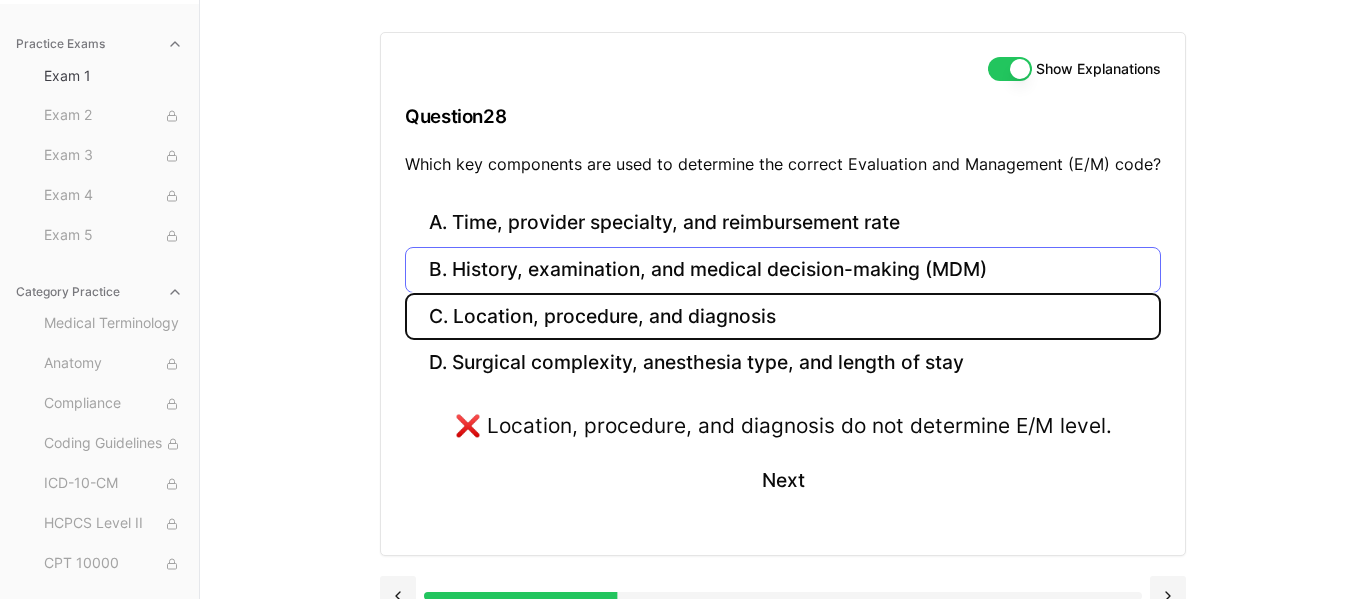 click on "B. History, examination, and medical decision-making (MDM)" at bounding box center [783, 270] 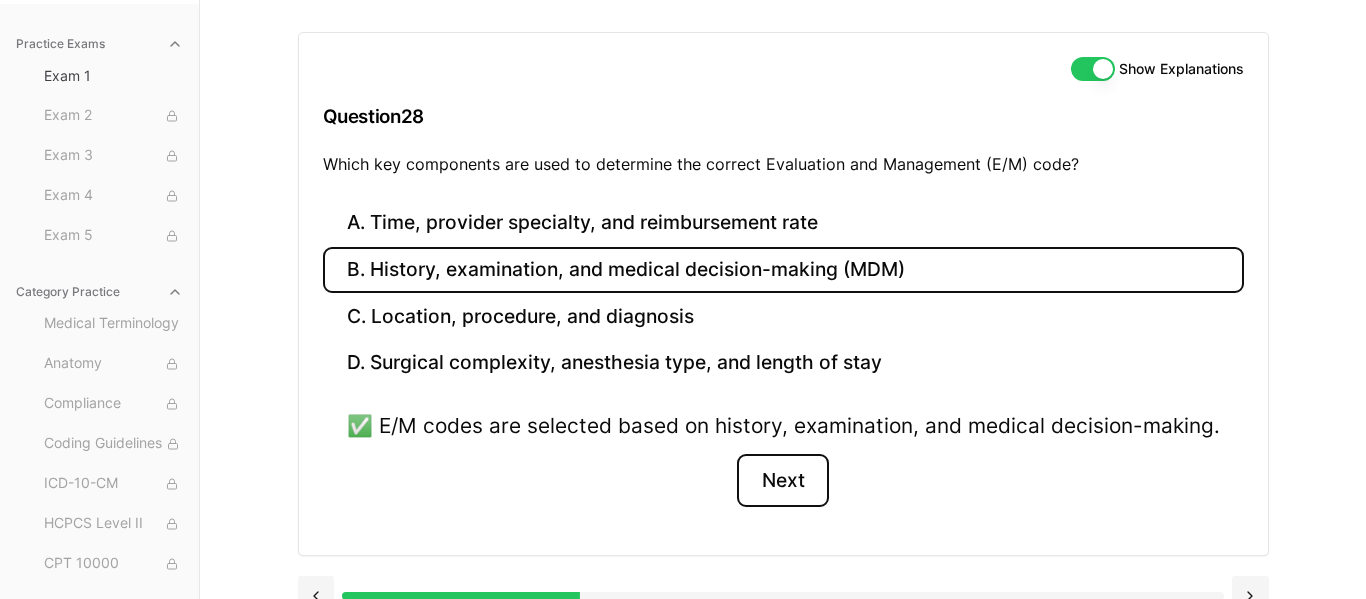 click on "Next" at bounding box center [782, 481] 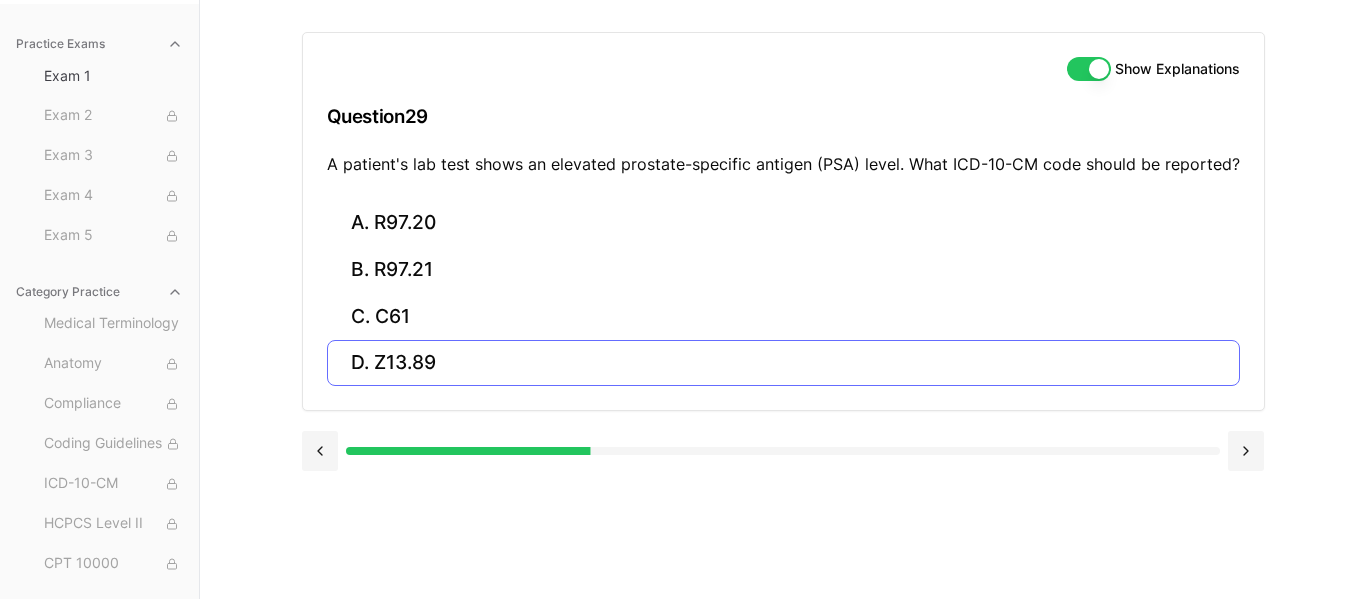 click on "D. Z13.89" at bounding box center [783, 363] 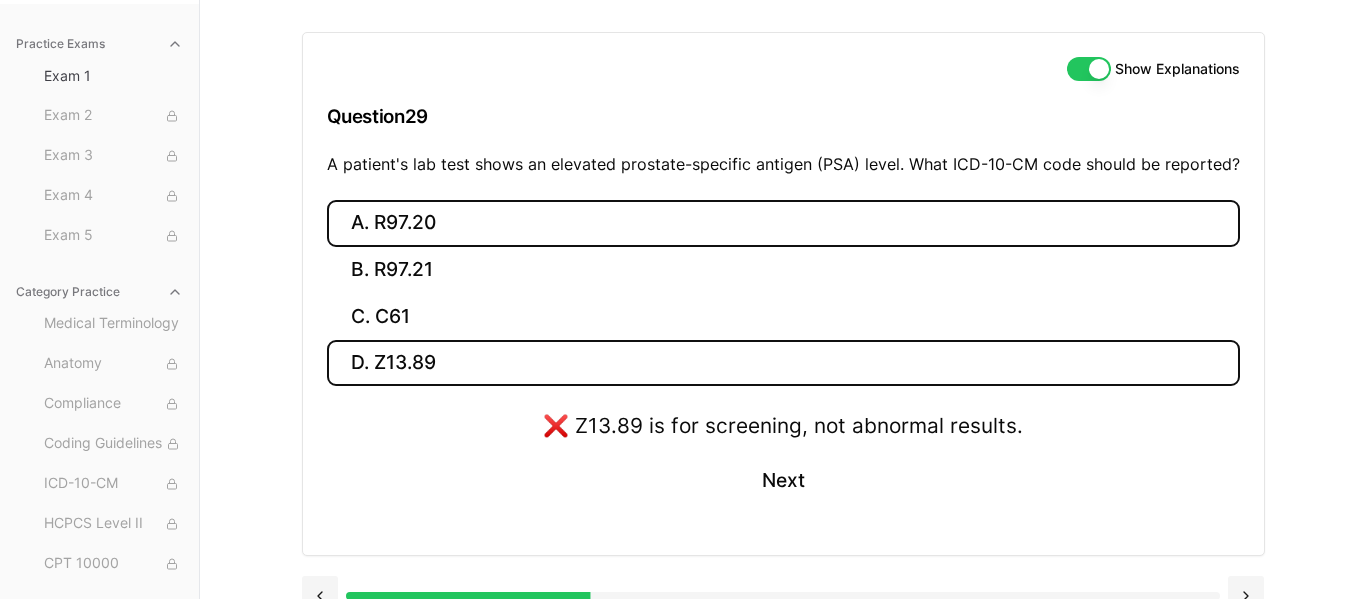 click on "A. R97.20" at bounding box center [783, 223] 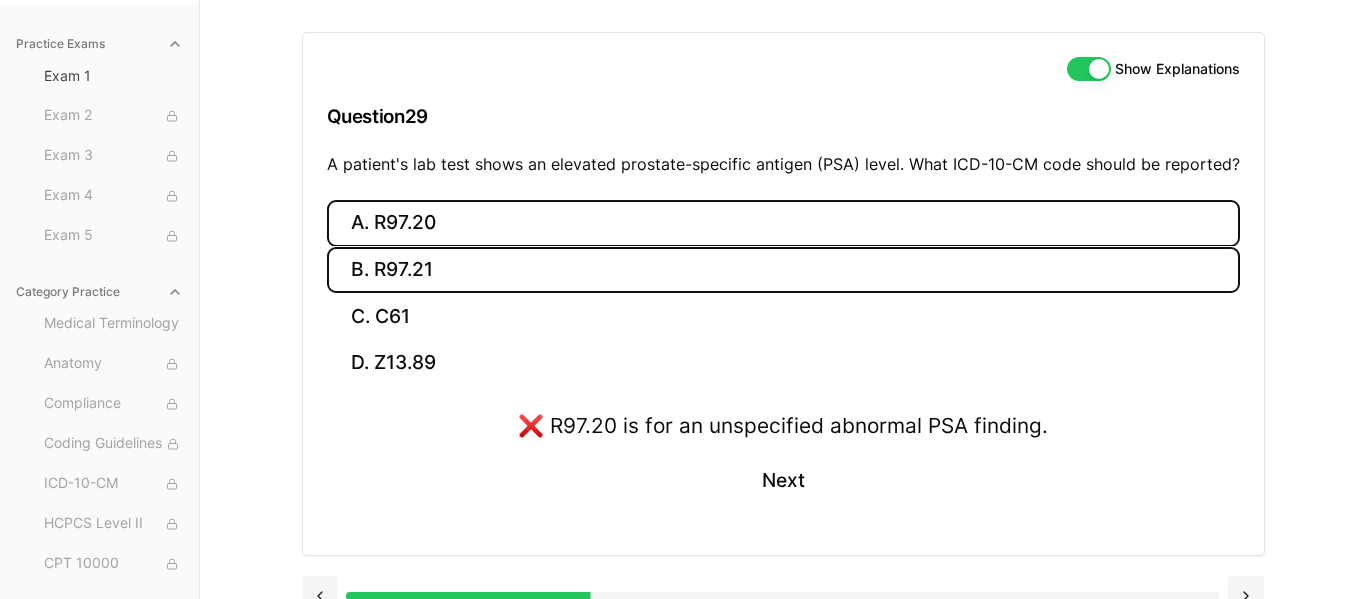 click on "B. R97.21" at bounding box center [783, 270] 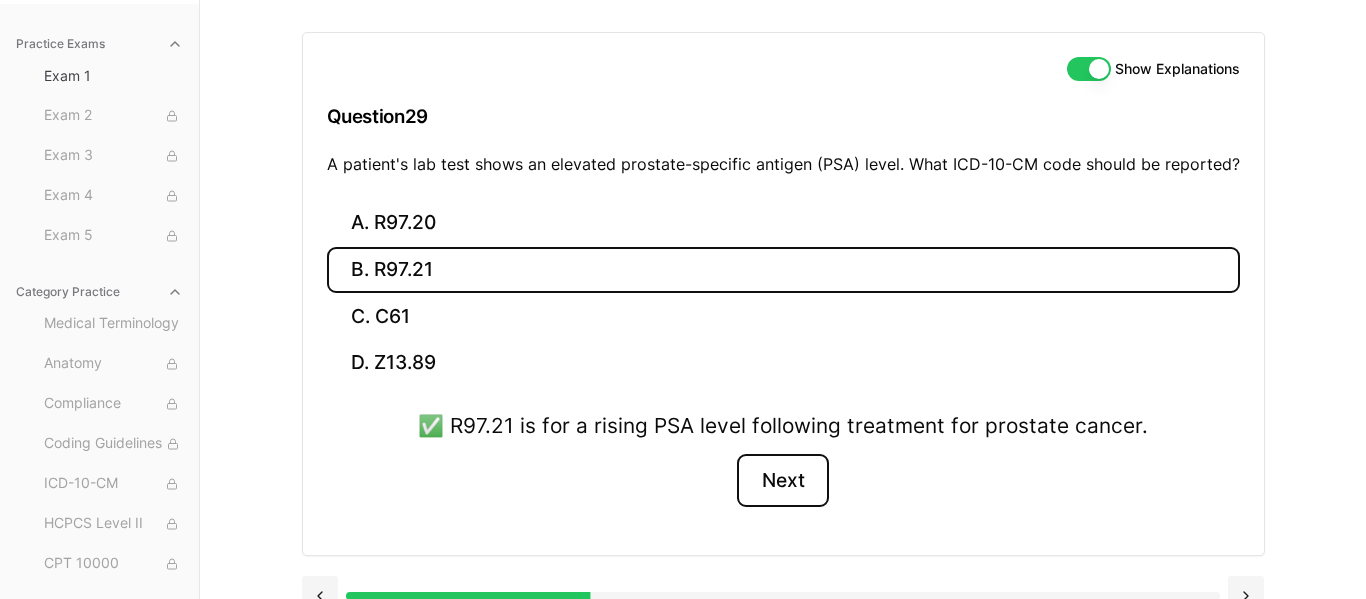 click on "Next" at bounding box center (782, 481) 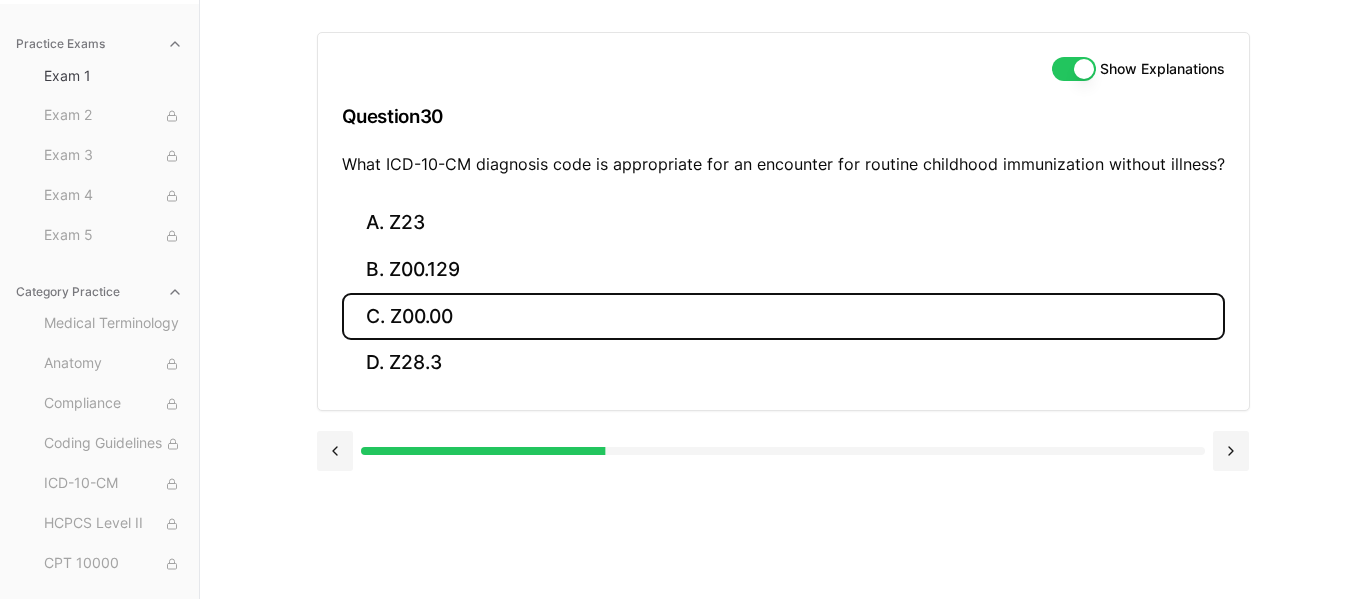 click on "C. Z00.00" at bounding box center [783, 316] 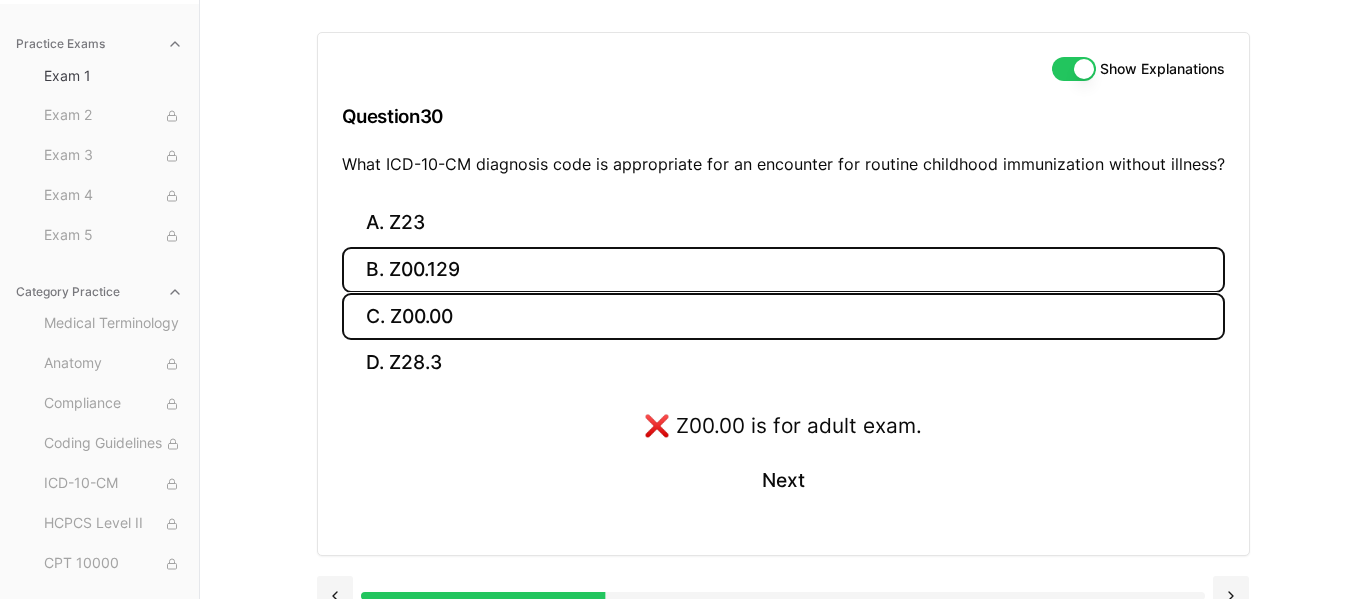 click on "B. Z00.129" at bounding box center [783, 270] 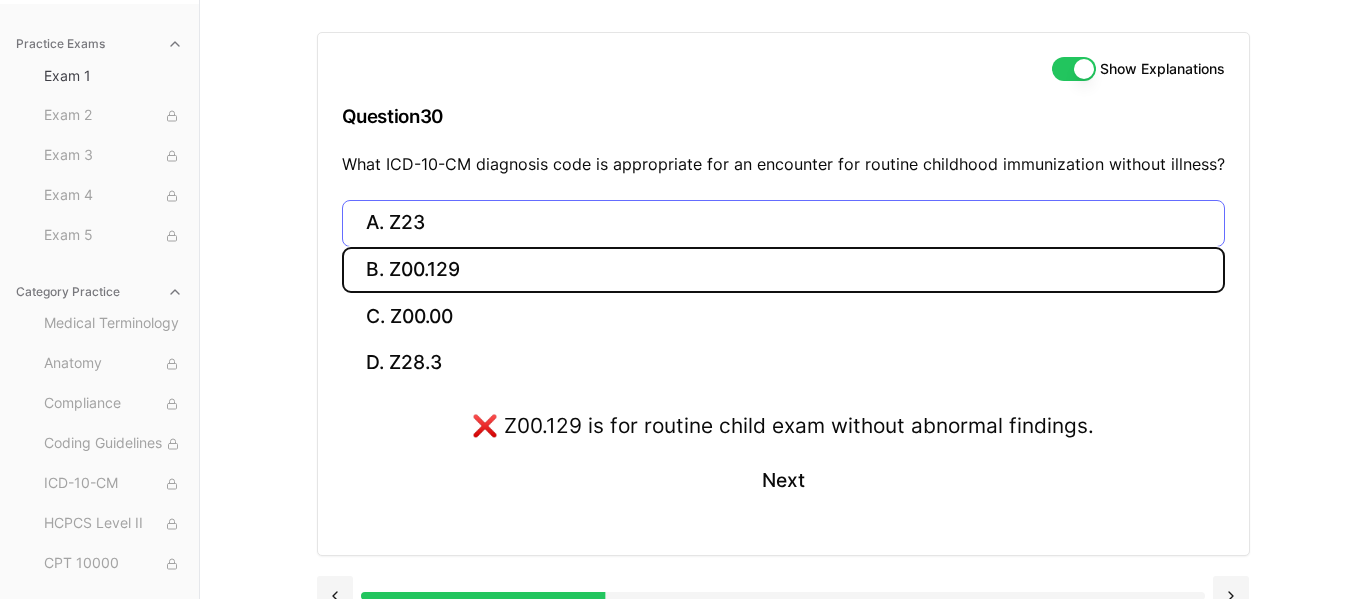 click on "A. Z23" at bounding box center (783, 223) 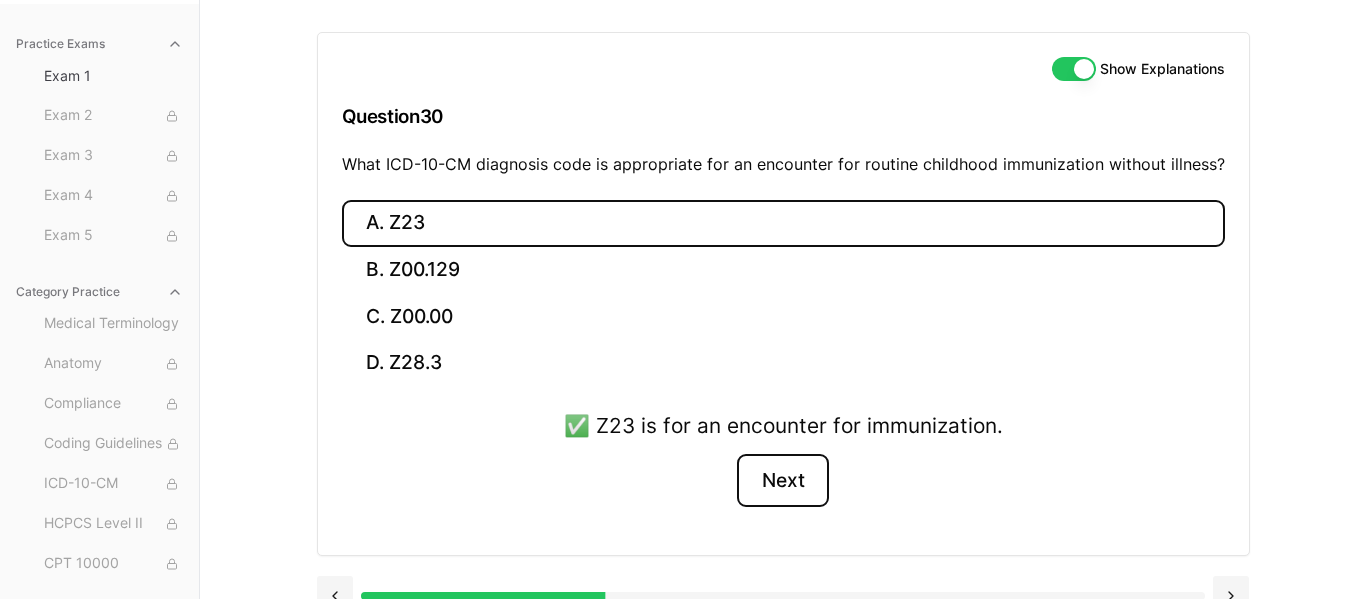 click on "Next" at bounding box center [782, 481] 